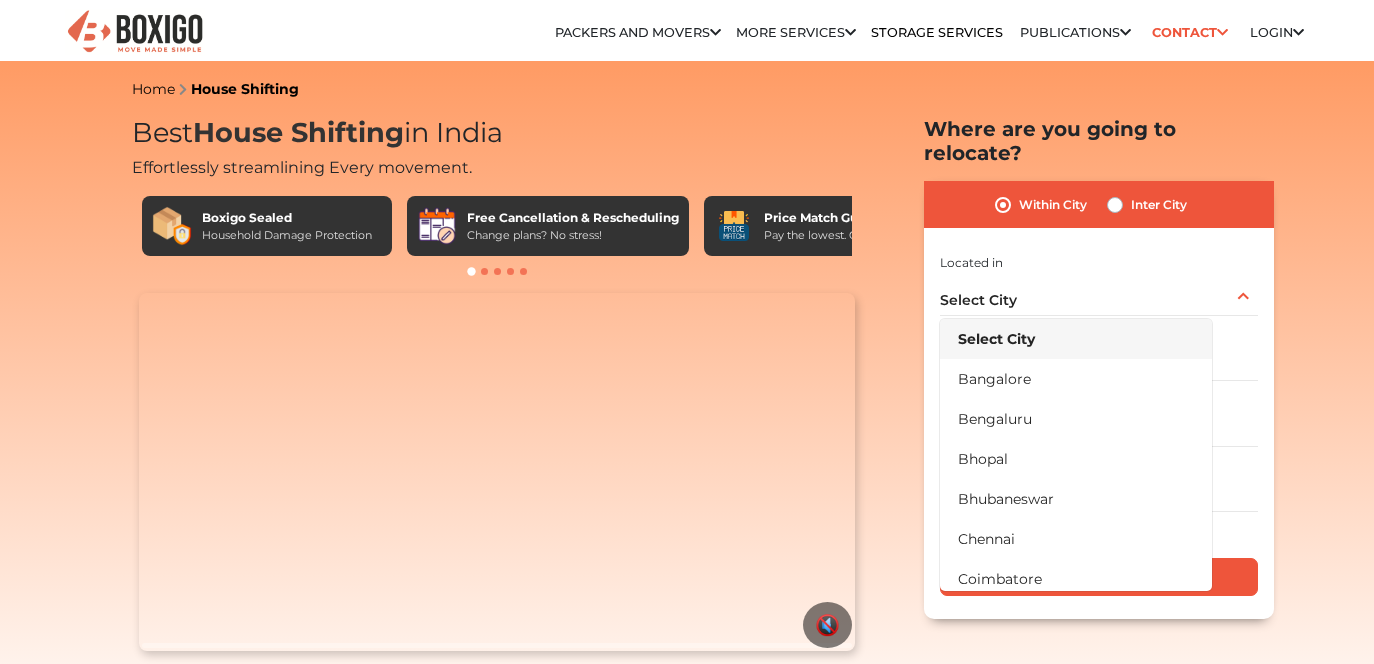 scroll, scrollTop: 0, scrollLeft: 0, axis: both 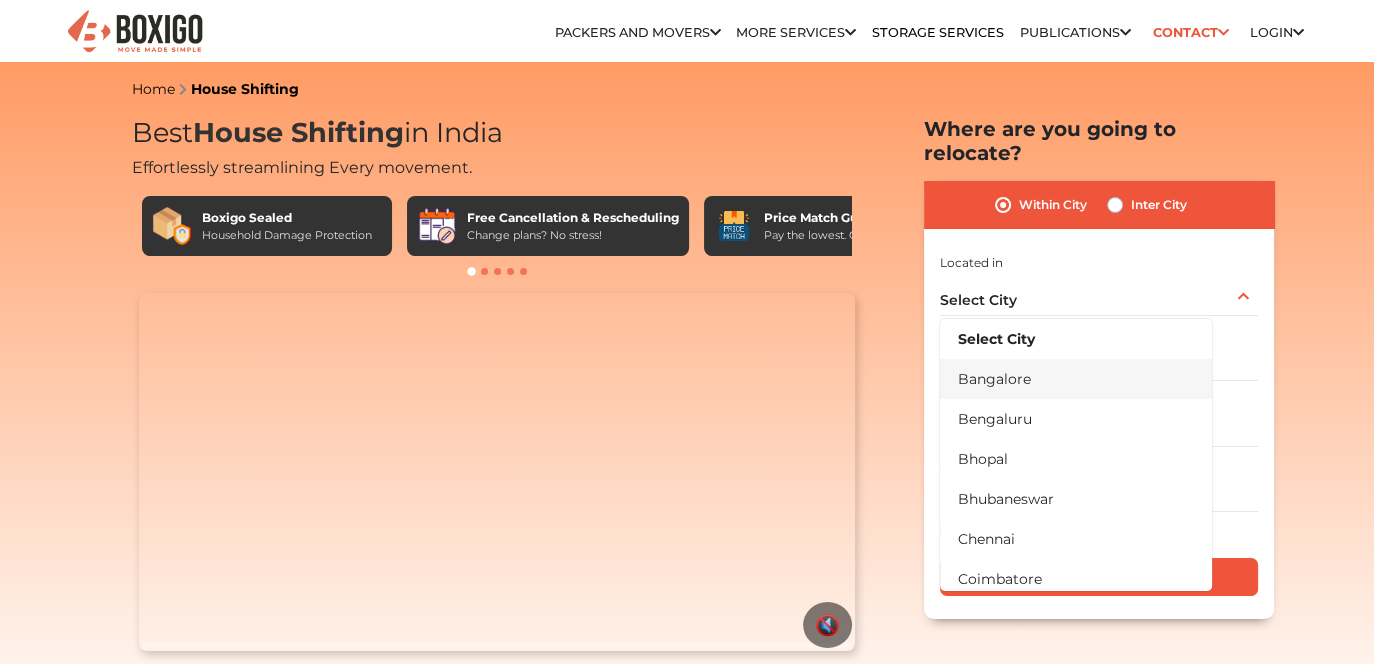 click on "Bangalore" at bounding box center (1076, 379) 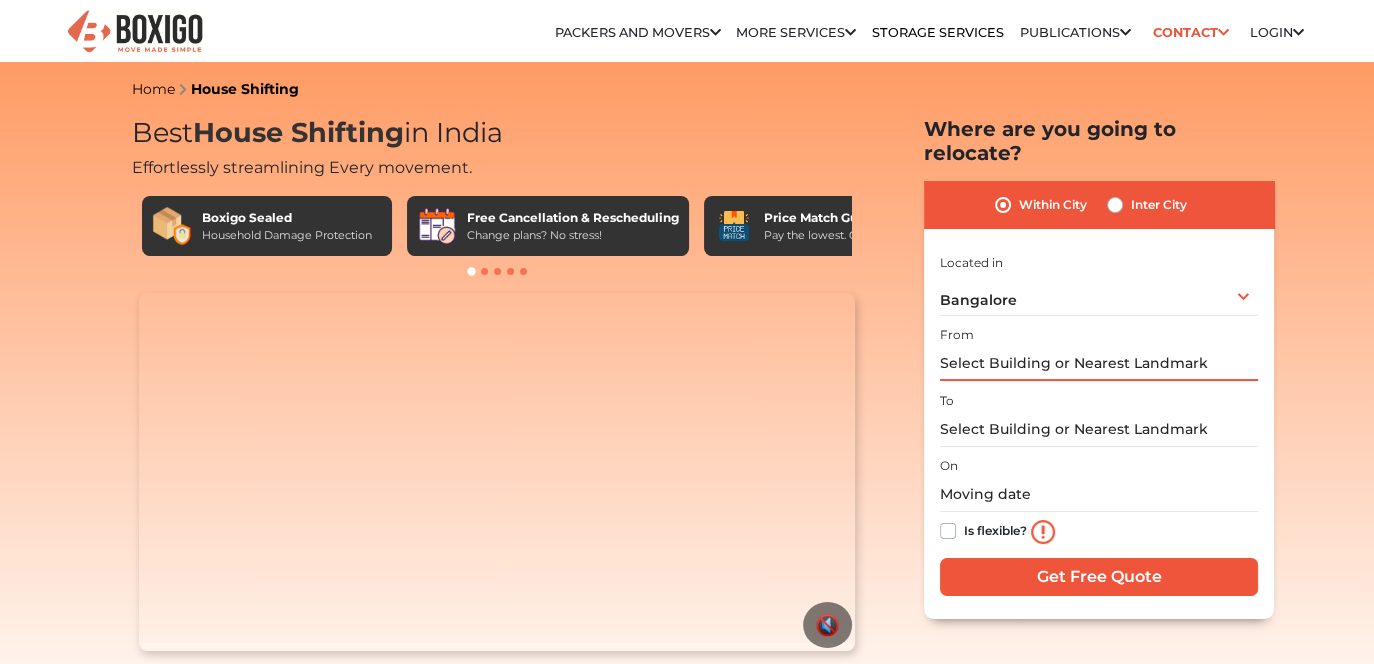 click at bounding box center [1099, 363] 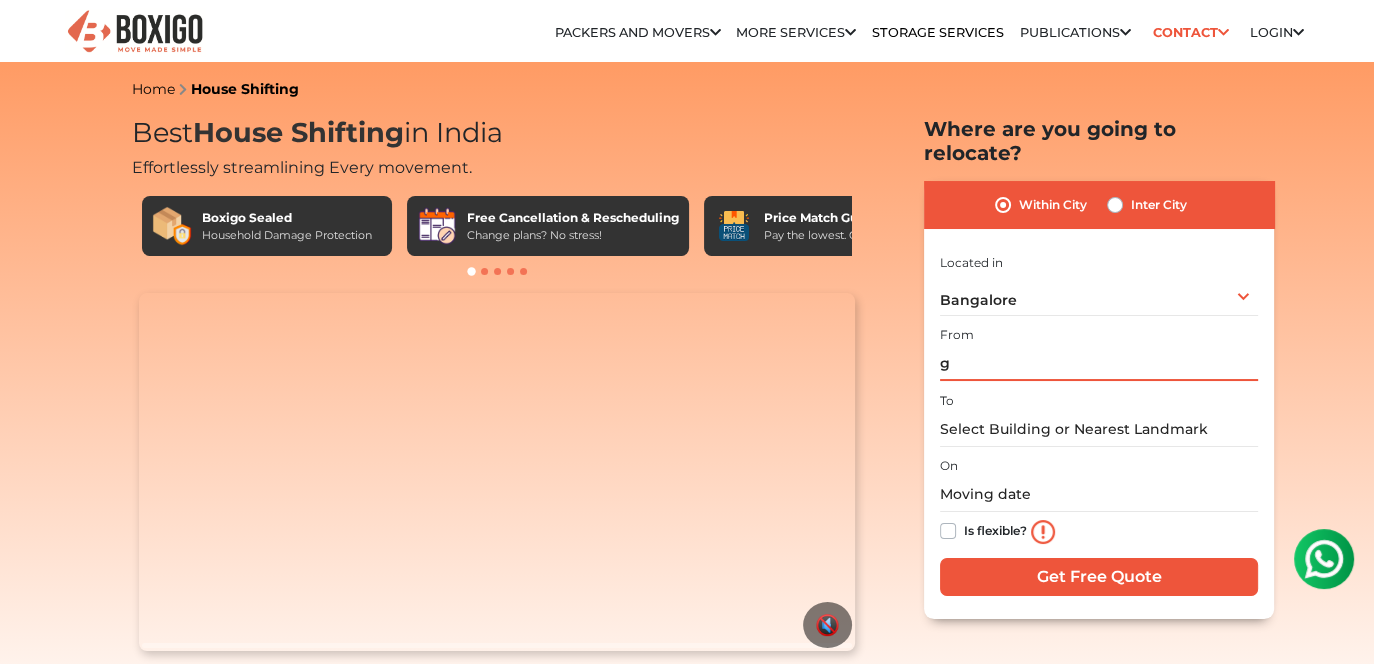 scroll, scrollTop: 0, scrollLeft: 0, axis: both 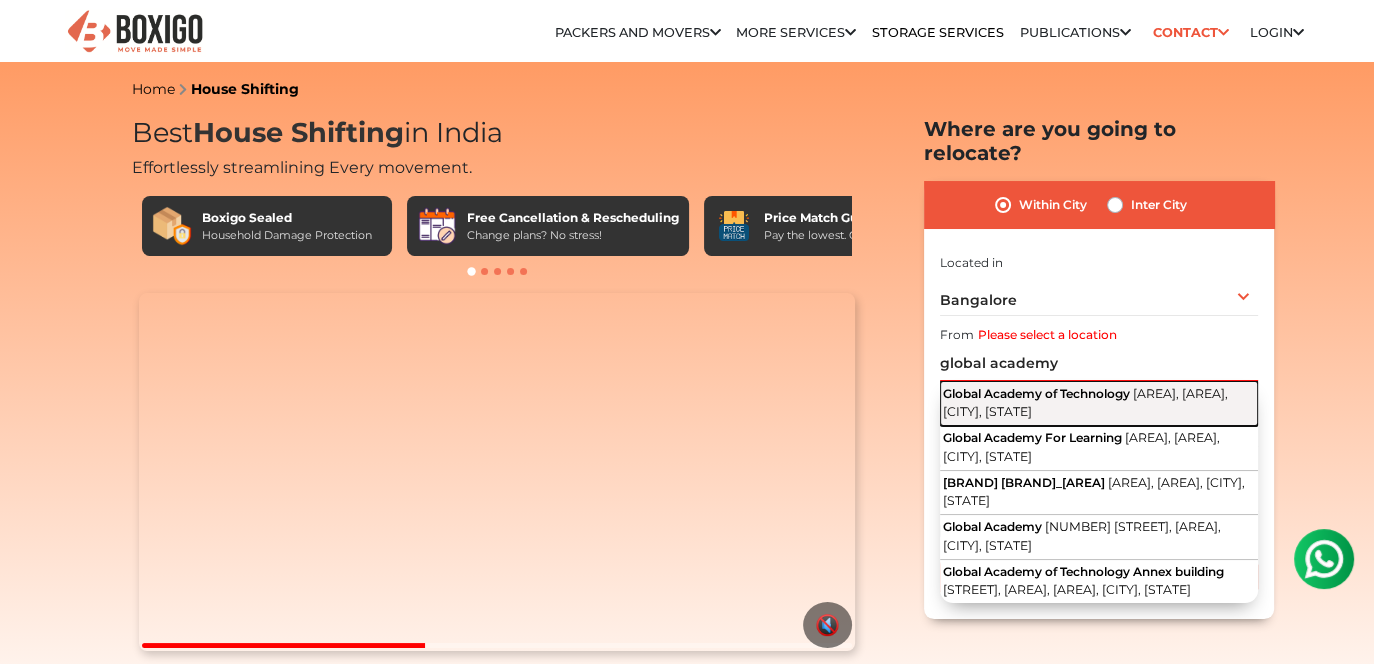 click on "Global Academy of Technology
Aditya Layout, Rajarajeshwari Nagar, Bengaluru, Karnataka" at bounding box center (1099, 403) 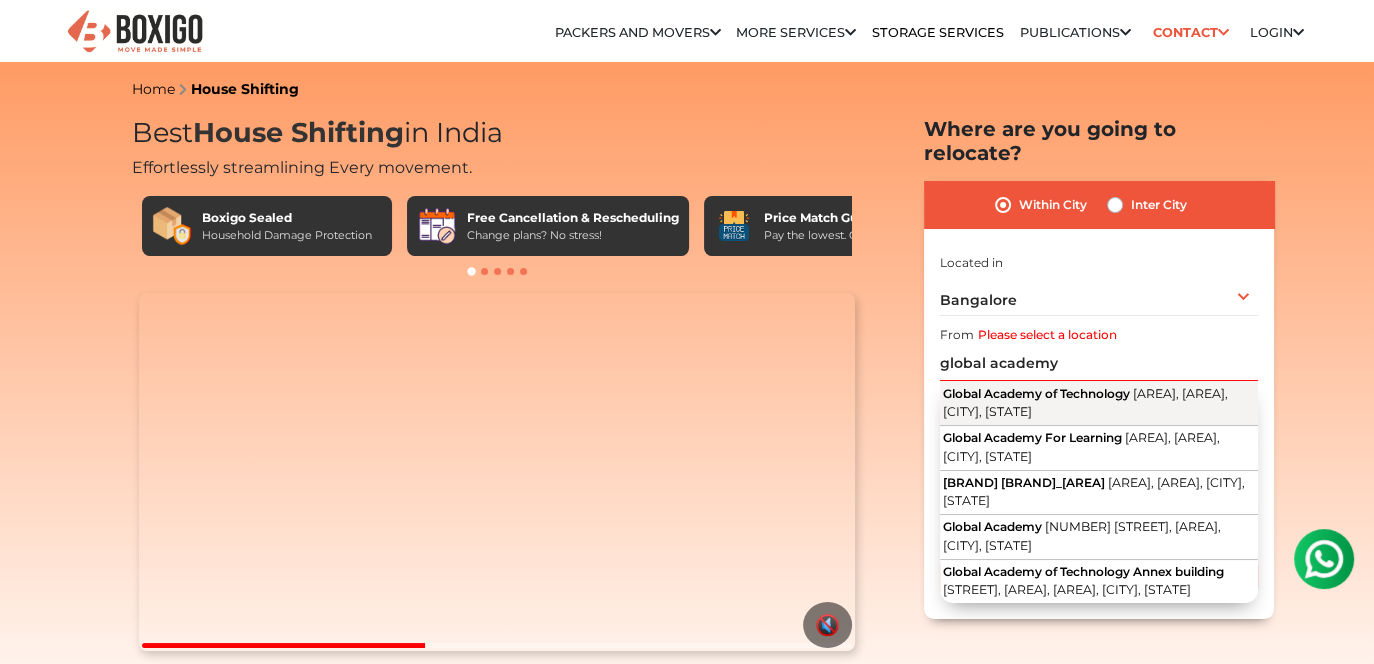 type on "Global Academy of Technology, Aditya Layout, Rajarajeshwari Nagar, Bengaluru, Karnataka" 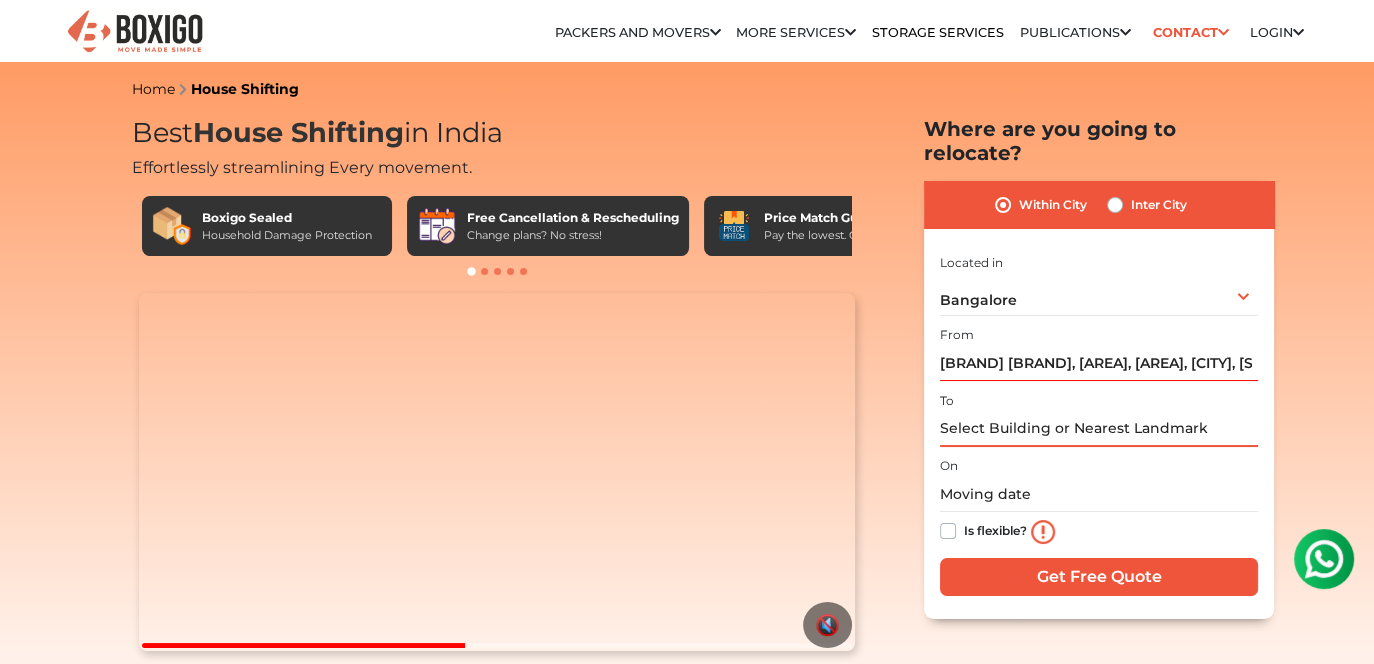 click at bounding box center (1099, 429) 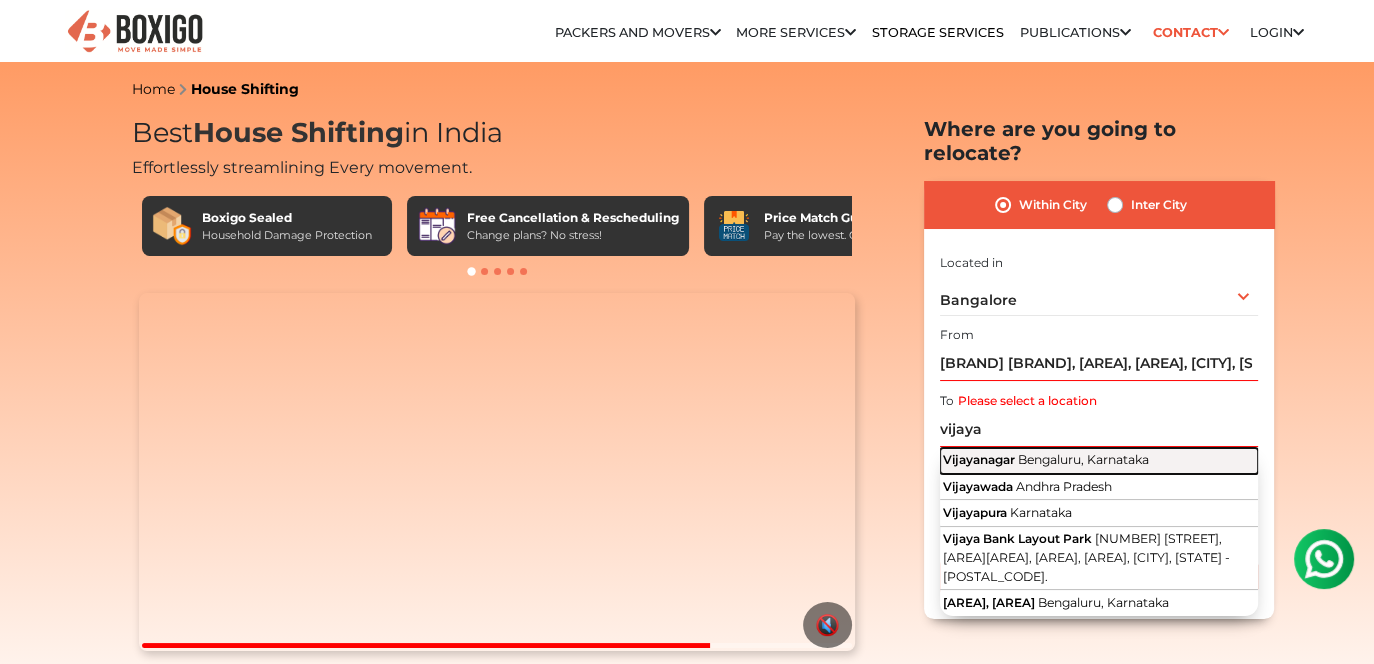 click on "Bengaluru, Karnataka" at bounding box center [1083, 459] 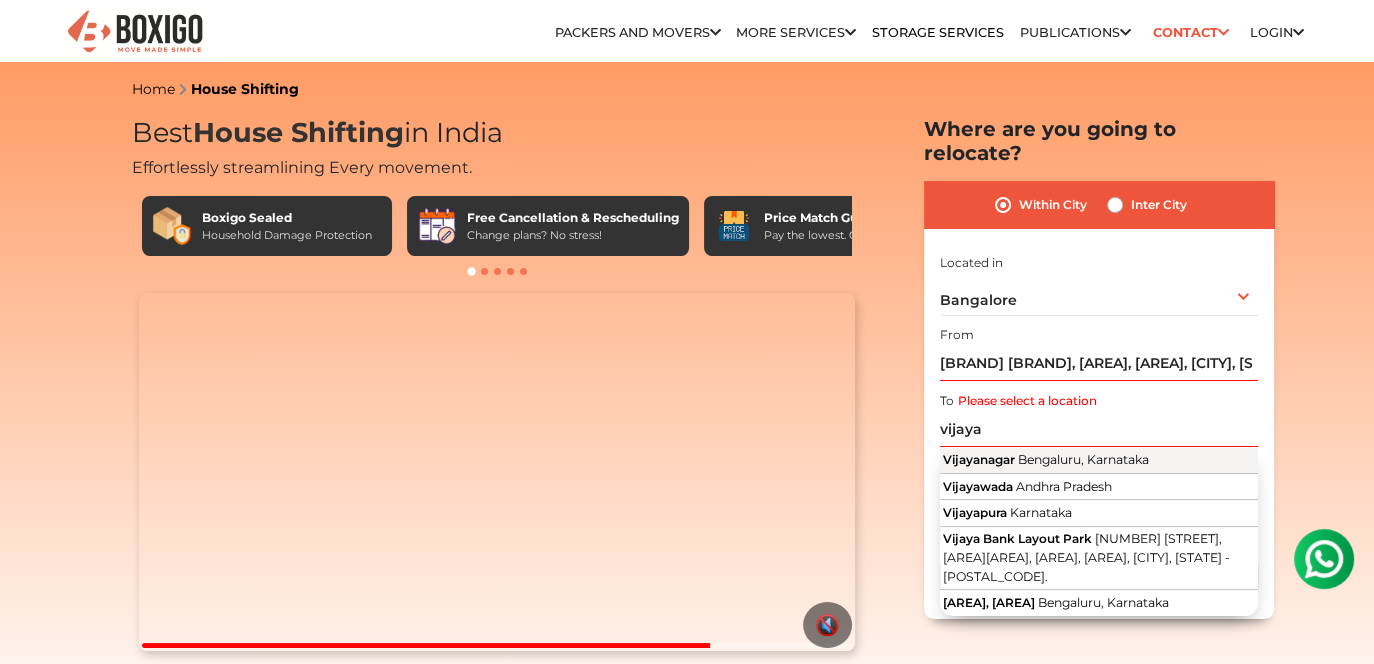 type on "[CITY], [CITY], [STATE]" 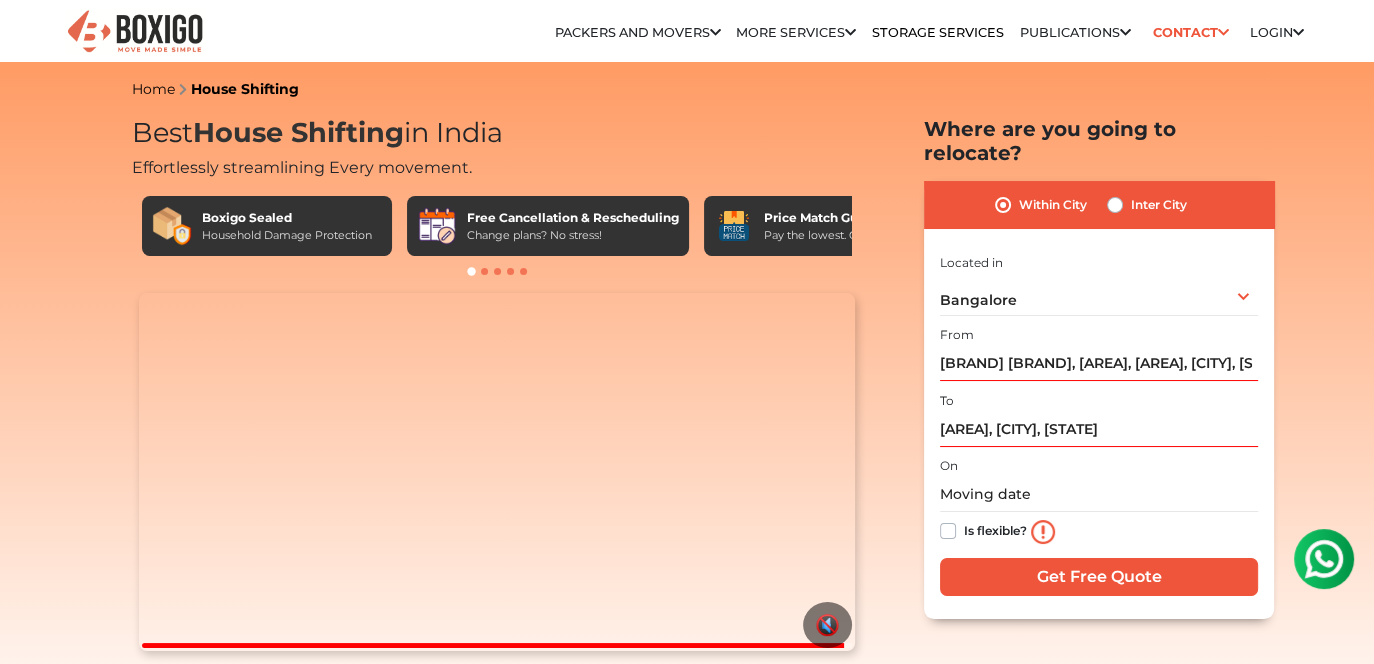click on "Is flexible?" at bounding box center (995, 529) 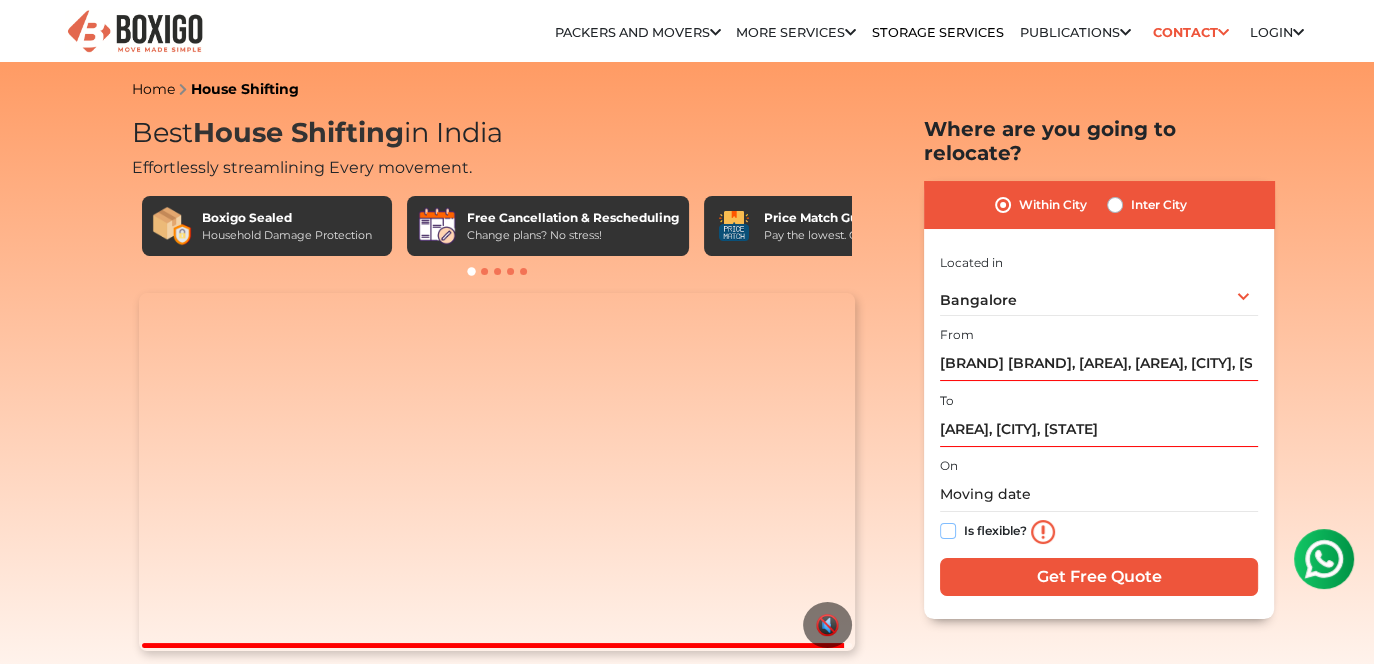 click on "Is flexible?" at bounding box center (948, 529) 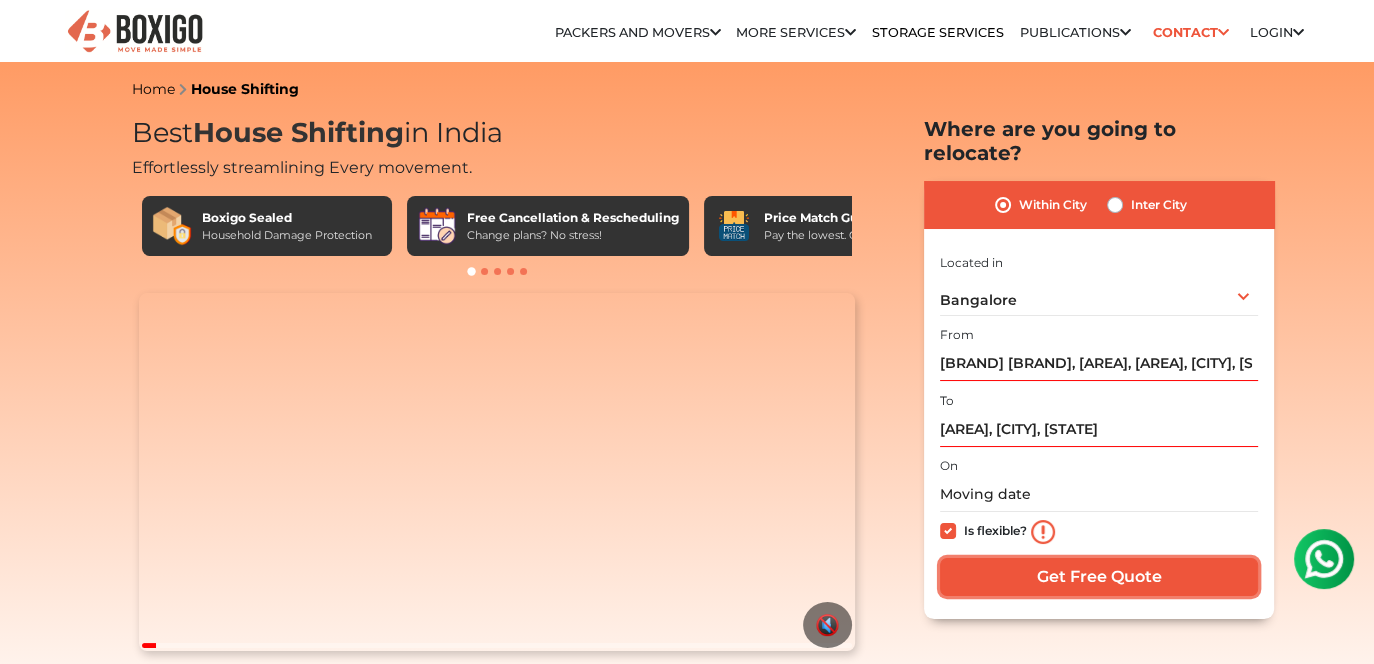 click on "Get Free Quote" at bounding box center [1099, 577] 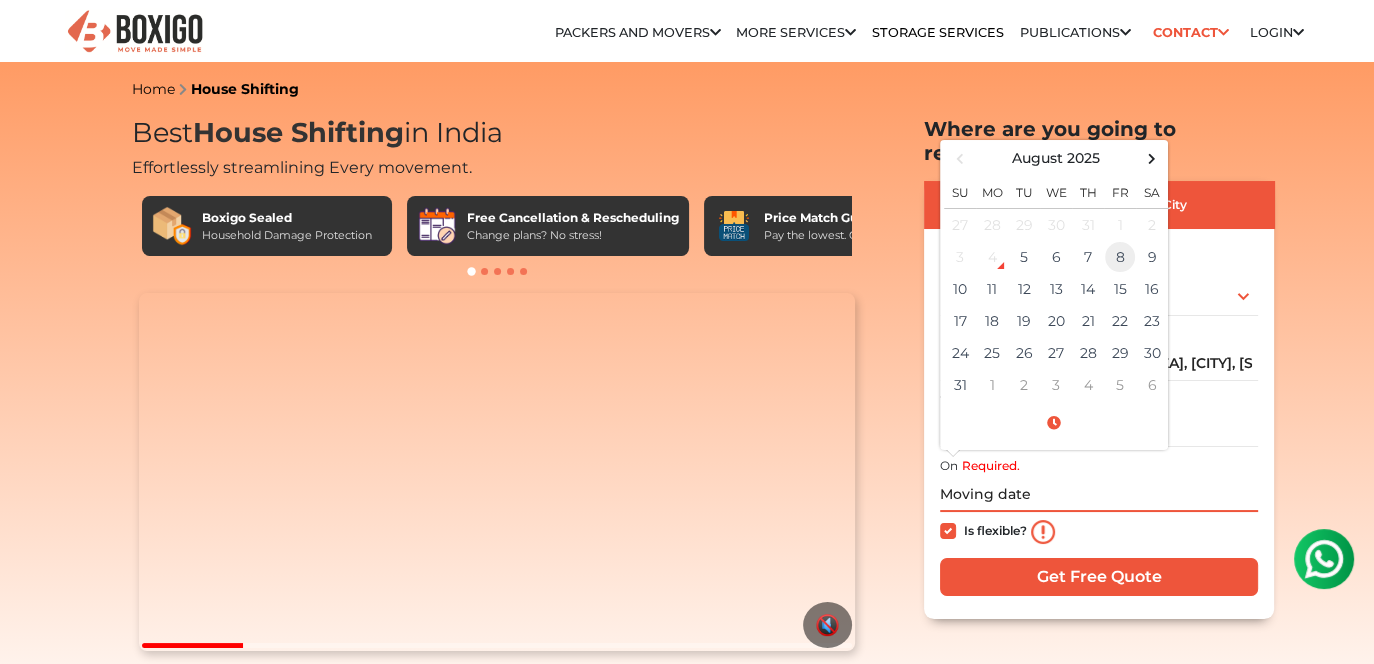 click on "8" at bounding box center [1120, 257] 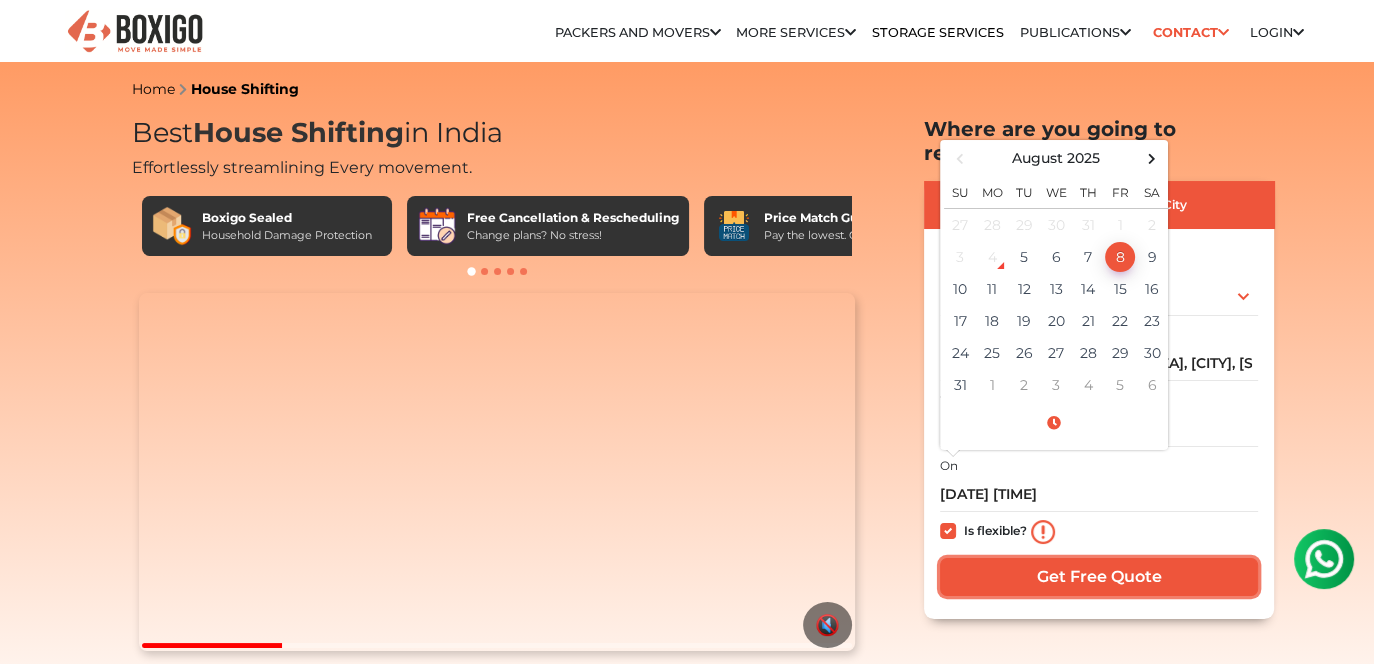 click on "Get Free Quote" at bounding box center [1099, 577] 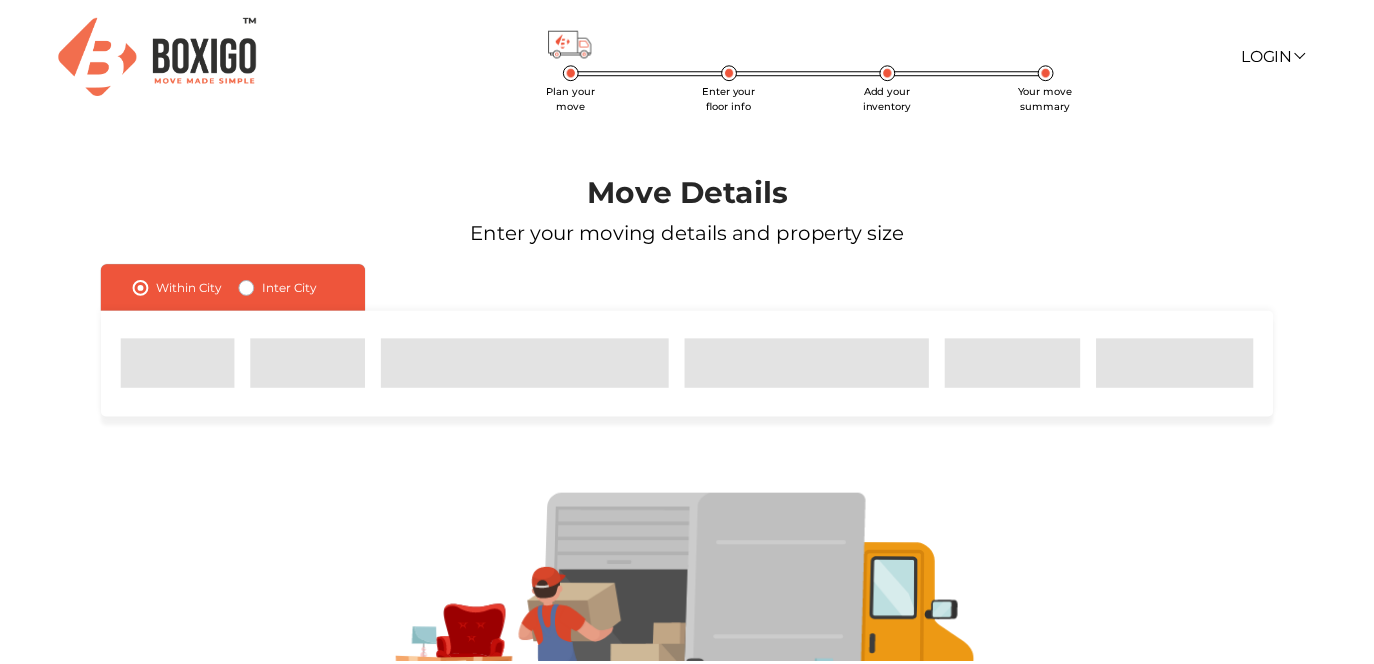 scroll, scrollTop: 0, scrollLeft: 0, axis: both 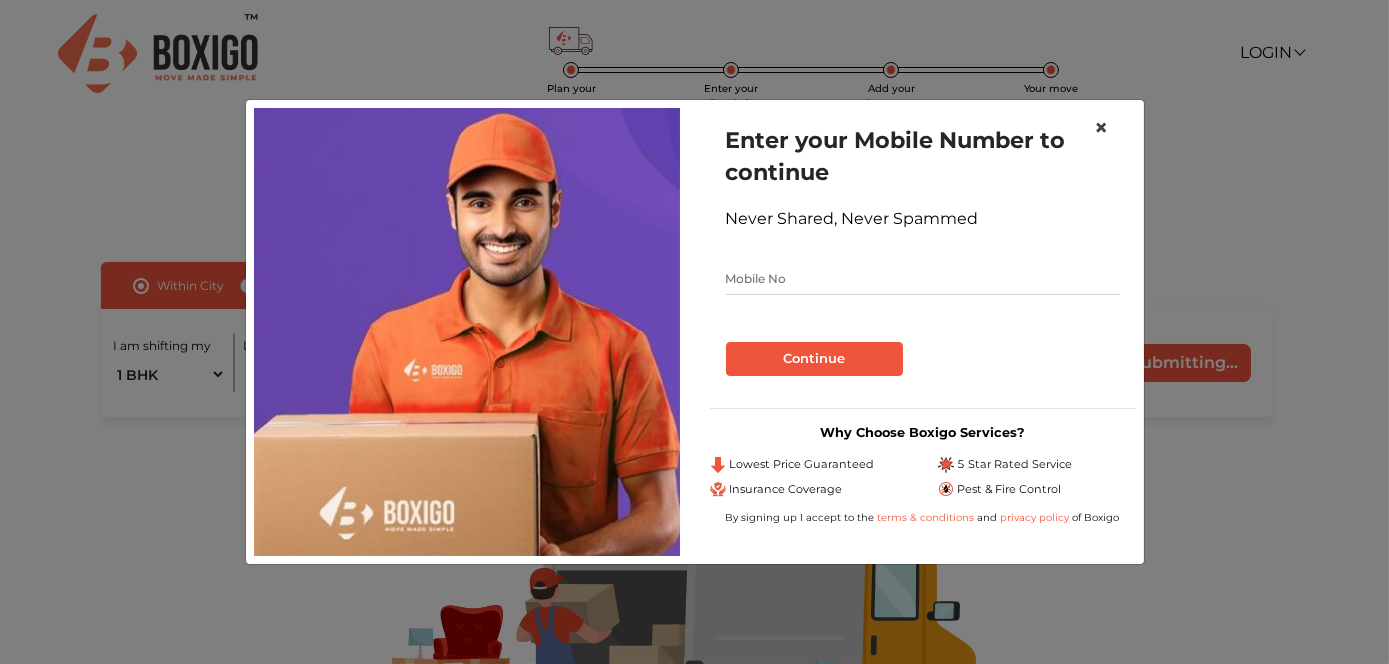 click on "×" at bounding box center (1101, 127) 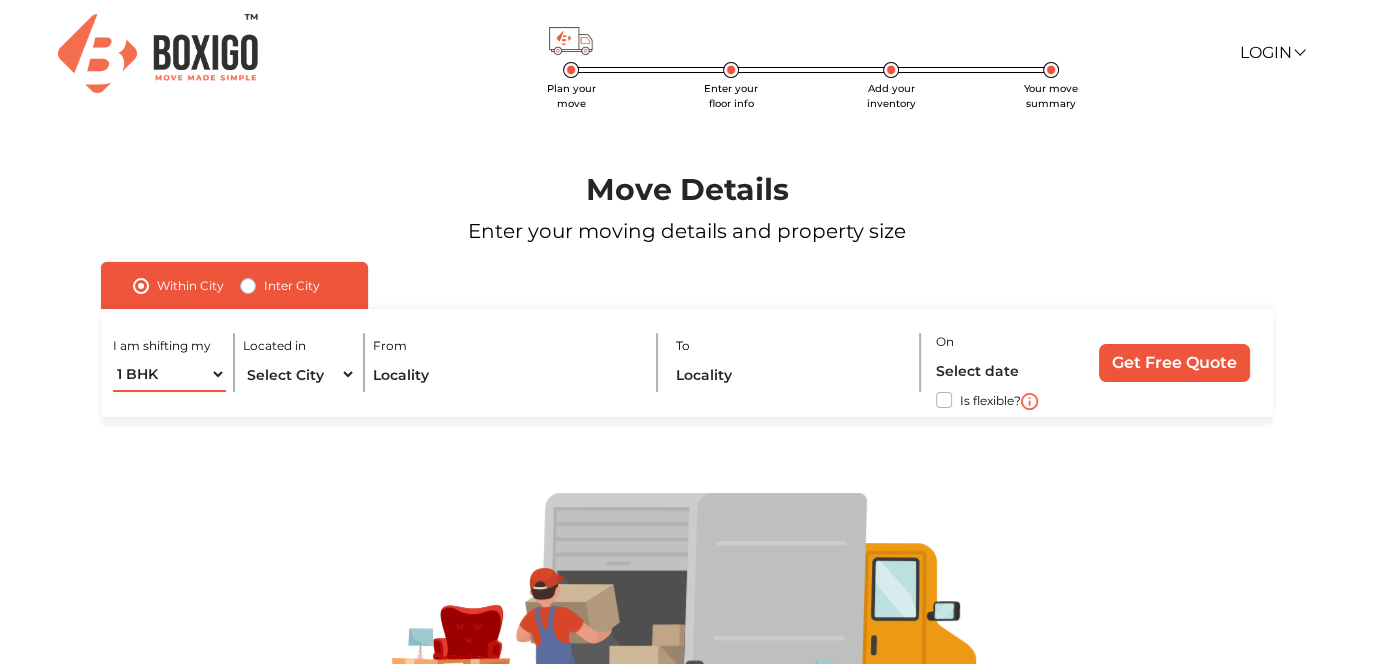 click on "1 BHK 2 BHK 3 BHK 3 + BHK FEW ITEMS" at bounding box center (170, 374) 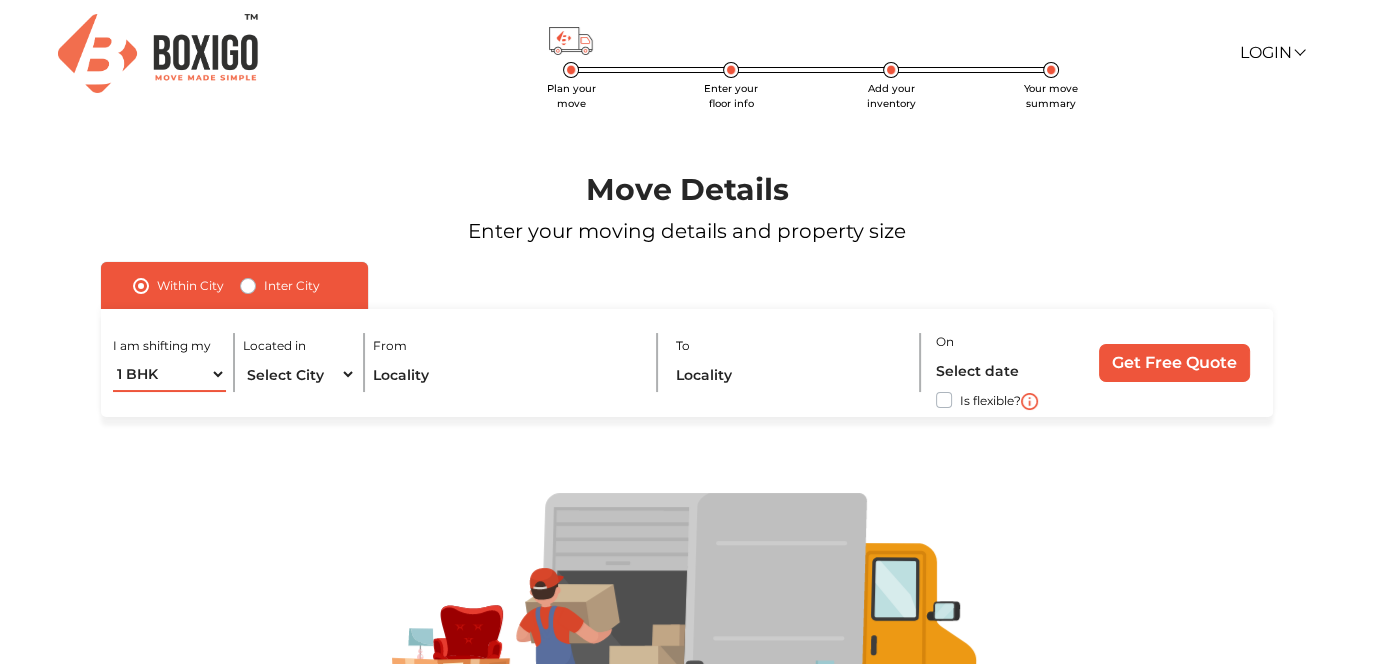 select on "FEW ITEMS" 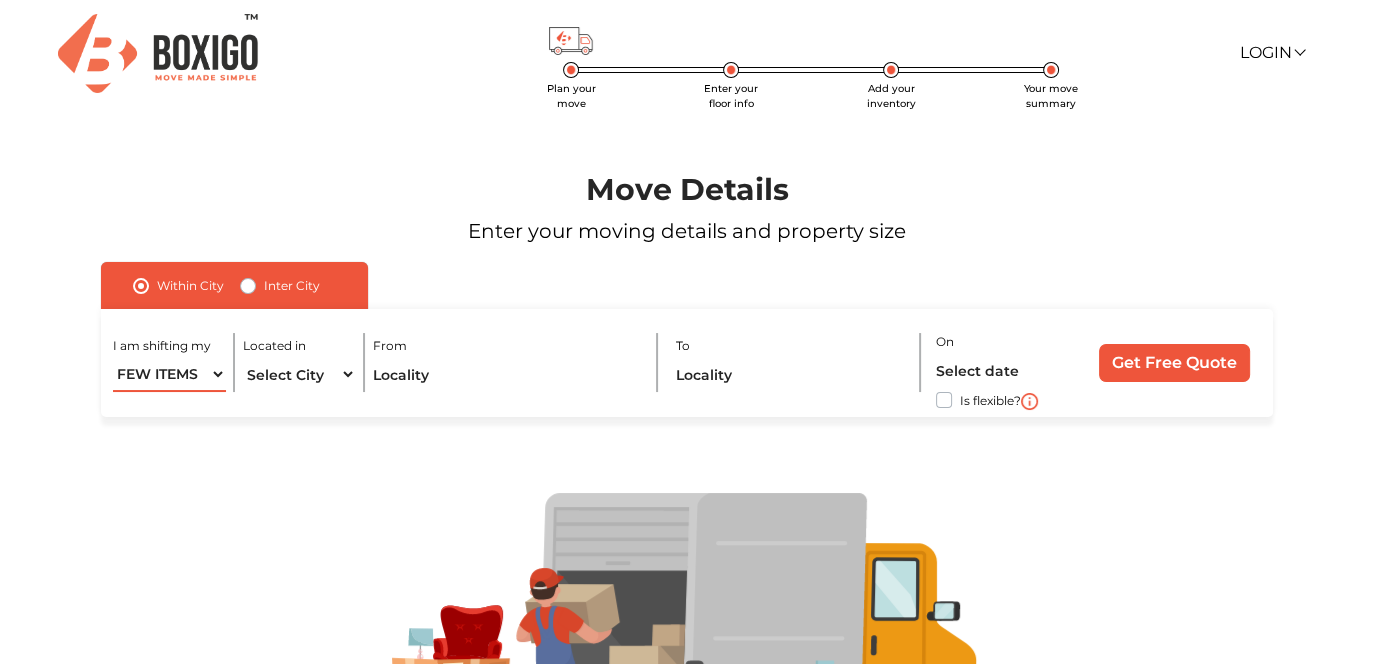 click on "1 BHK 2 BHK 3 BHK 3 + BHK FEW ITEMS" at bounding box center (170, 374) 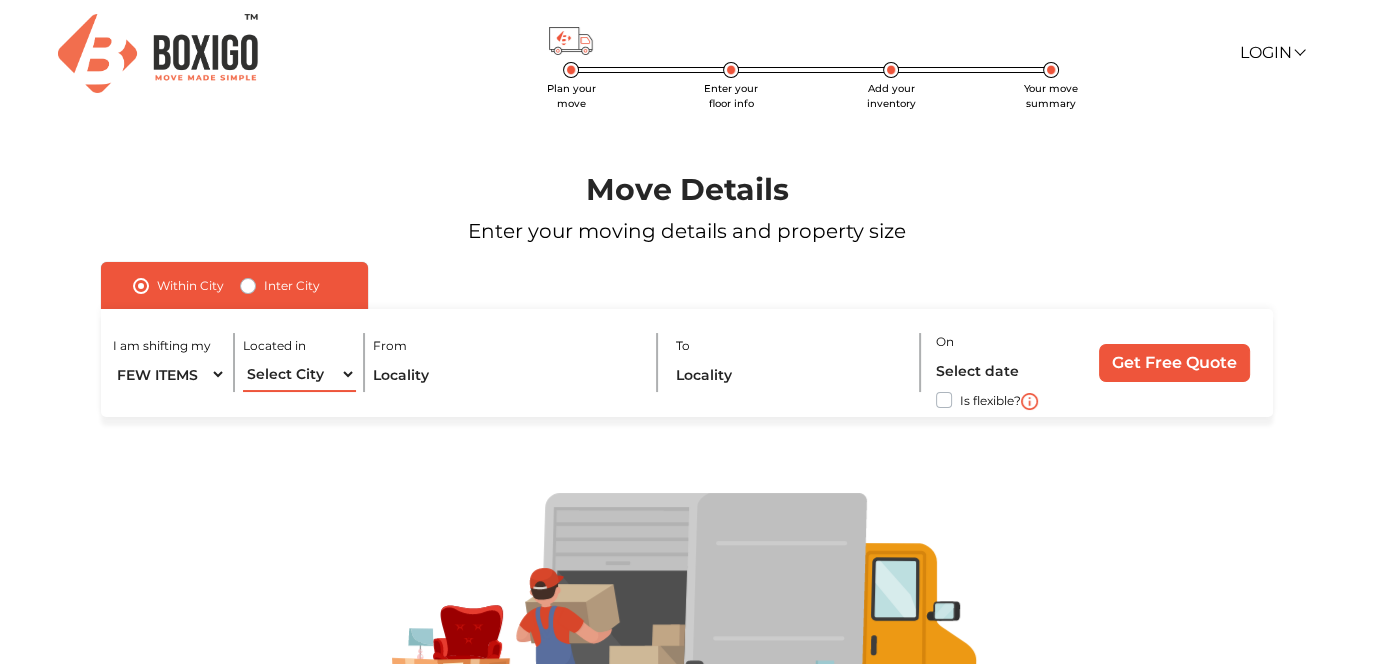 click on "Select City Bangalore Bengaluru Bhopal Bhubaneswar Chennai Coimbatore Cuttack Delhi Gulbarga Gurugram Guwahati Hyderabad Indore Jaipur Kalyan & Dombivali Kochi Kolkata Lucknow Madurai Mangalore Mumbai Mysore Navi Mumbai Noida Patna Pune Raipur Secunderabad Siliguri Srirangam Thane Thiruvananthapuram Vijayawada Visakhapatnam Warangal" at bounding box center (300, 374) 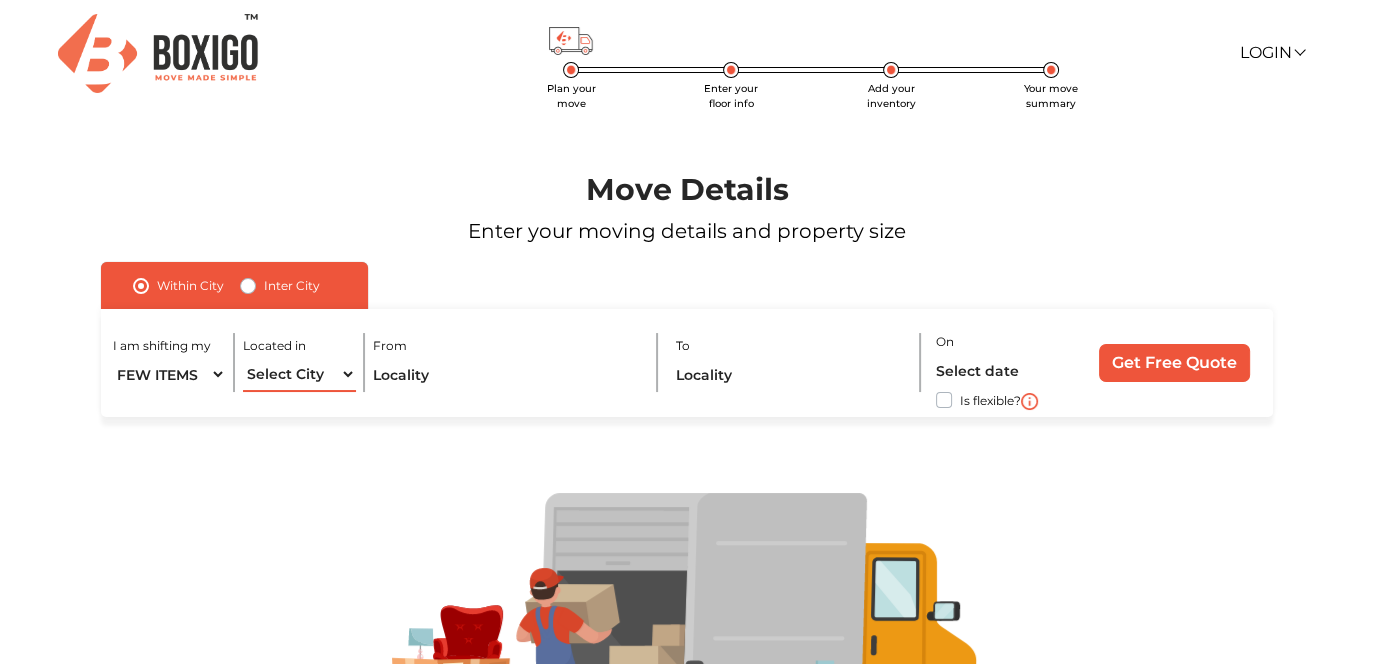 select on "Bangalore" 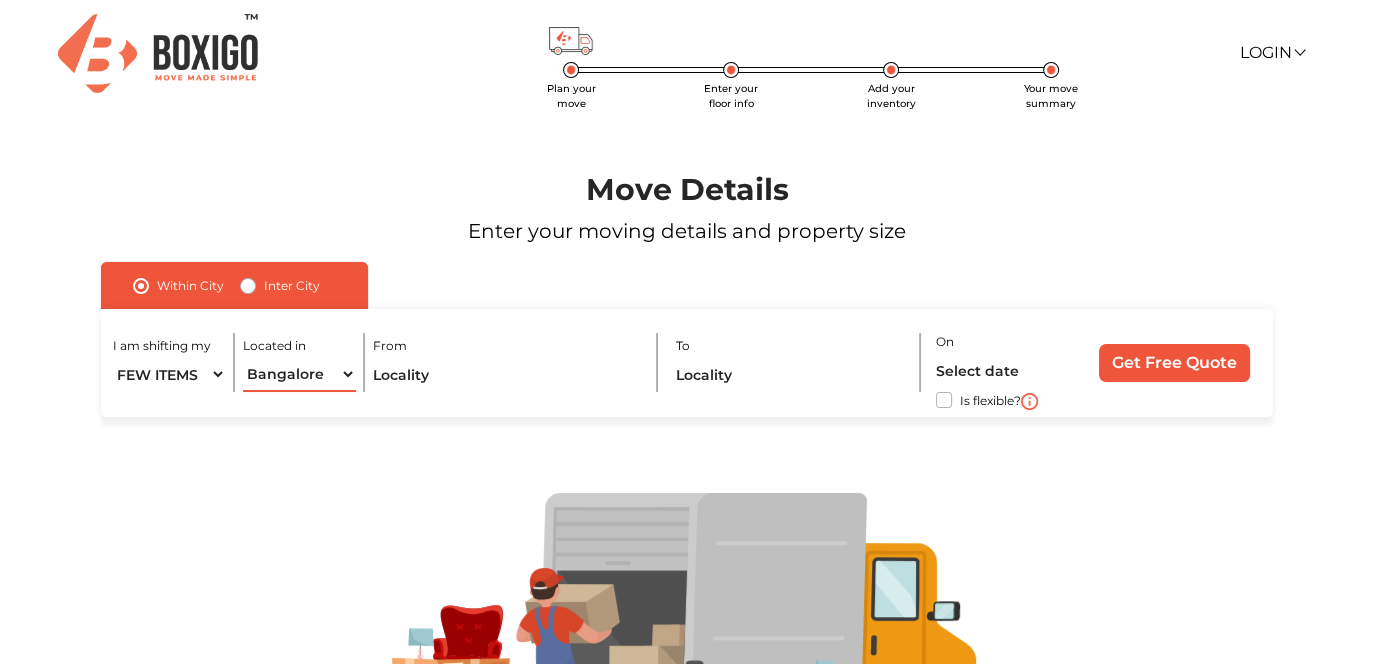 click on "Select City Bangalore Bengaluru Bhopal Bhubaneswar Chennai Coimbatore Cuttack Delhi Gulbarga Gurugram Guwahati Hyderabad Indore Jaipur Kalyan & Dombivali Kochi Kolkata Lucknow Madurai Mangalore Mumbai Mysore Navi Mumbai Noida Patna Pune Raipur Secunderabad Siliguri Srirangam Thane Thiruvananthapuram Vijayawada Visakhapatnam Warangal" at bounding box center (300, 374) 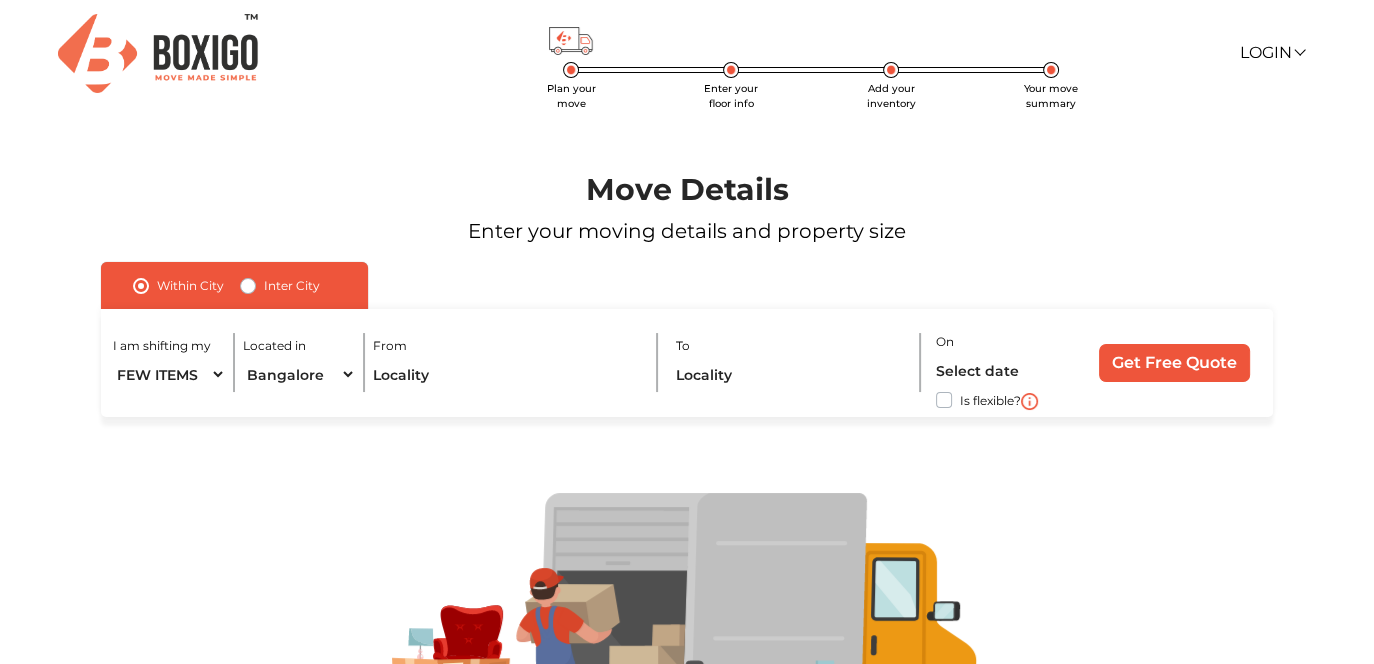 click on "I am shifting my 1 BHK 2 BHK 3 BHK 3 + BHK FEW ITEMS Located in Select City Bangalore Bengaluru Bhopal Bhubaneswar Chennai Coimbatore Cuttack Delhi Gulbarga Gurugram Guwahati Hyderabad Indore Jaipur Kalyan & Dombivali Kochi Kolkata Lucknow Madurai Mangalore Mumbai Mysore Navi Mumbai Noida Patna Pune Raipur Secunderabad Siliguri Srirangam Thane Thiruvananthapuram Vijayawada Visakhapatnam Warangal From To On Is flexible? Get Free Quote" at bounding box center (687, 363) 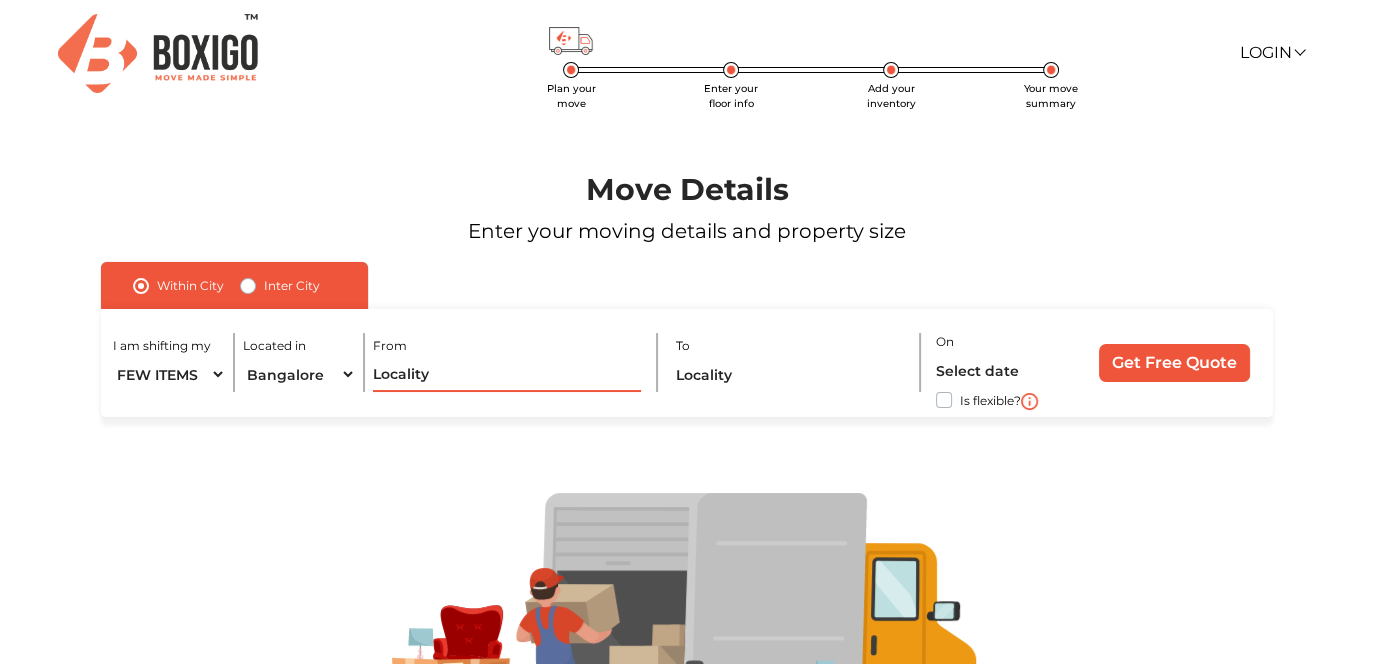 click at bounding box center [507, 374] 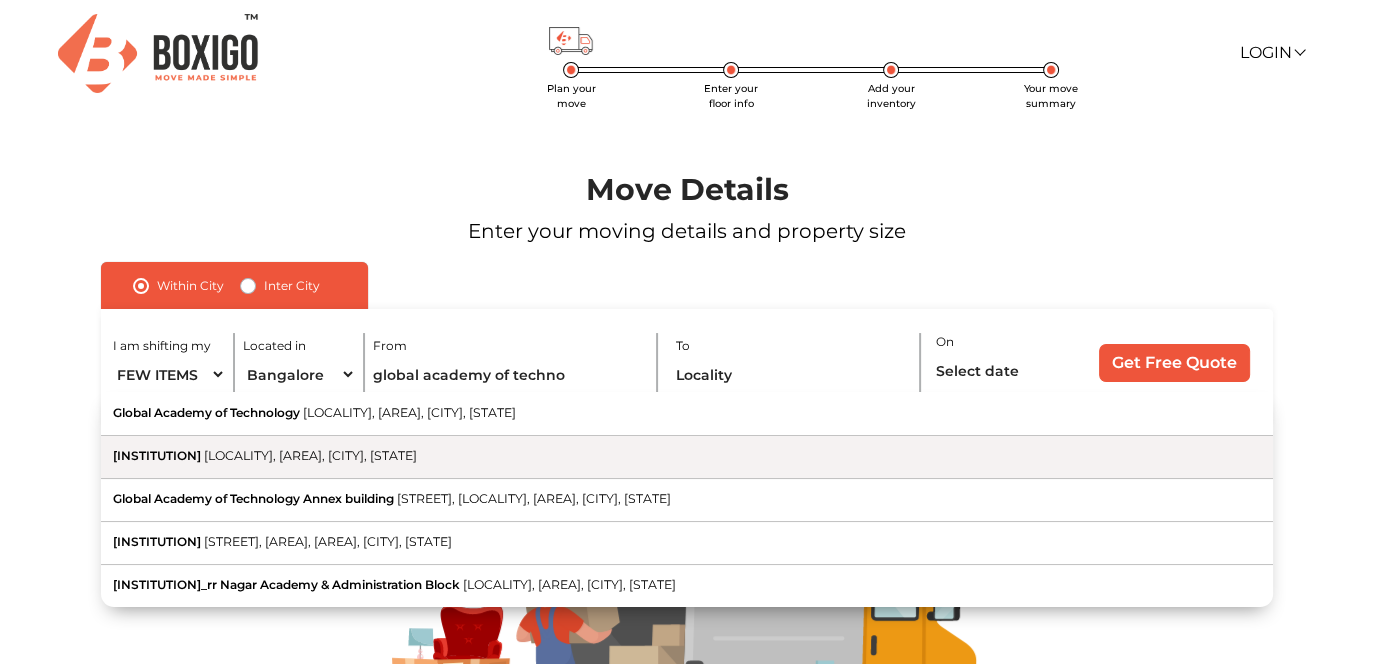 click on "[LOCALITY], [AREA], [CITY], [STATE]" at bounding box center [310, 455] 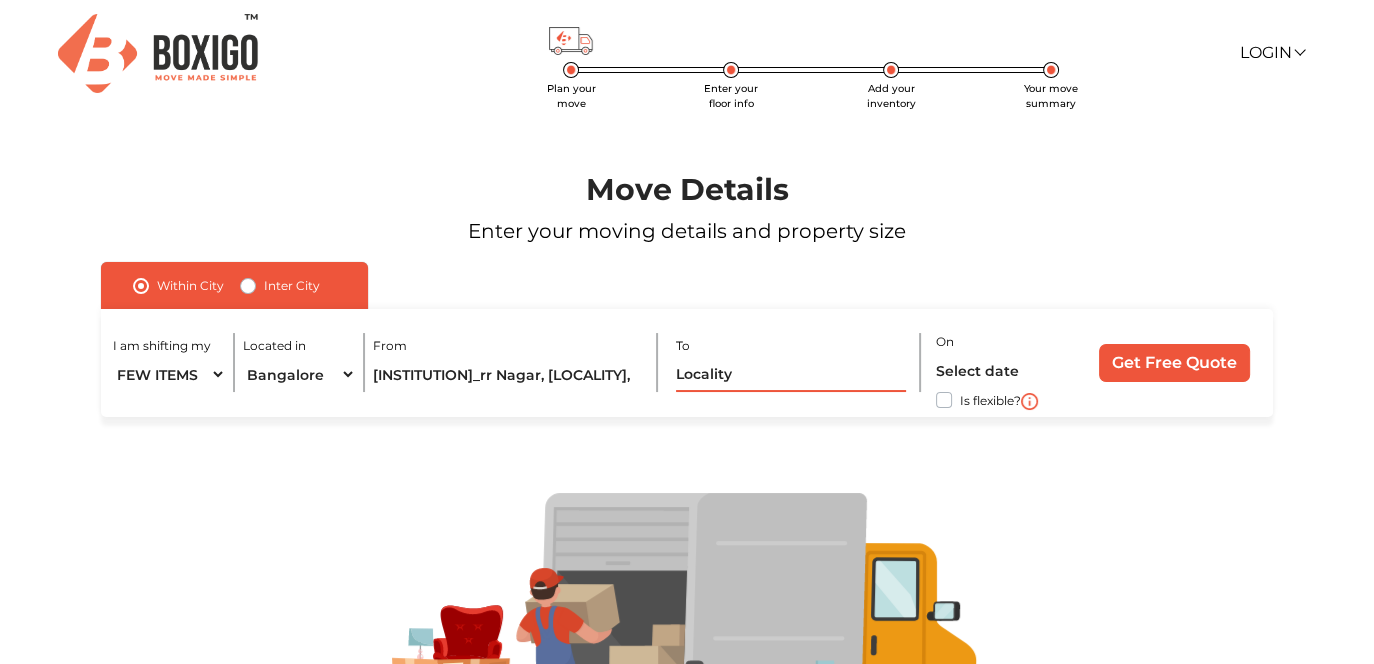 click at bounding box center (791, 374) 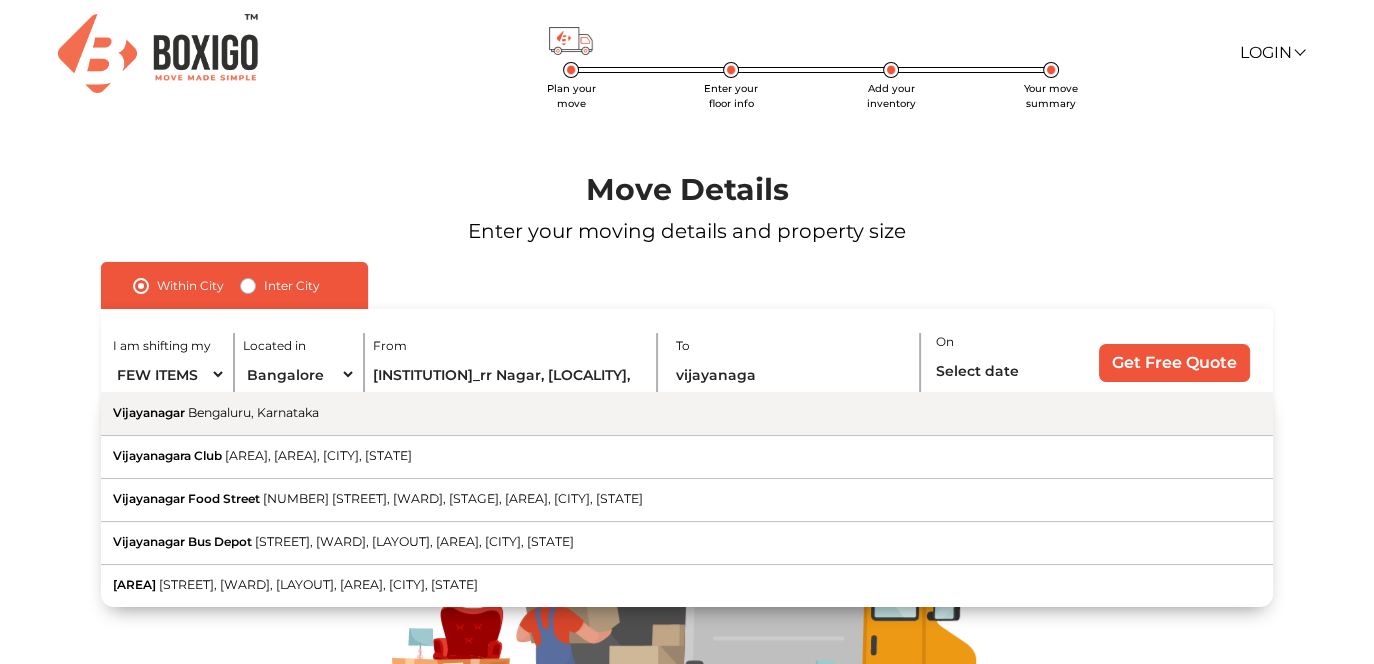 click on "[CITY] [CITY], [STATE]" at bounding box center (687, 413) 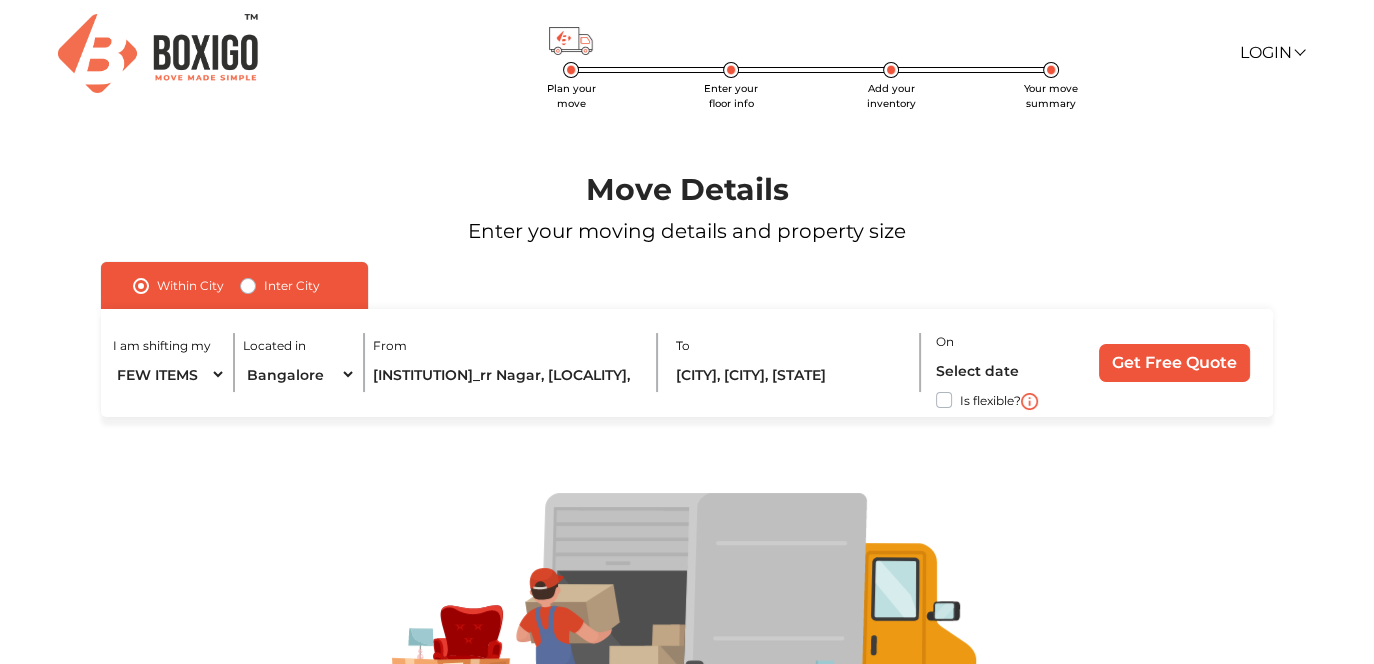 click on "Is flexible?" at bounding box center [1003, 400] 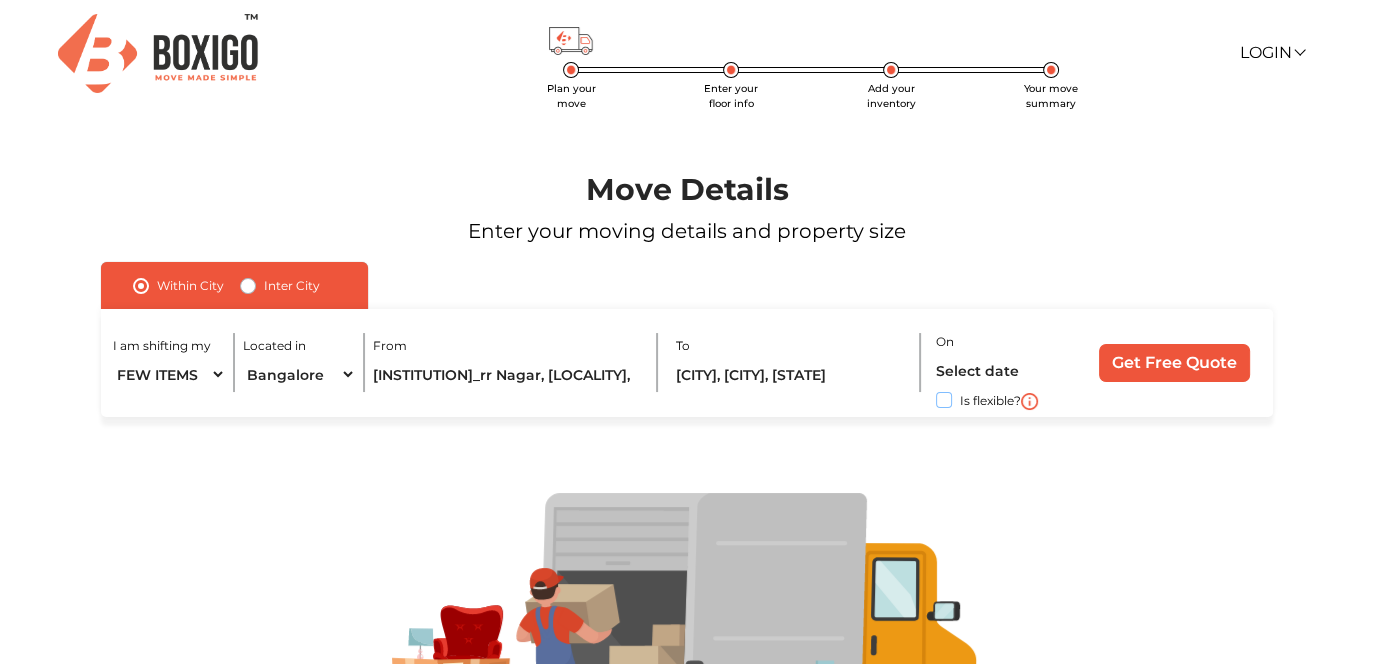 click on "Is flexible?" at bounding box center [109, 398] 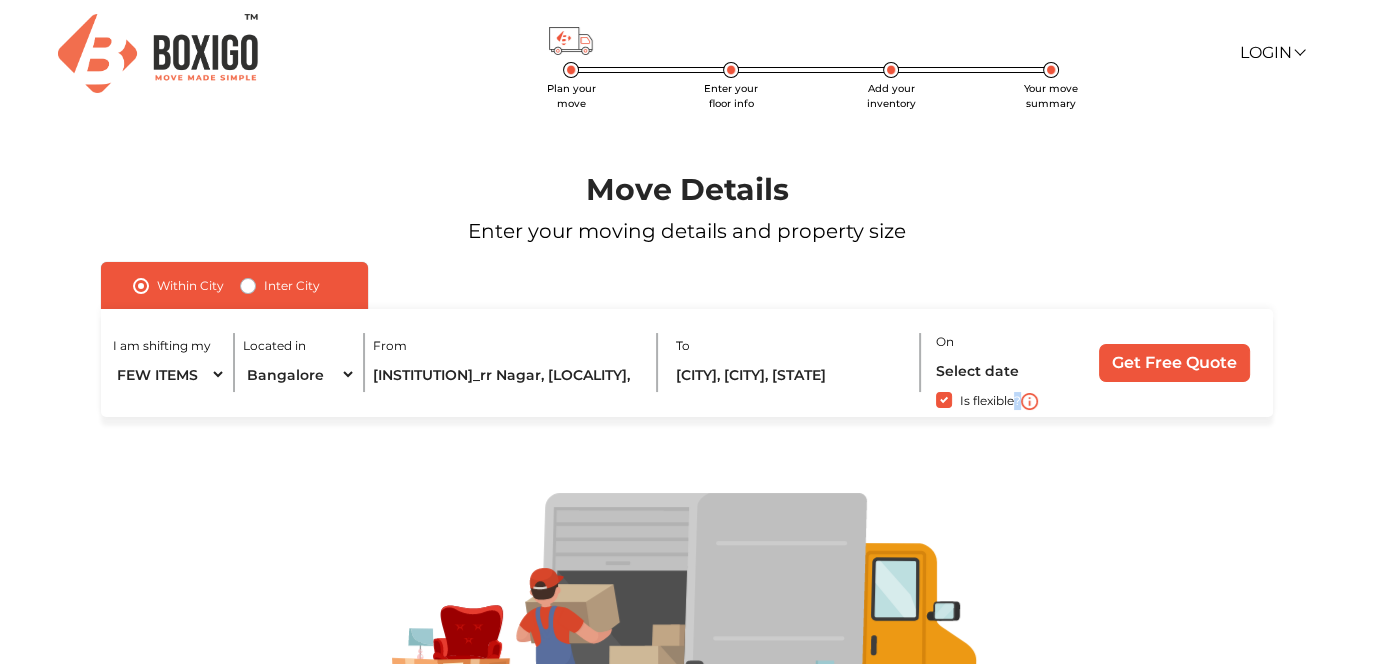click on "Is flexible?" at bounding box center [990, 398] 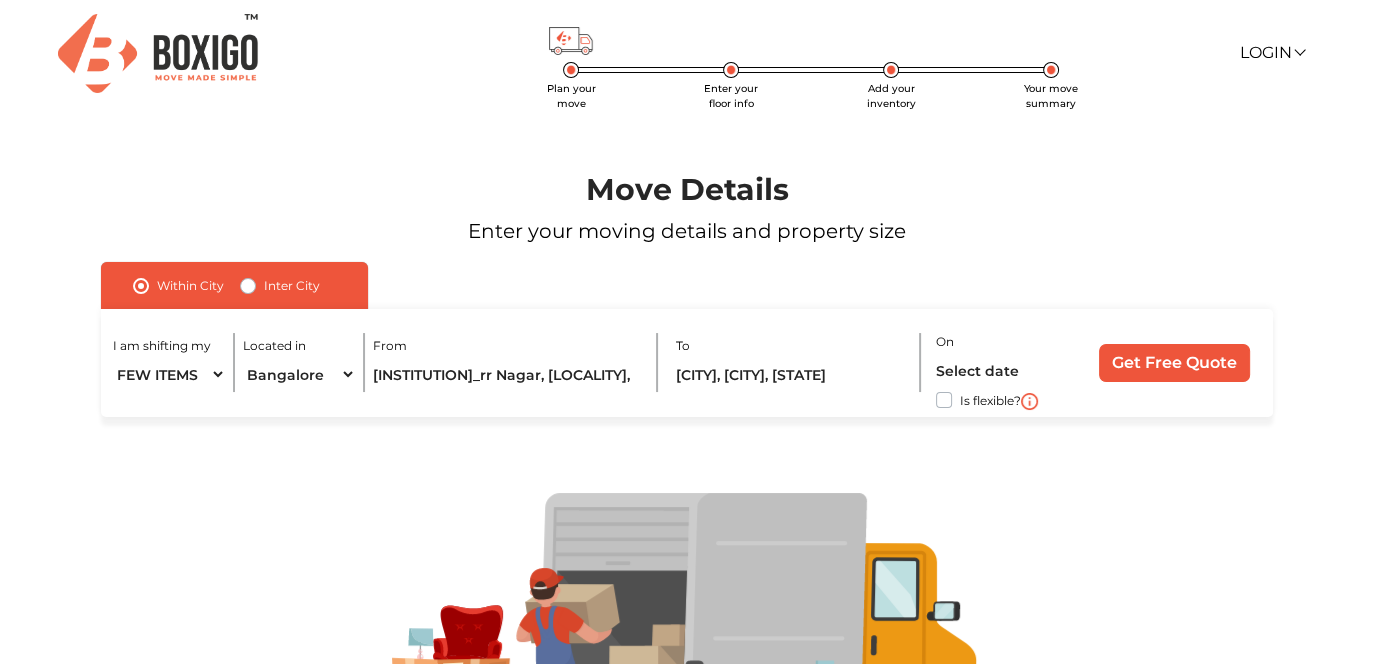 click on "Is flexible?" at bounding box center [990, 398] 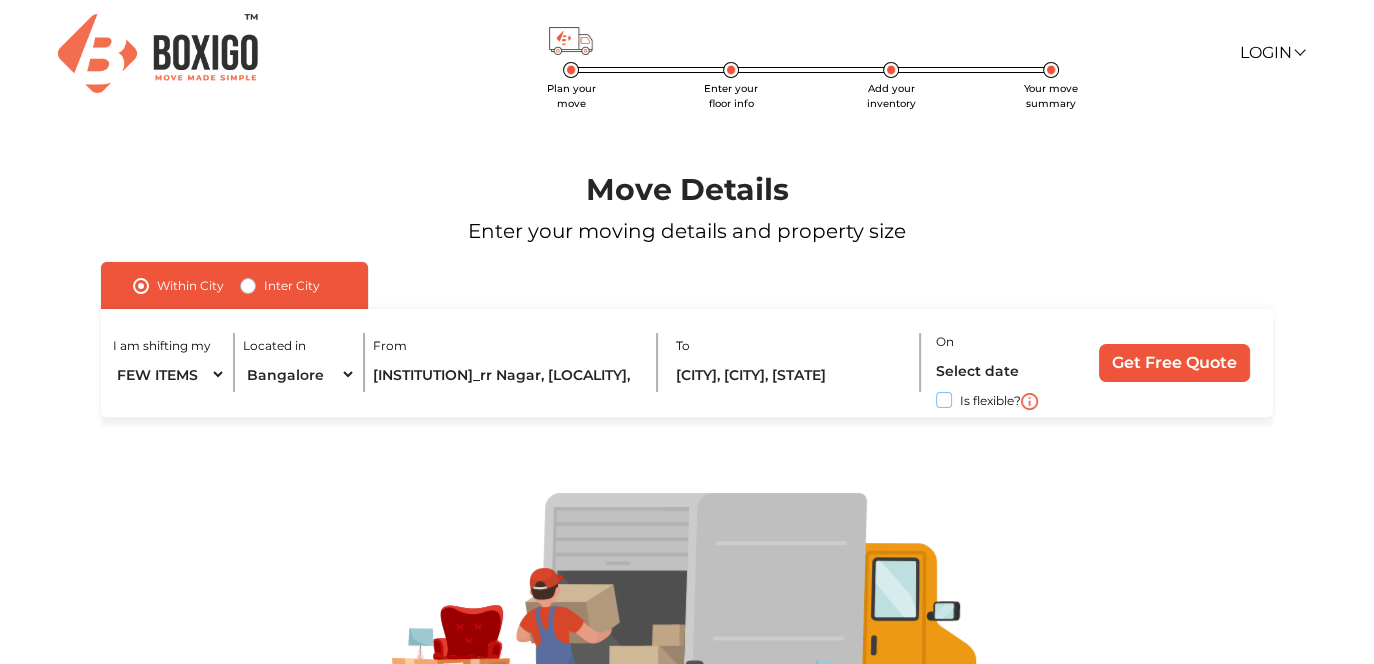 checkbox on "true" 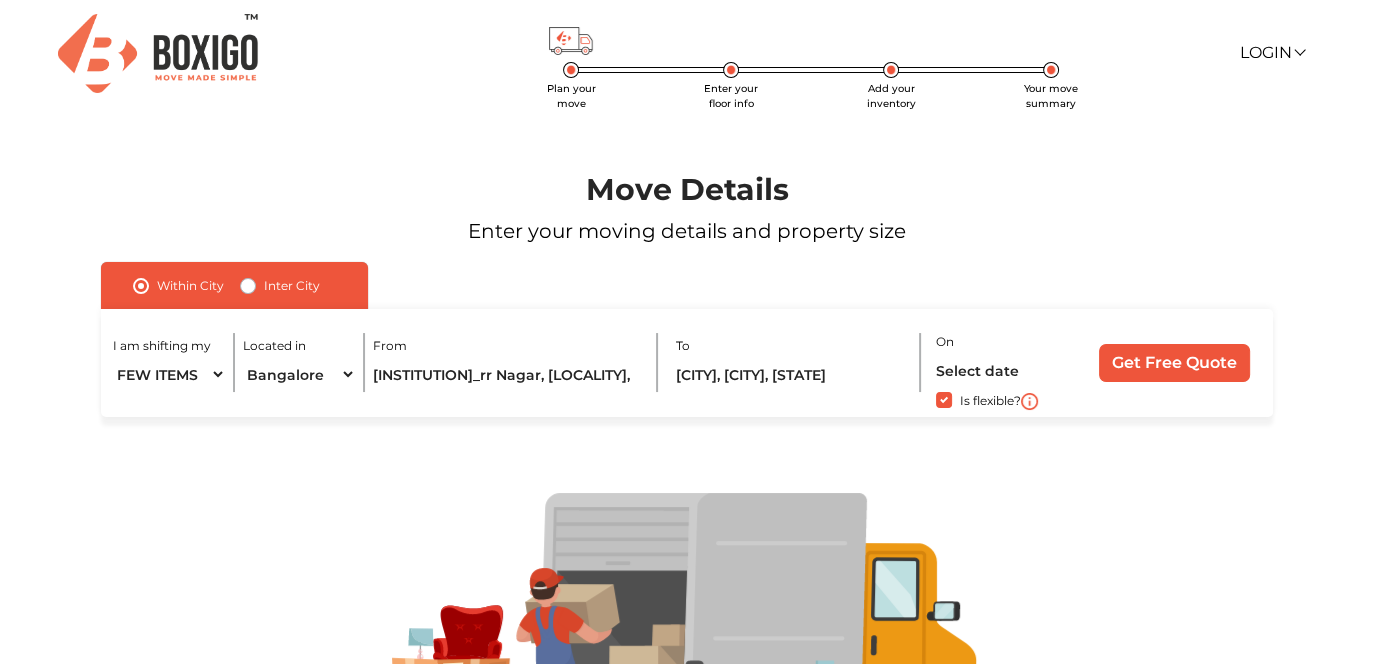 scroll, scrollTop: 175, scrollLeft: 0, axis: vertical 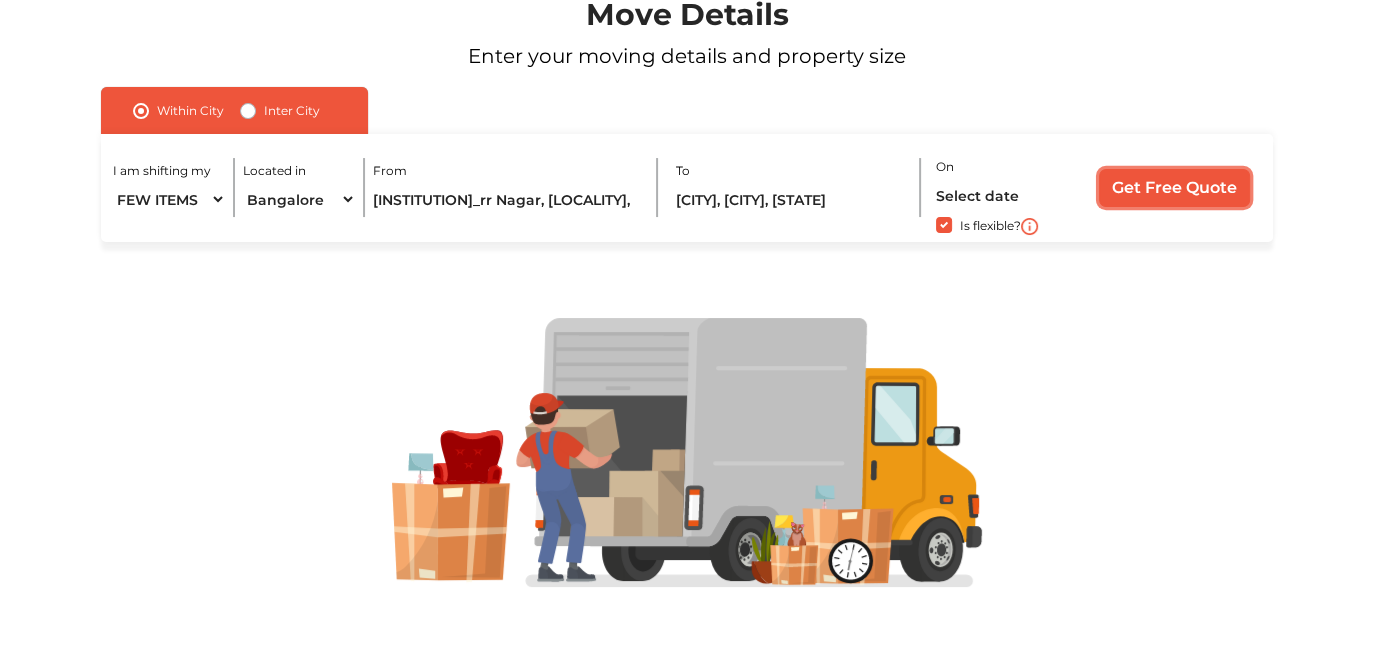 click on "Get Free Quote" at bounding box center (1174, 188) 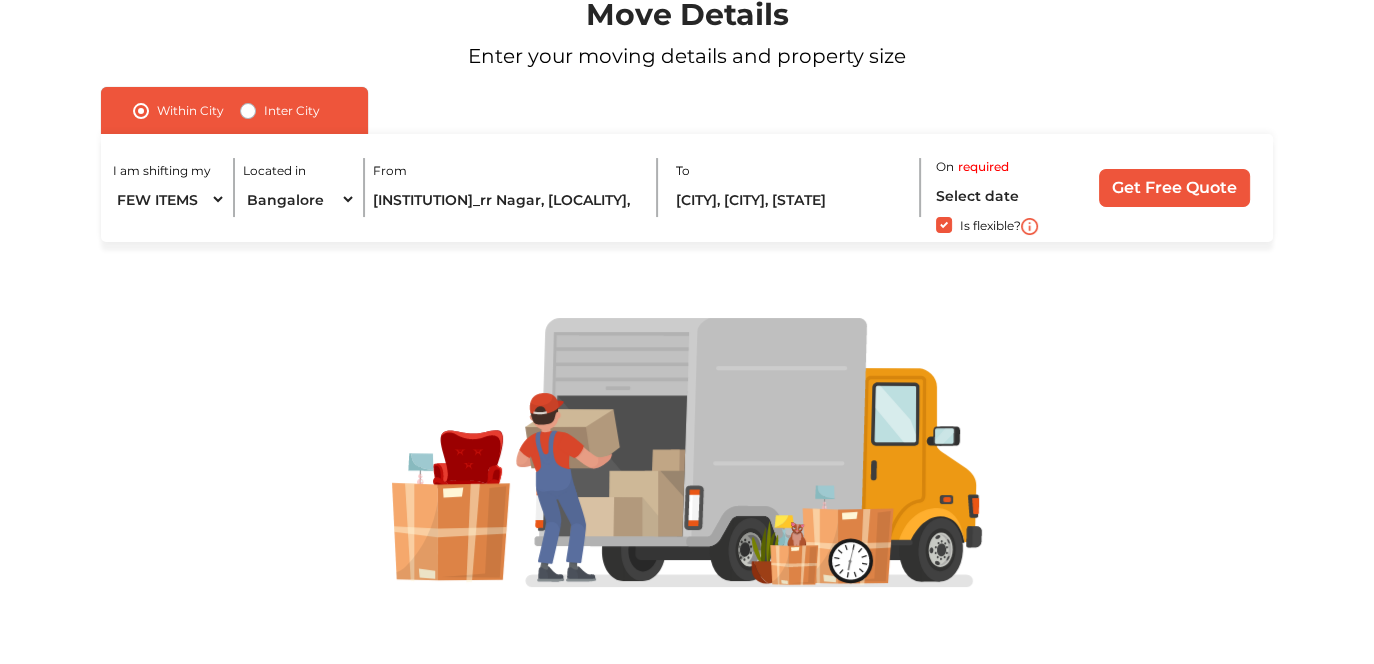 click on "required" at bounding box center [982, 167] 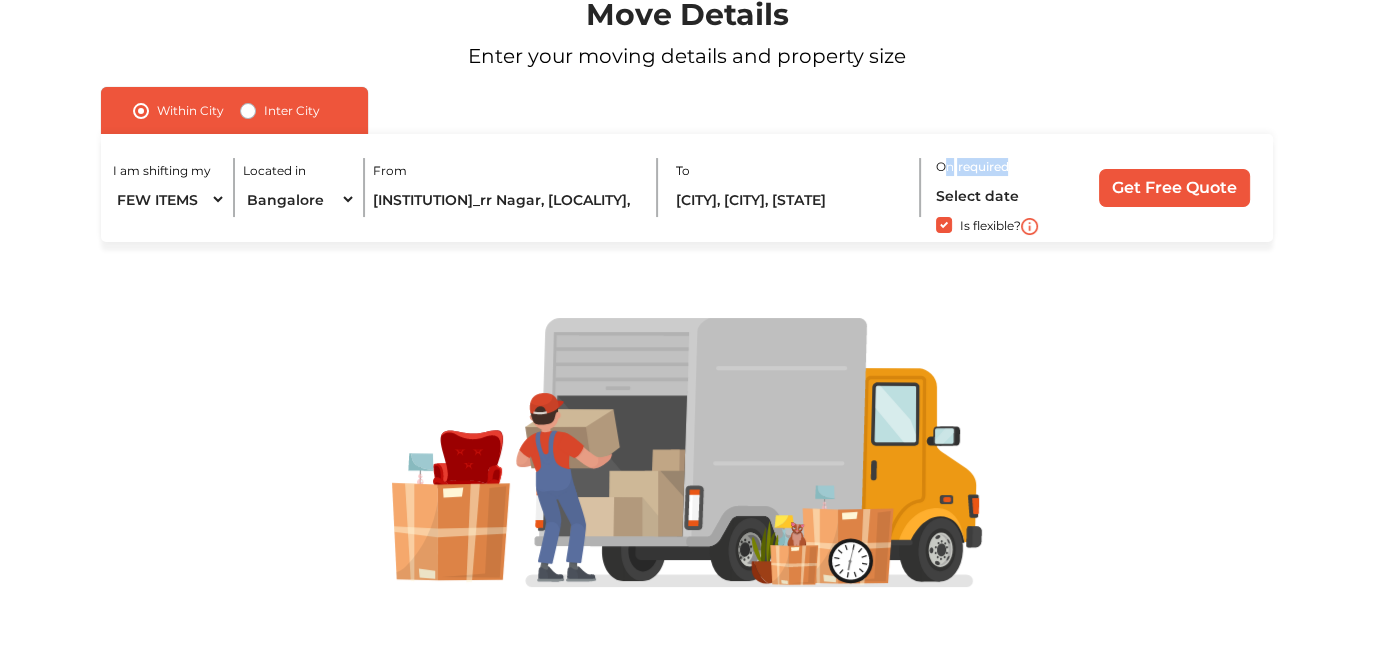 click on "required" at bounding box center (982, 167) 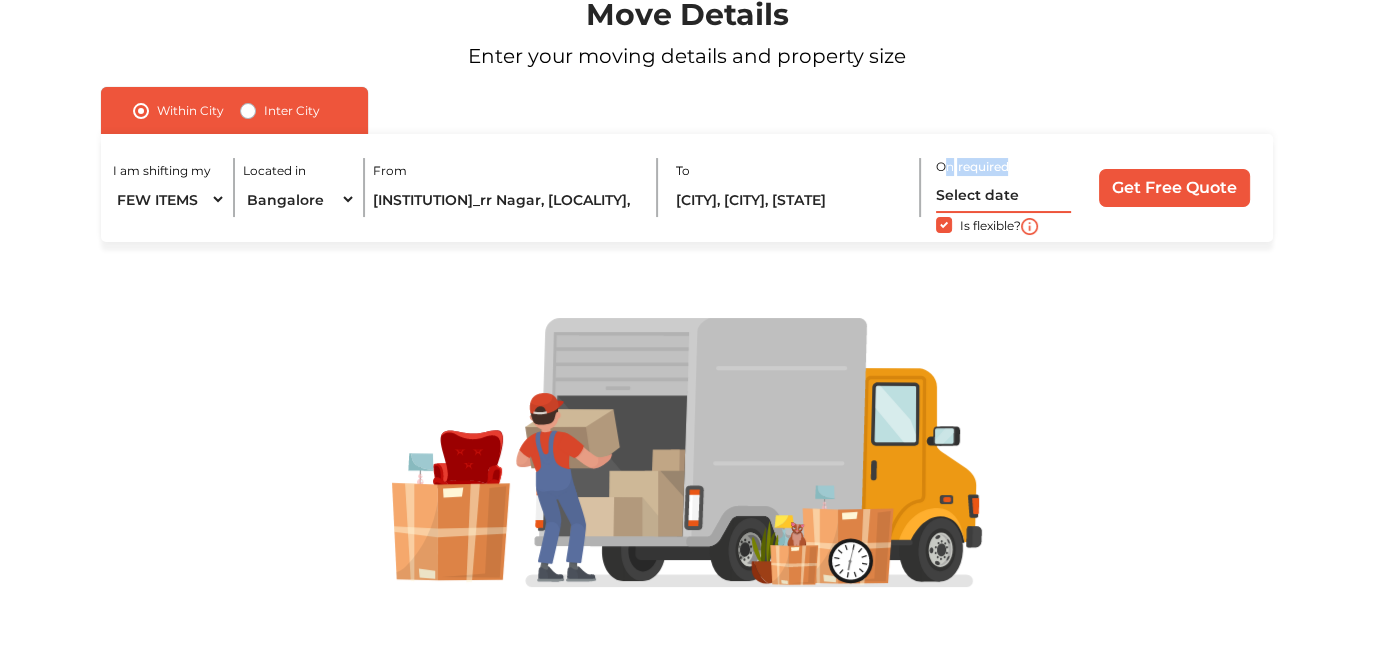 drag, startPoint x: 991, startPoint y: 161, endPoint x: 1028, endPoint y: 192, distance: 48.270073 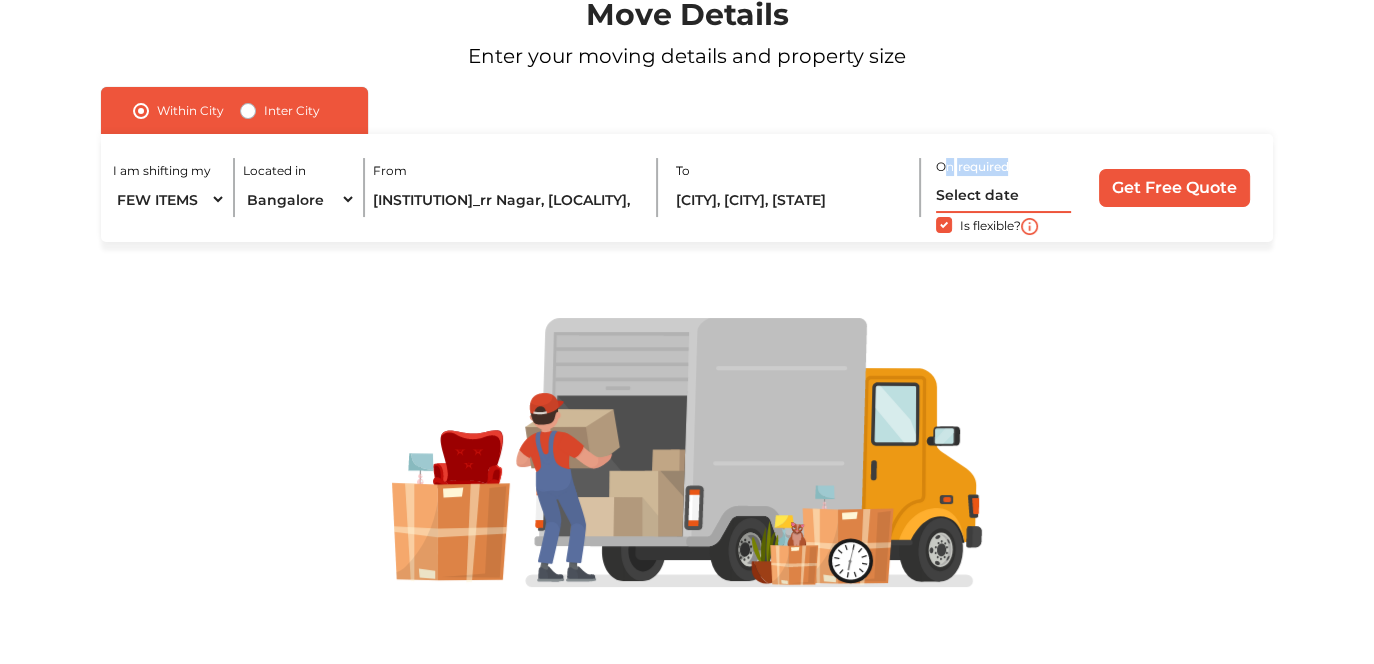 click at bounding box center [1003, 195] 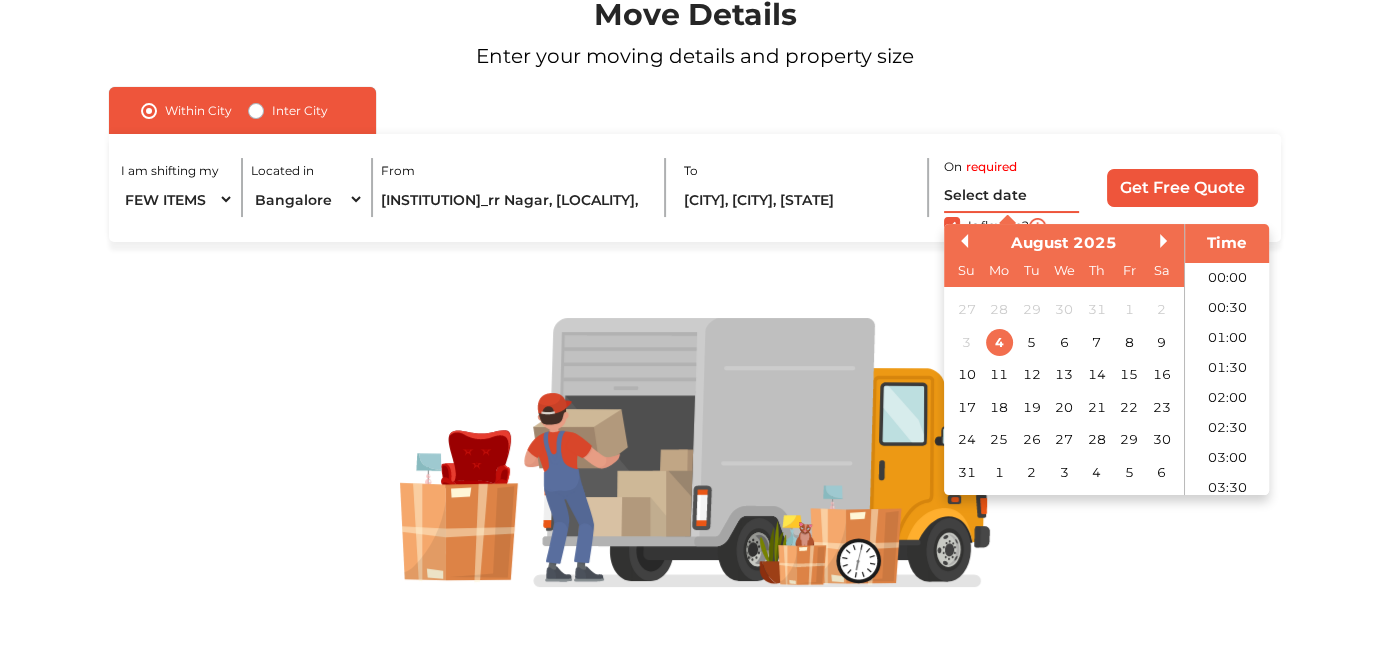 scroll, scrollTop: 559, scrollLeft: 0, axis: vertical 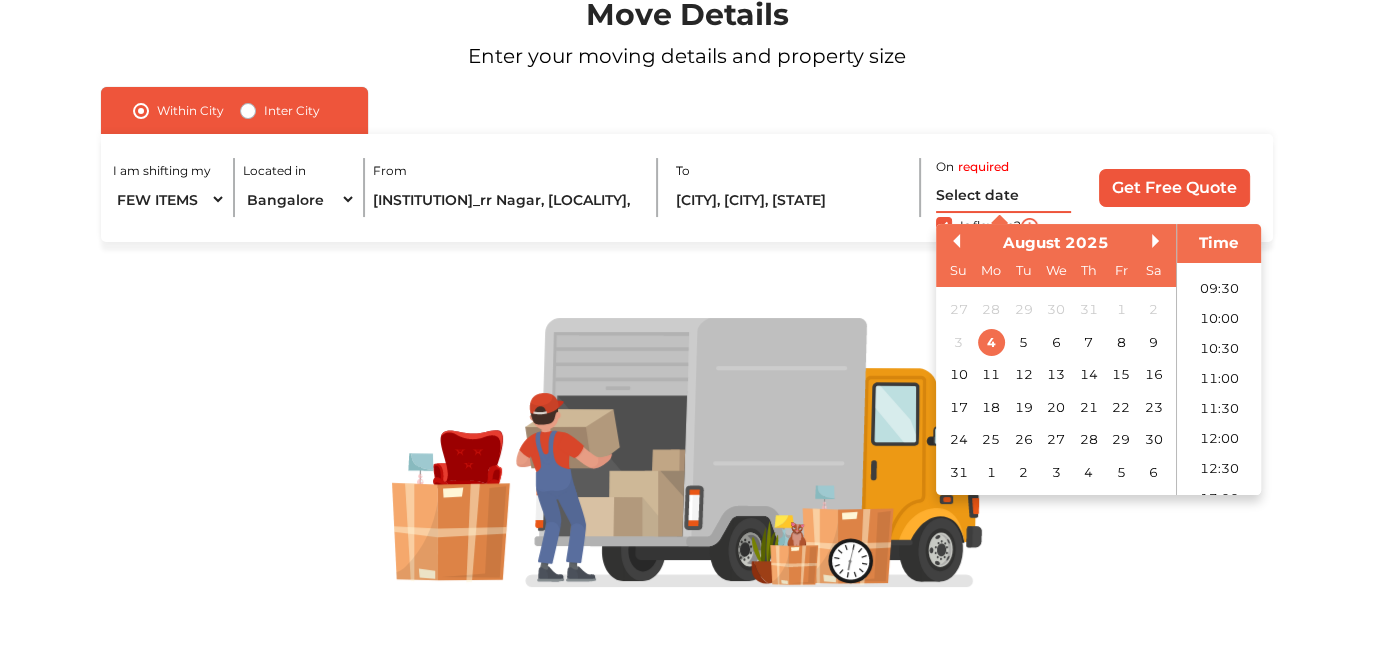 click at bounding box center [1003, 195] 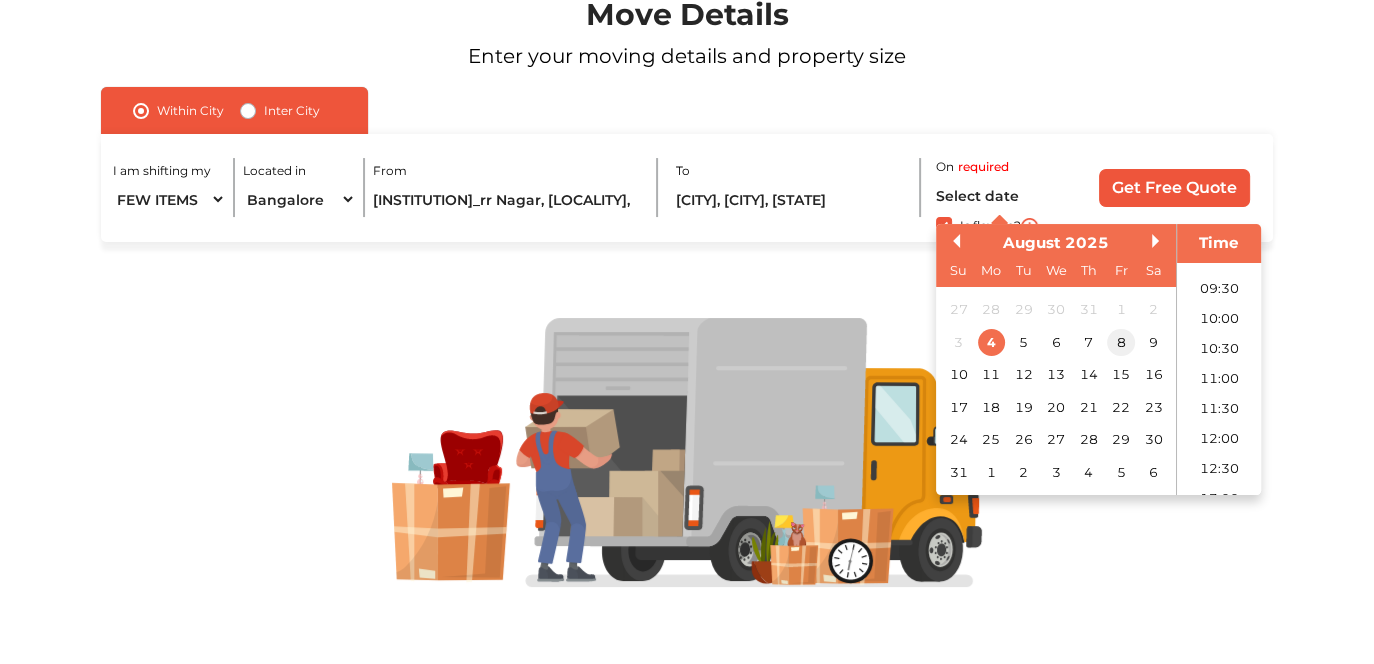 click on "8" at bounding box center [1120, 341] 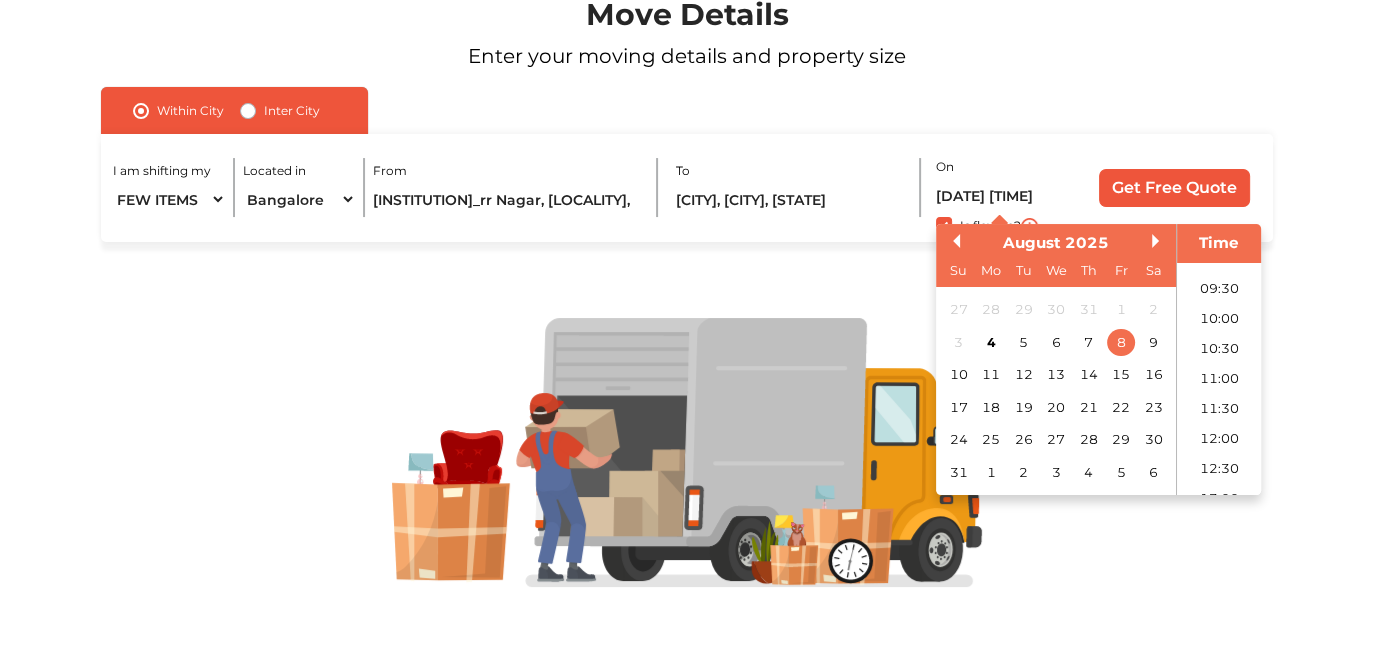click on "I am shifting my 1 BHK 2 BHK 3 BHK 3 + BHK FEW ITEMS Located in Select City Bangalore Bengaluru Bhopal Bhubaneswar Chennai Coimbatore Cuttack Delhi Gulbarga Gurugram Guwahati Hyderabad Indore Jaipur Kalyan & Dombivali Kochi Kolkata Lucknow Madurai Mangalore Mumbai Mysore Navi Mumbai Noida Patna Pune Raipur Secunderabad Siliguri Srirangam Thane Thiruvananthapuram Vijayawada Visakhapatnam Warangal From [INSTITUTION]_rr Nagar, [LOCALITY], [AREA], [CITY], [STATE] To [CITY], [CITY], [STATE] On [DATE] [TIME] Previous Month Next Month August 2025 Su Mo Tu We Th Fr Sa 27 28 29 30 31 1 2 3 4 5 6 7 8 9 10 11 12 13 14 15 16 17 18 19 20 21 22 23 24 25 26 27 28 29 30 31 1 2 3 4 5 6 Time 00:00 00:30 01:00 01:30 02:00 02:30 03:00 03:30 04:00 04:30 05:00 05:30 06:00 06:30 07:00 07:30 08:00 08:30 09:00 09:30 10:00 10:30 11:00 11:30 12:00 12:30 13:00 13:30 14:00 14:30 15:00 15:30 16:00 16:30 17:00 17:30 18:00 18:30 19:00 19:30 20:00 20:30 21:00 21:30 22:00 22:30" at bounding box center (687, 188) 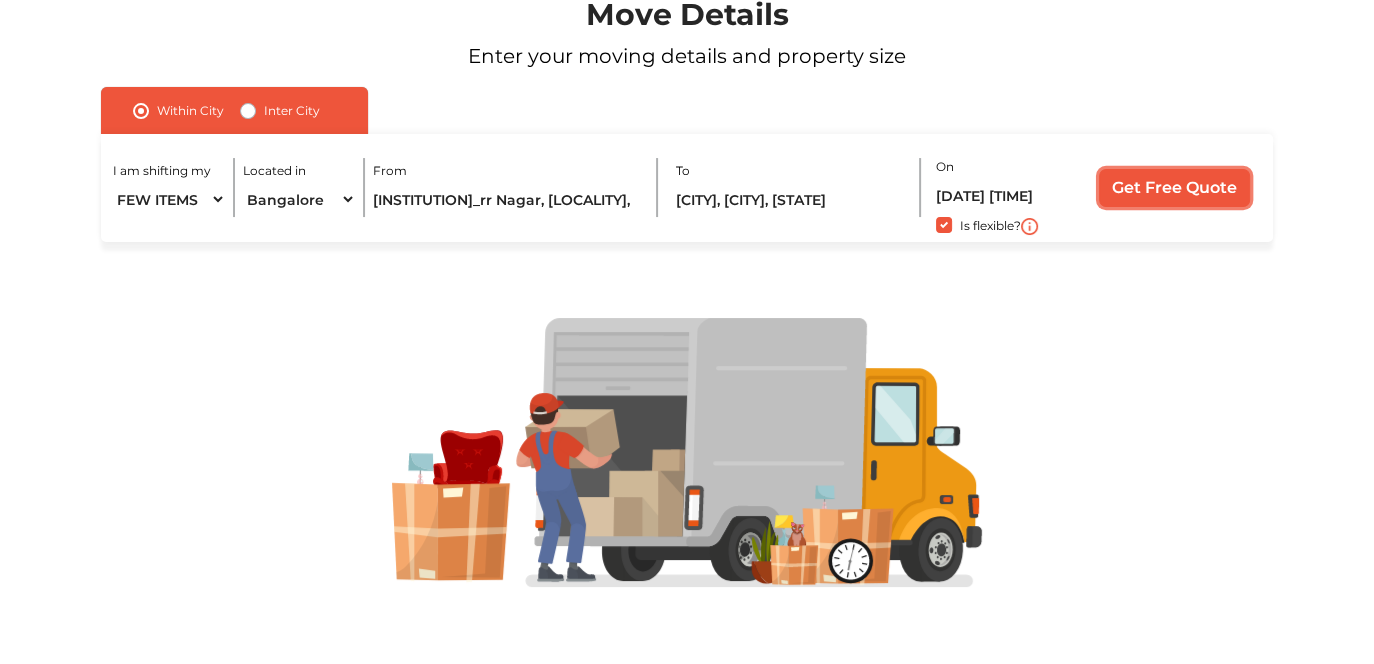 click on "Get Free Quote" at bounding box center [1174, 188] 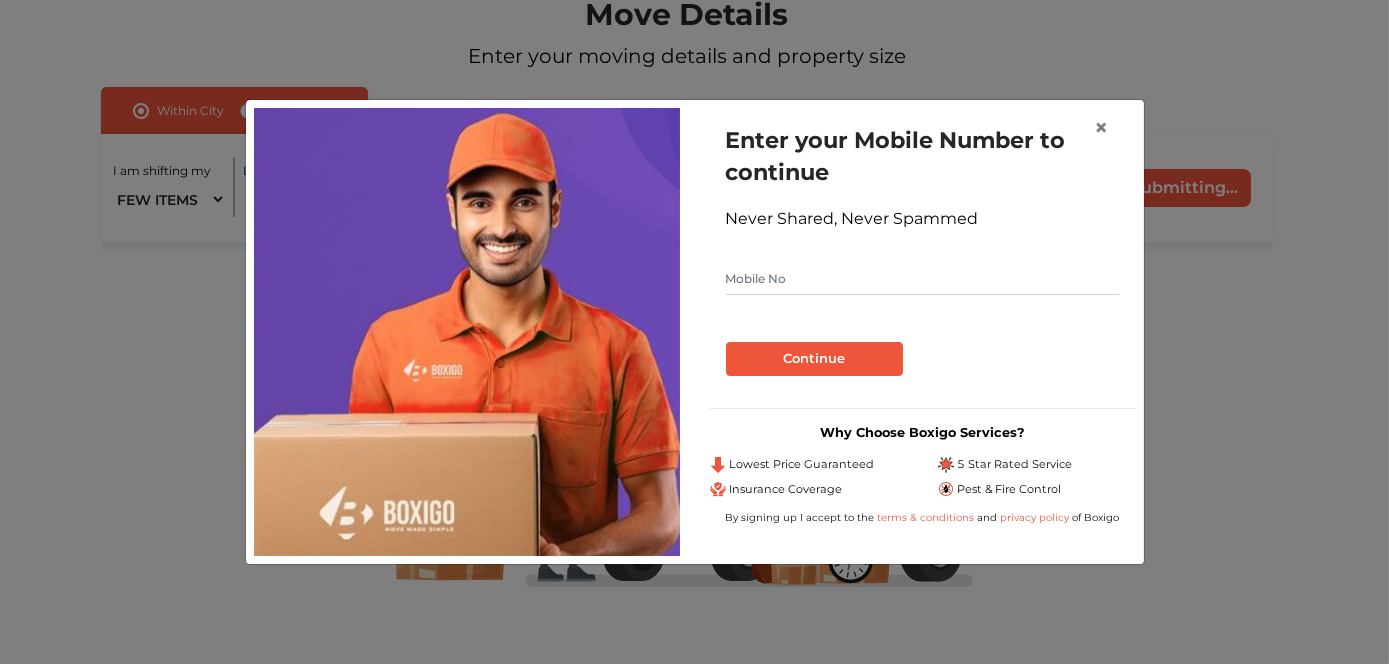 click at bounding box center (923, 279) 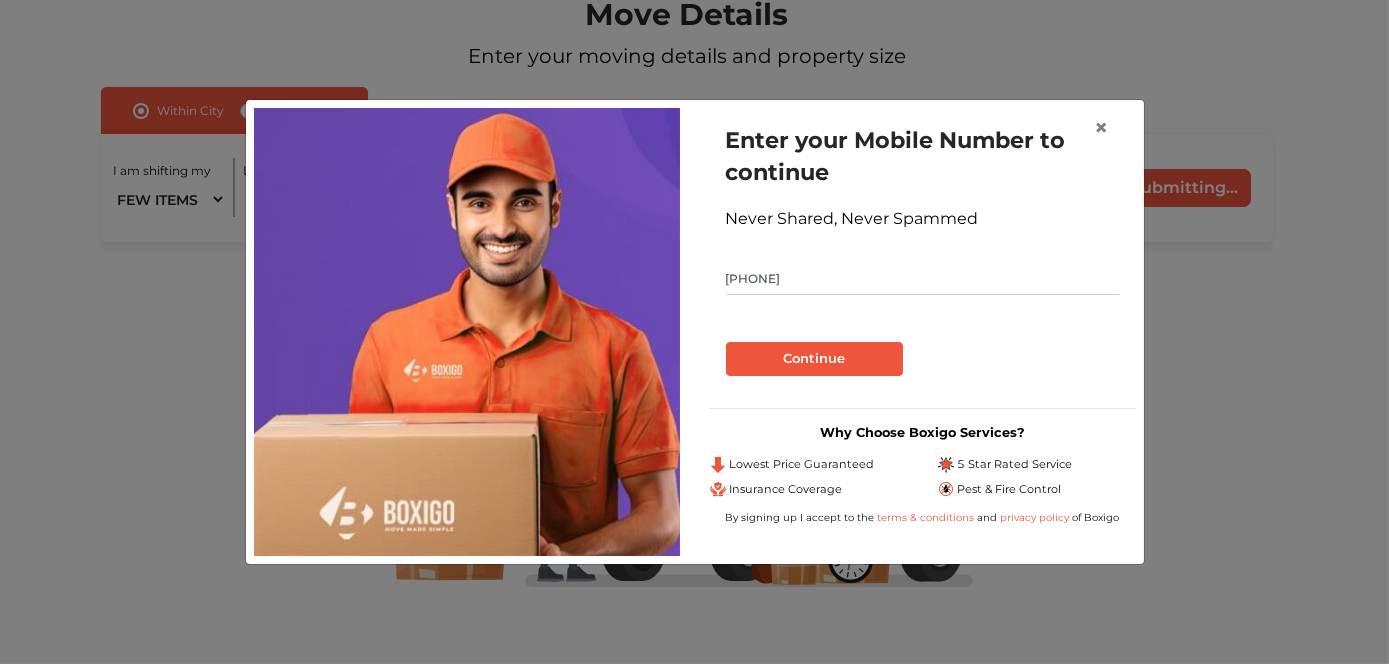 type on "[PHONE]" 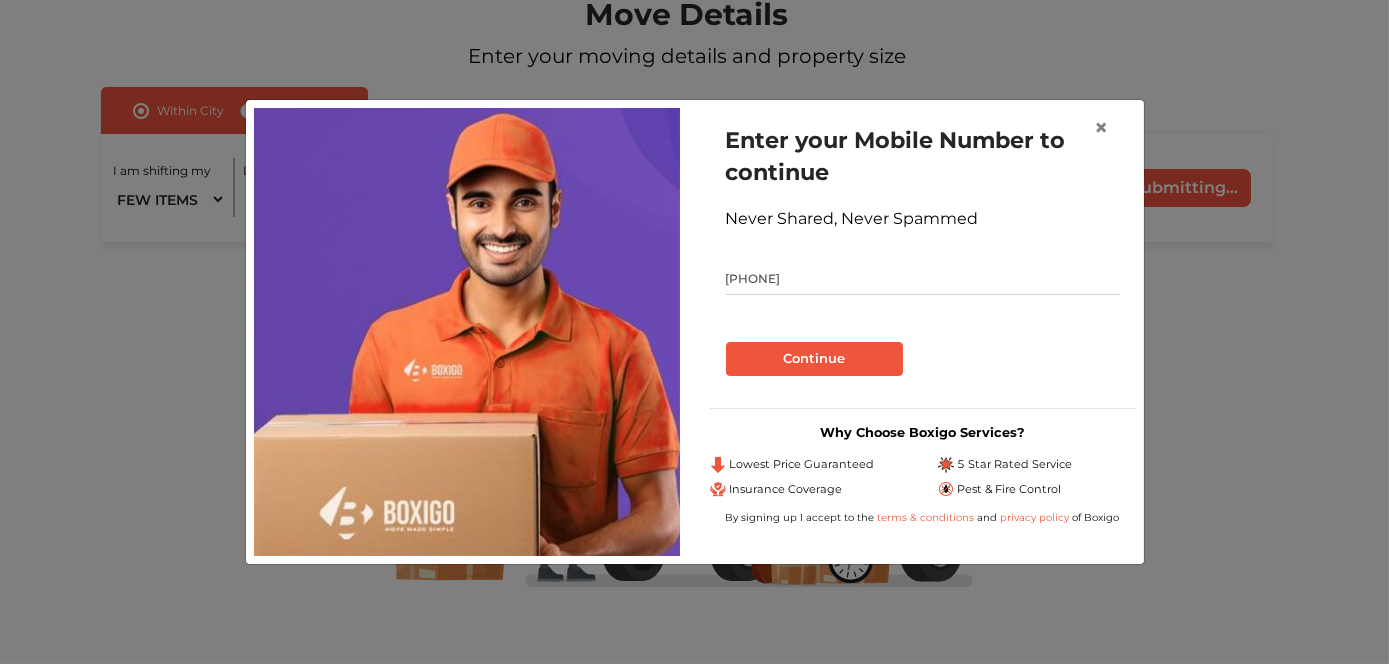 click on "Continue" at bounding box center [814, 359] 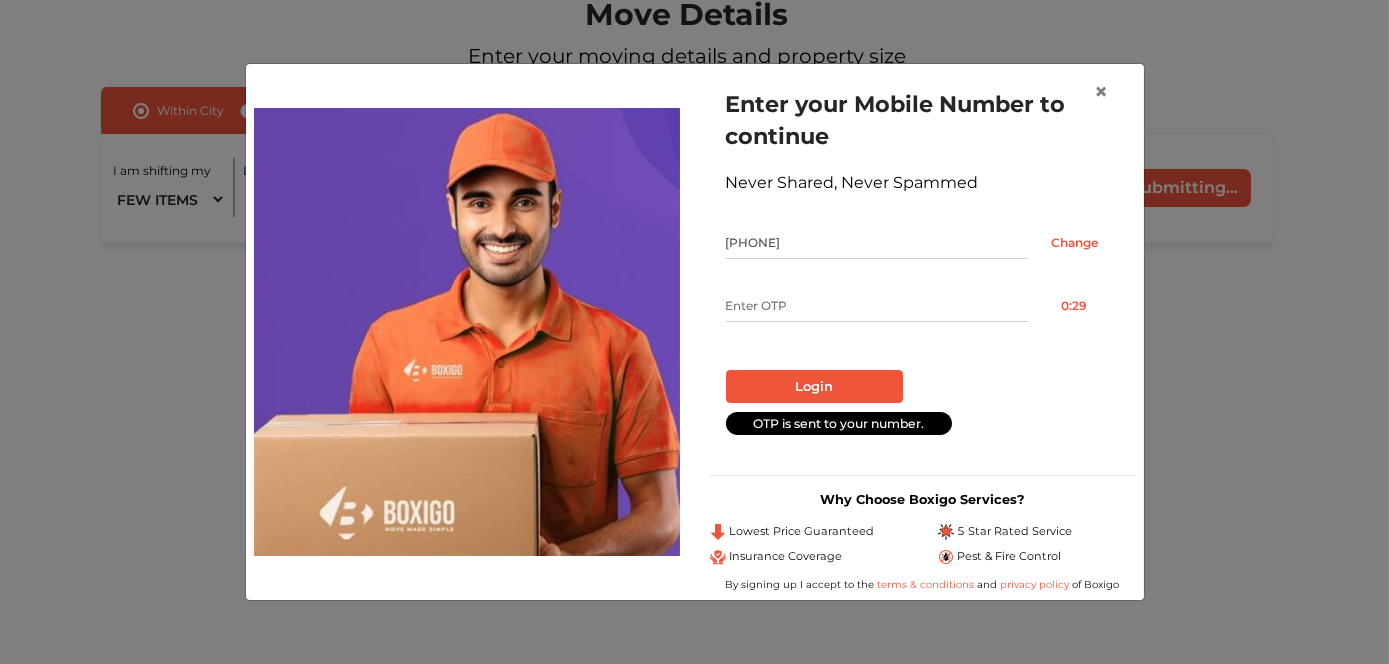click at bounding box center [877, 306] 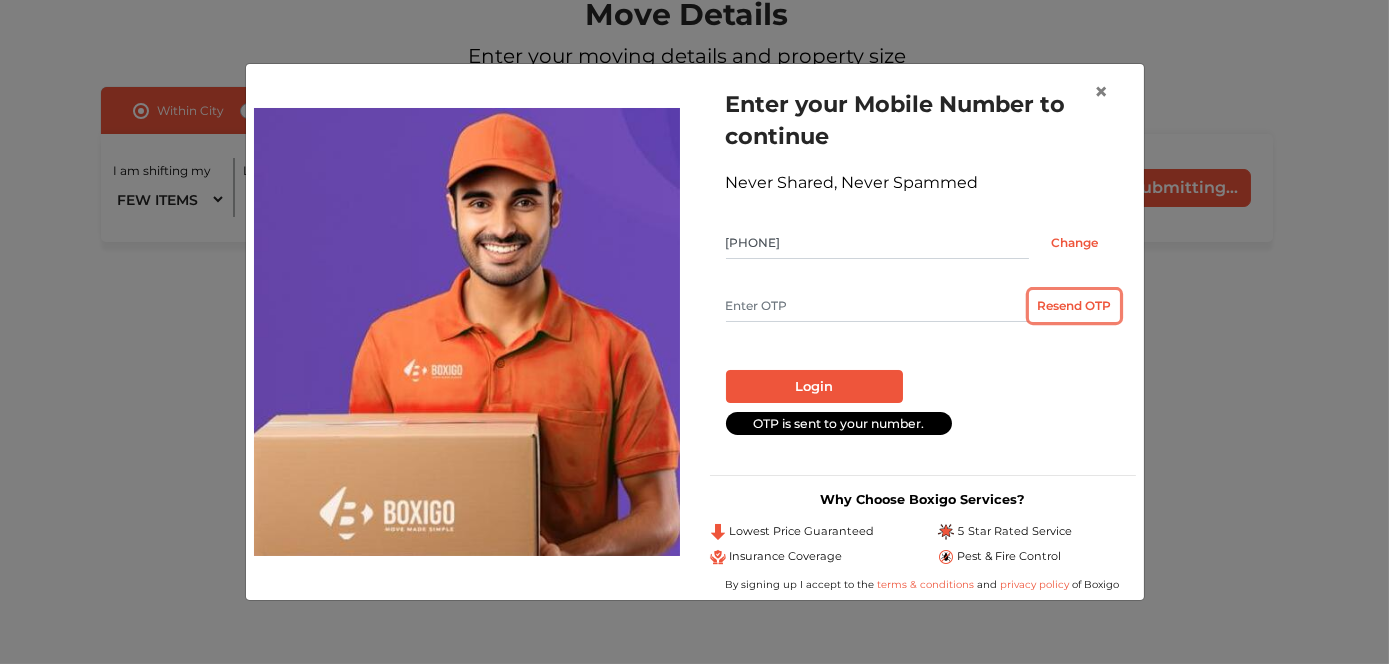 click on "Resend OTP" at bounding box center [1074, 306] 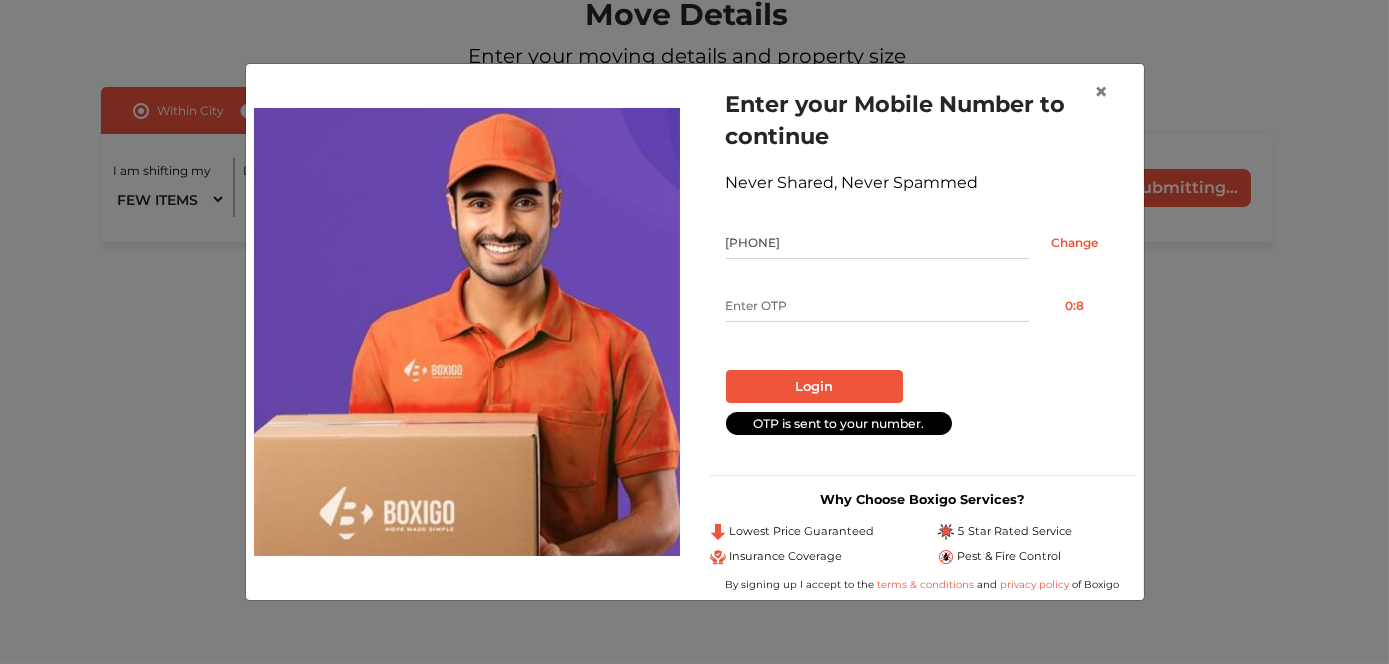 click at bounding box center [877, 306] 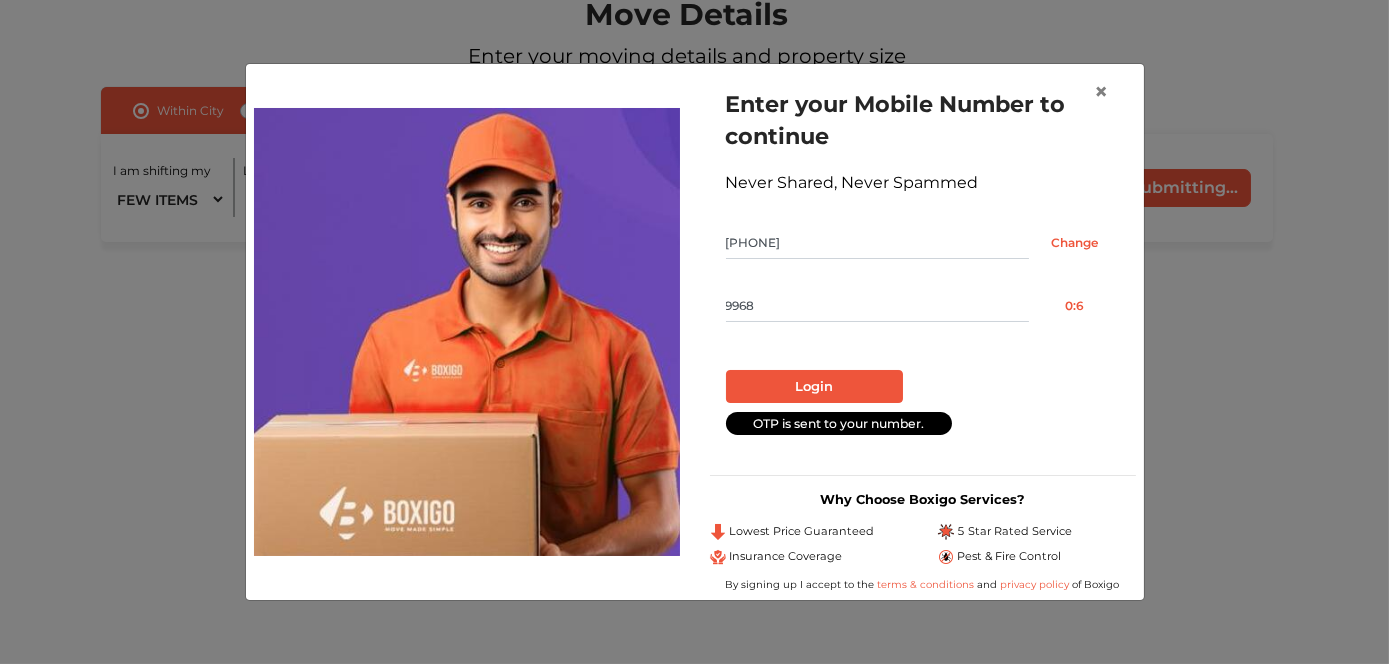 type on "9968" 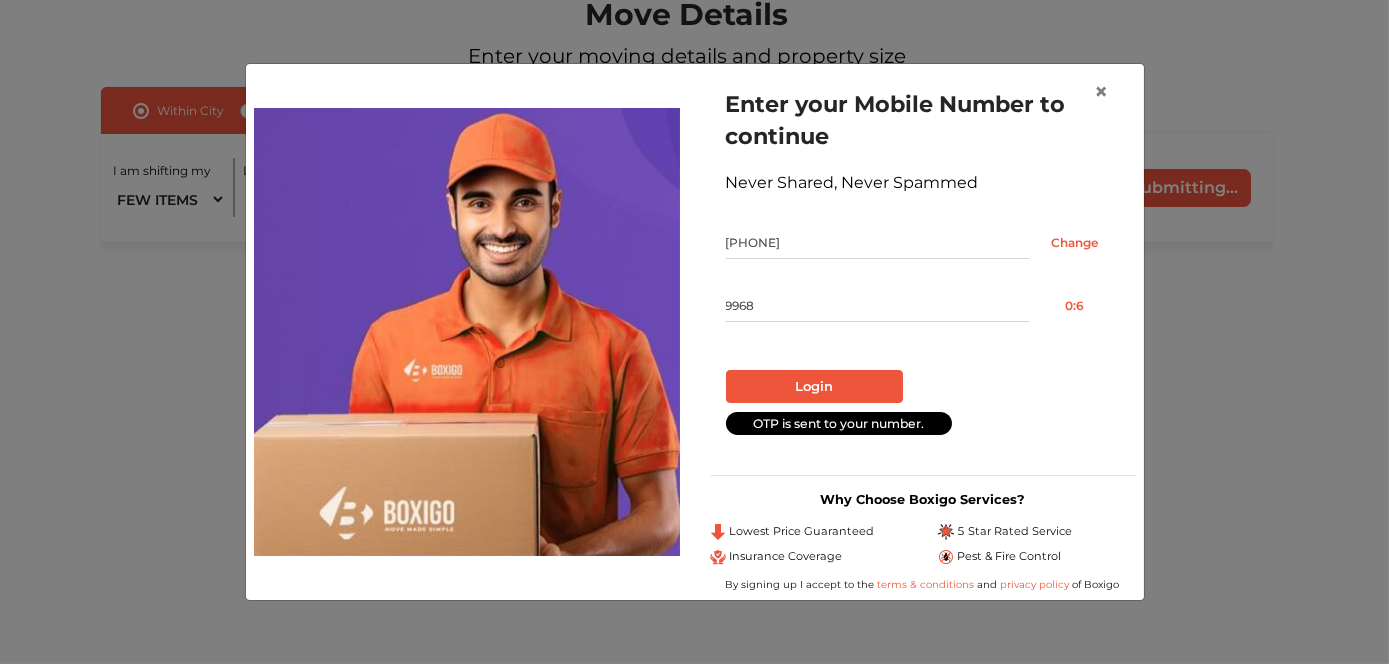 click on "Login" at bounding box center [814, 387] 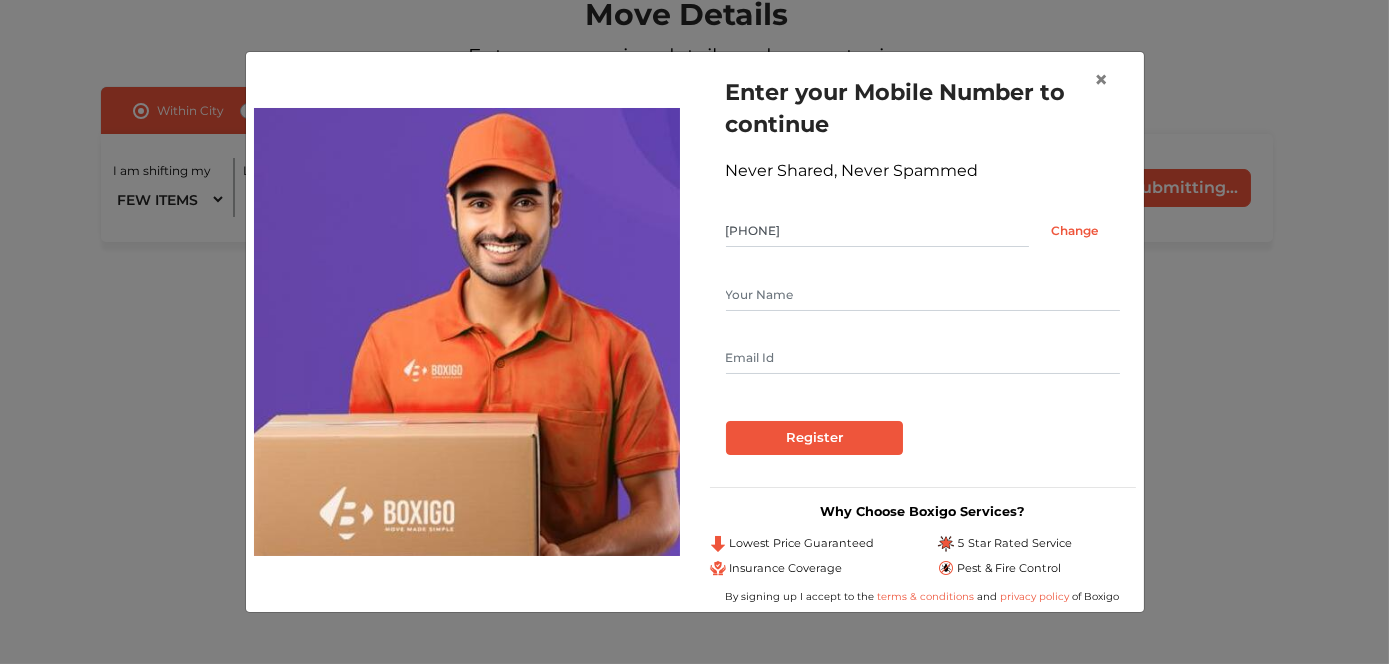 click at bounding box center (923, 295) 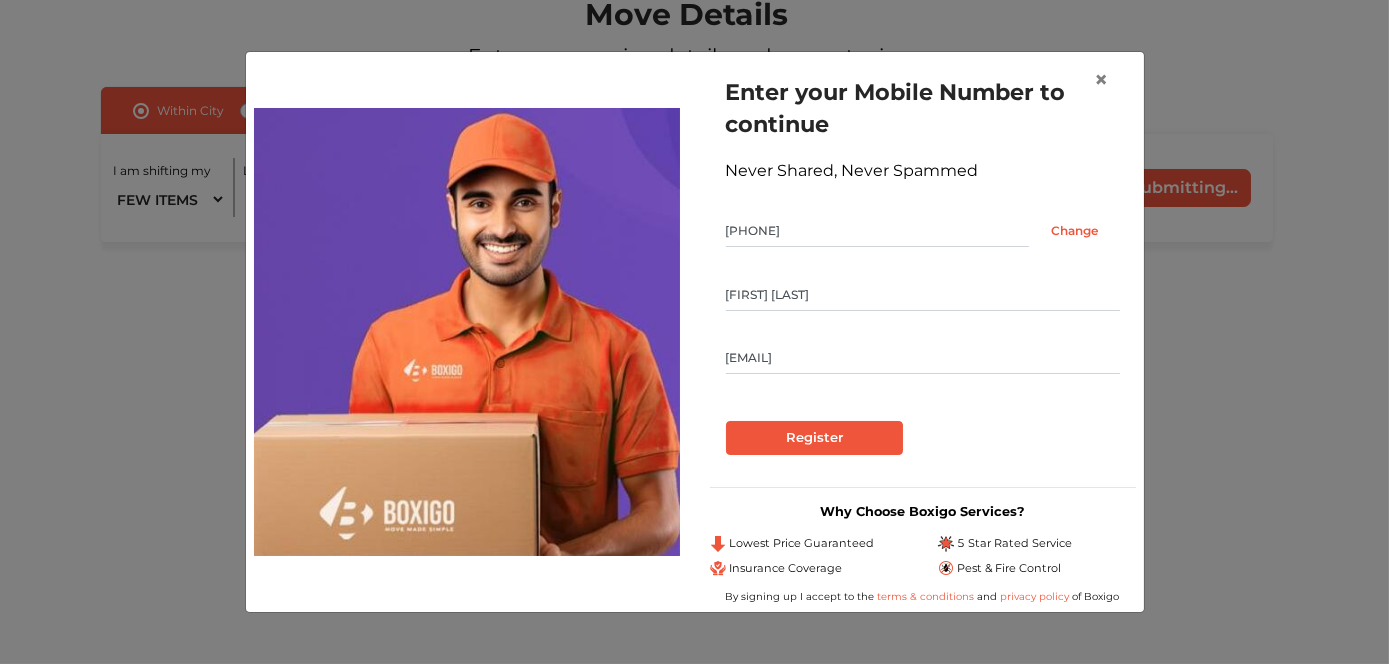 click on "[EMAIL]" at bounding box center [923, 358] 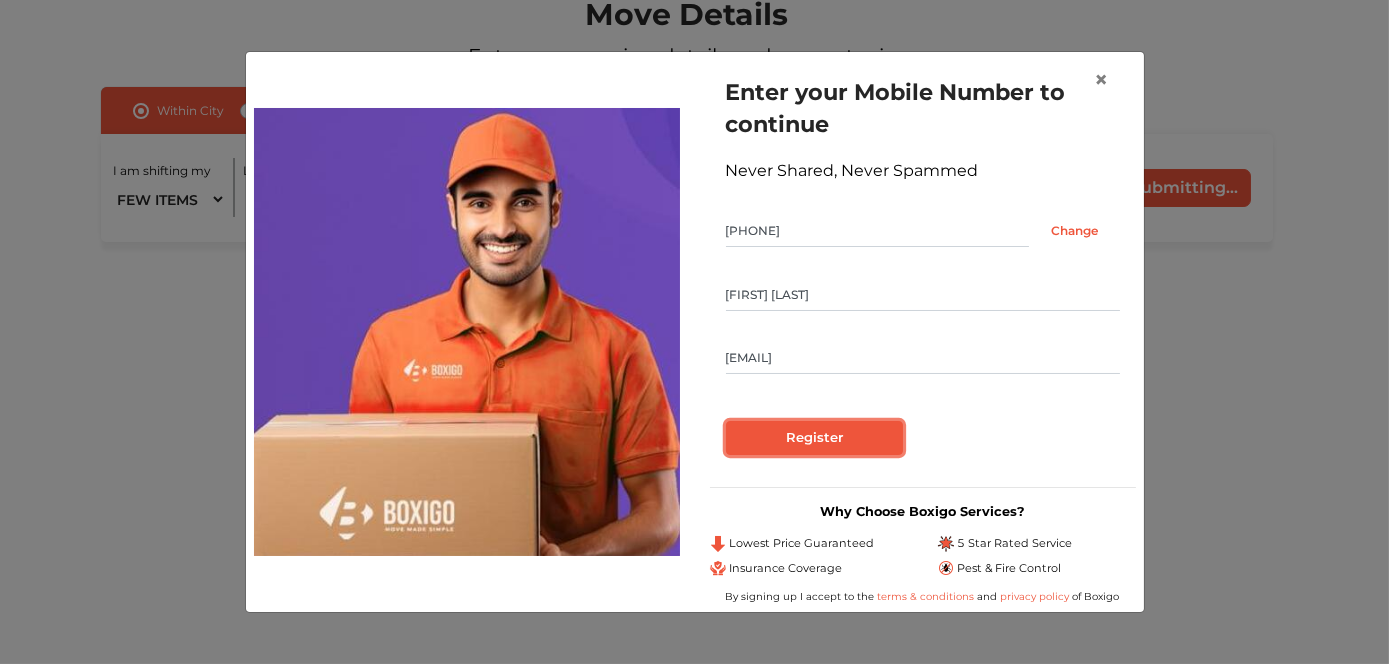 click on "Register" at bounding box center [814, 438] 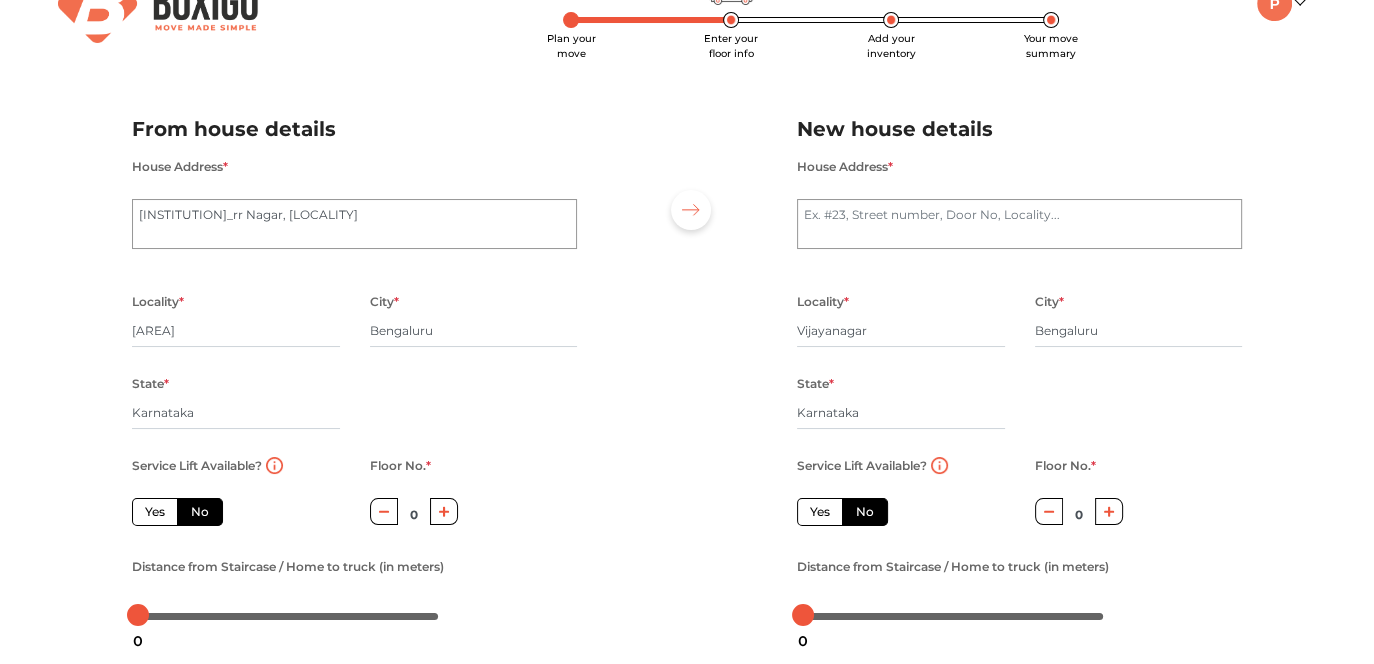 scroll, scrollTop: 0, scrollLeft: 0, axis: both 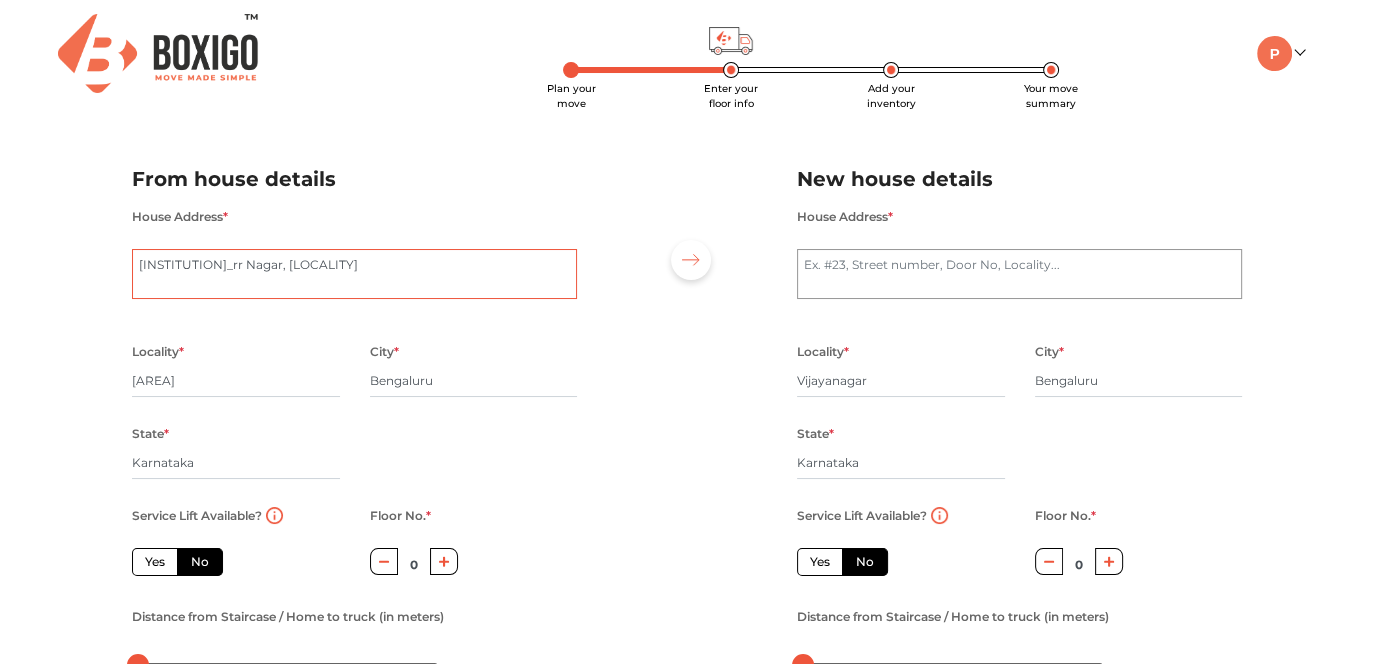 click on "[INSTITUTION]_rr Nagar, [LOCALITY]" at bounding box center [354, 274] 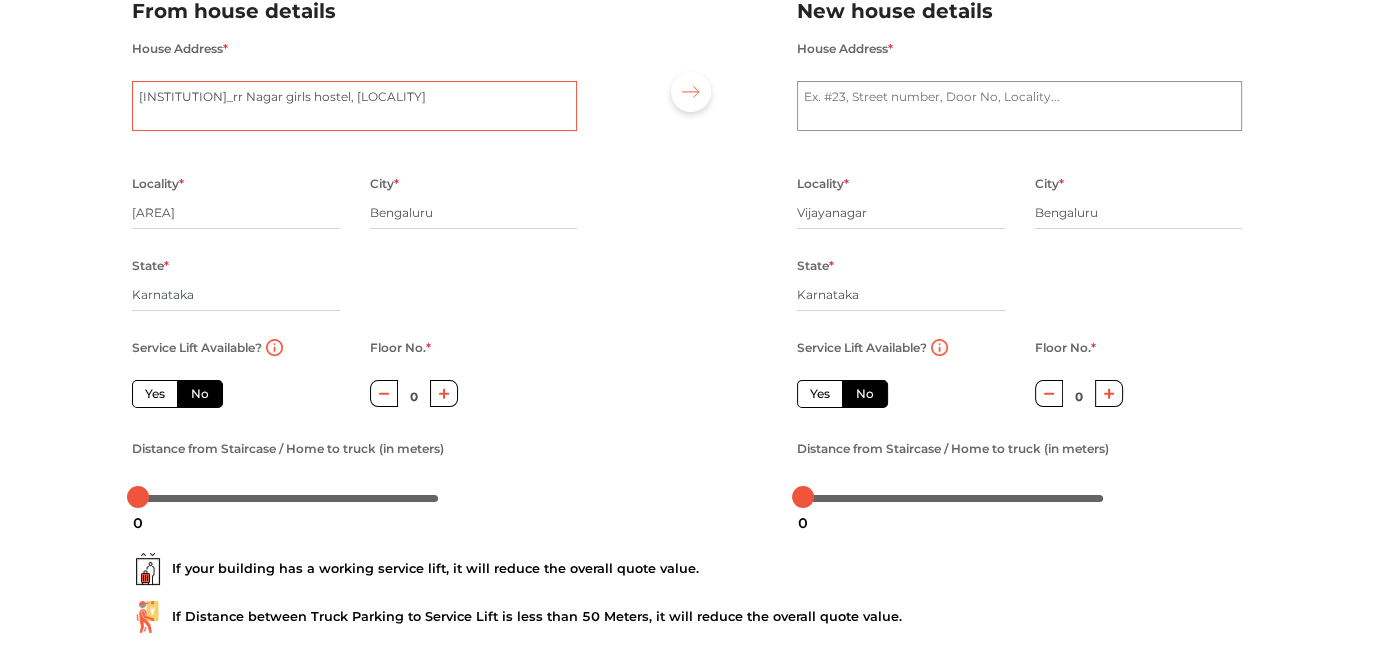 scroll, scrollTop: 284, scrollLeft: 0, axis: vertical 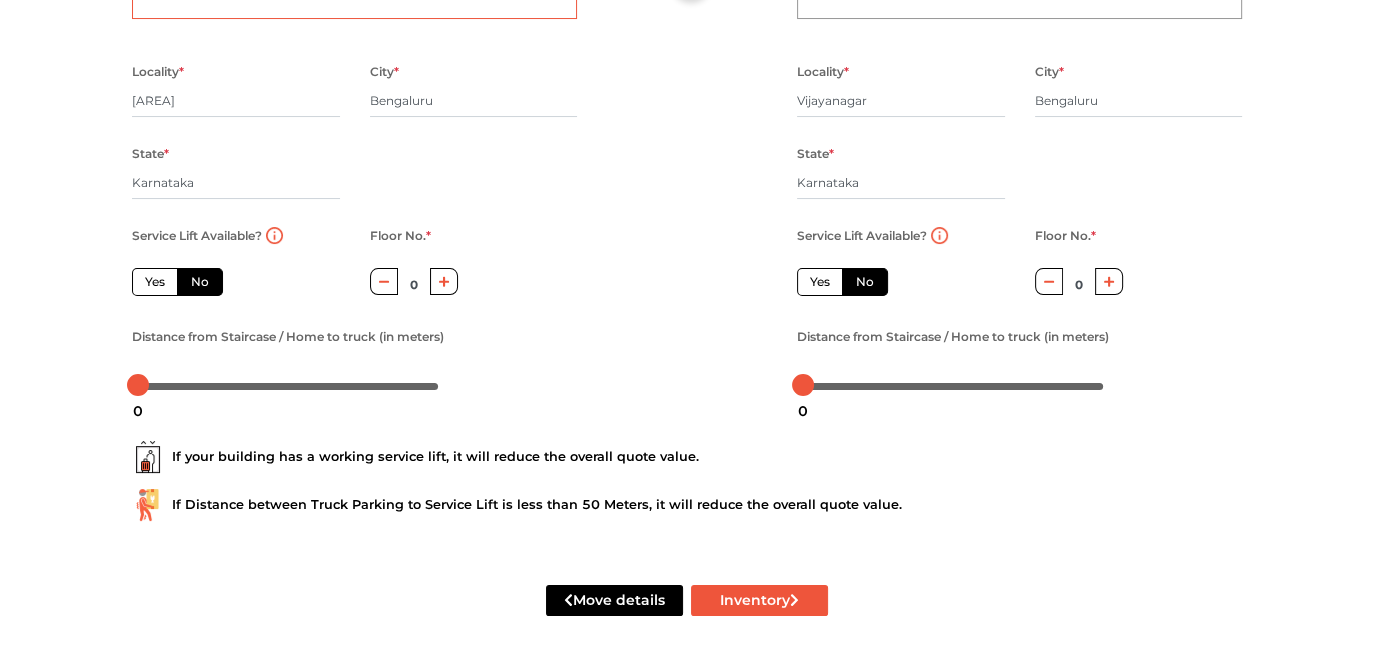 type on "[INSTITUTION]_rr Nagar girls hostel, [LOCALITY]" 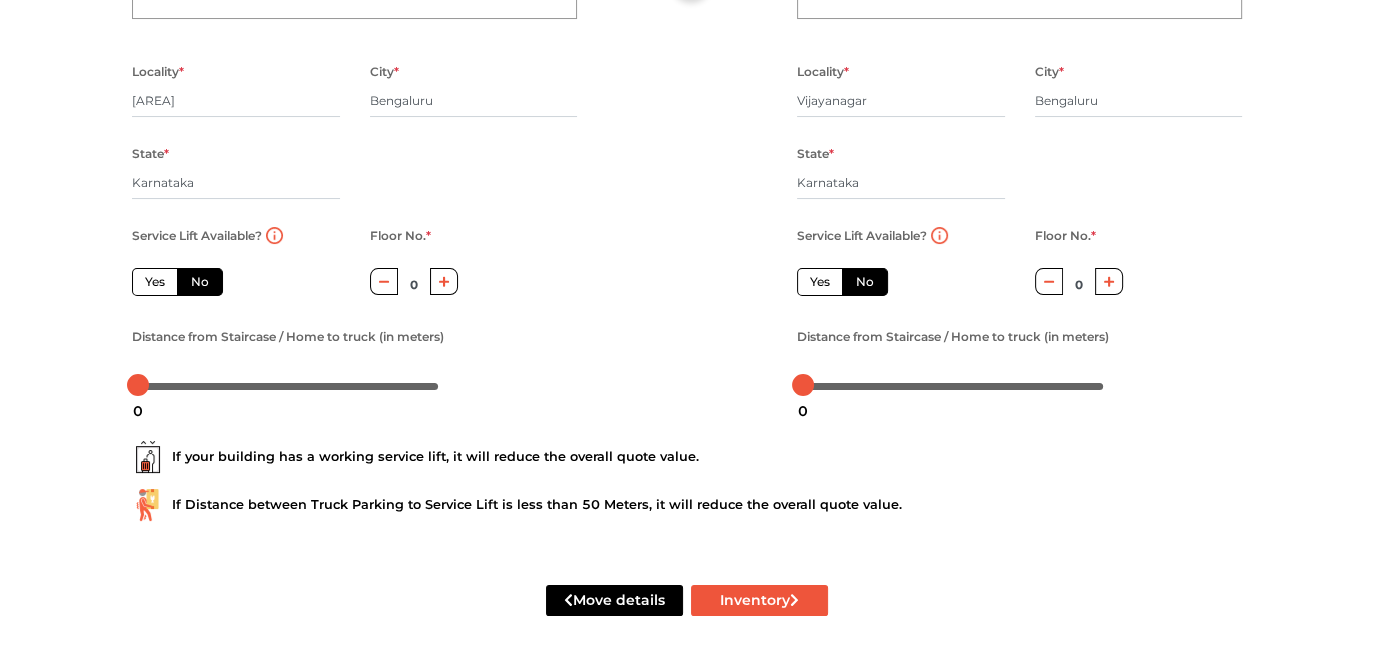 click on "Yes" at bounding box center (155, 282) 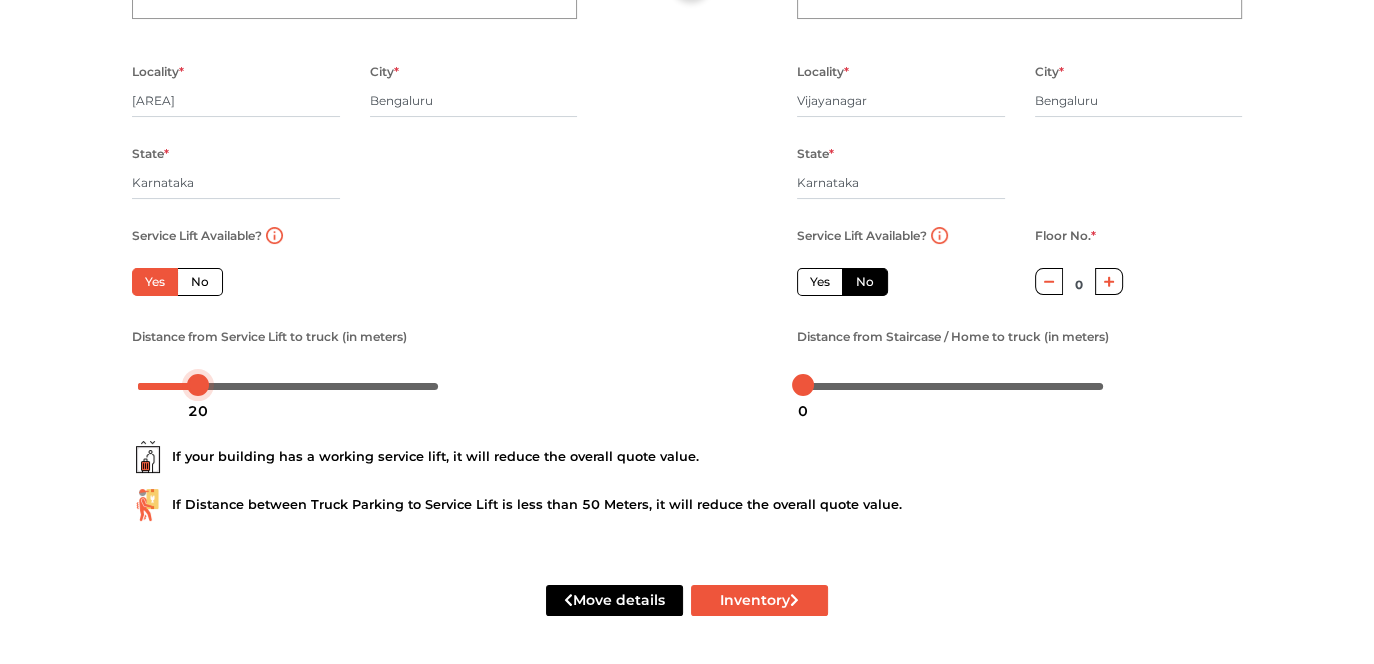 drag, startPoint x: 138, startPoint y: 384, endPoint x: 197, endPoint y: 370, distance: 60.63827 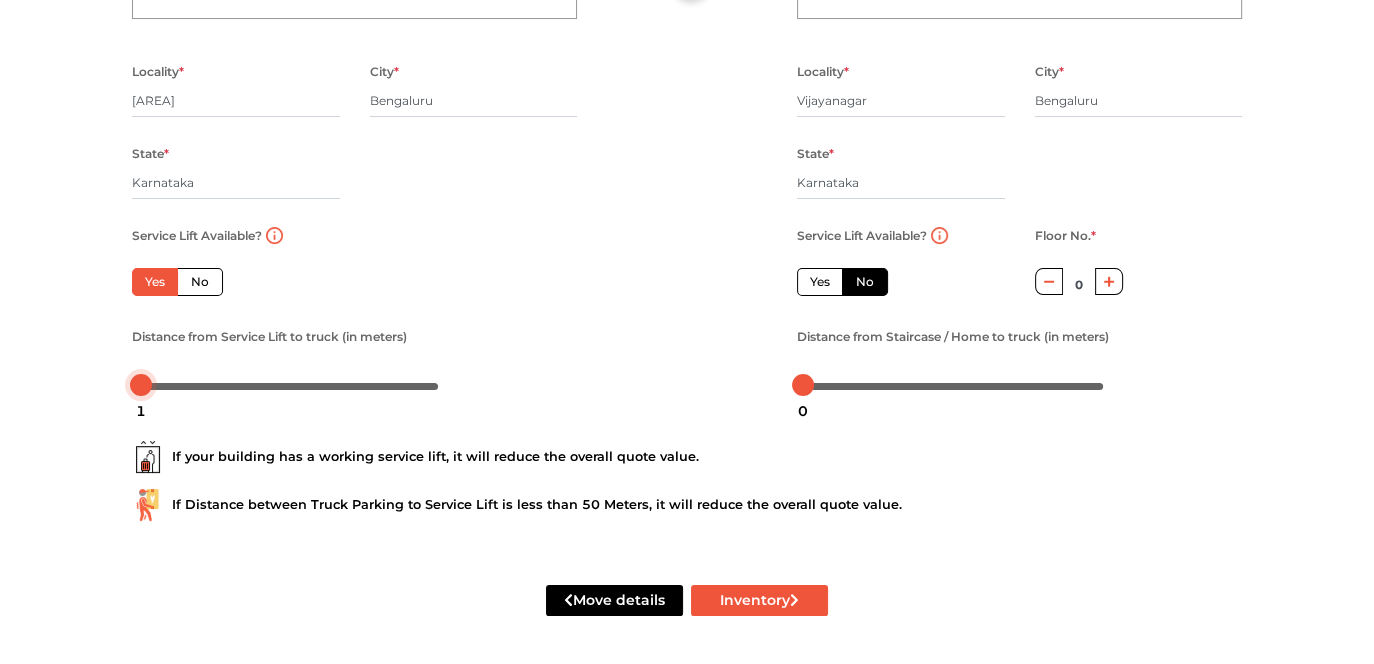 drag, startPoint x: 200, startPoint y: 381, endPoint x: 144, endPoint y: 379, distance: 56.0357 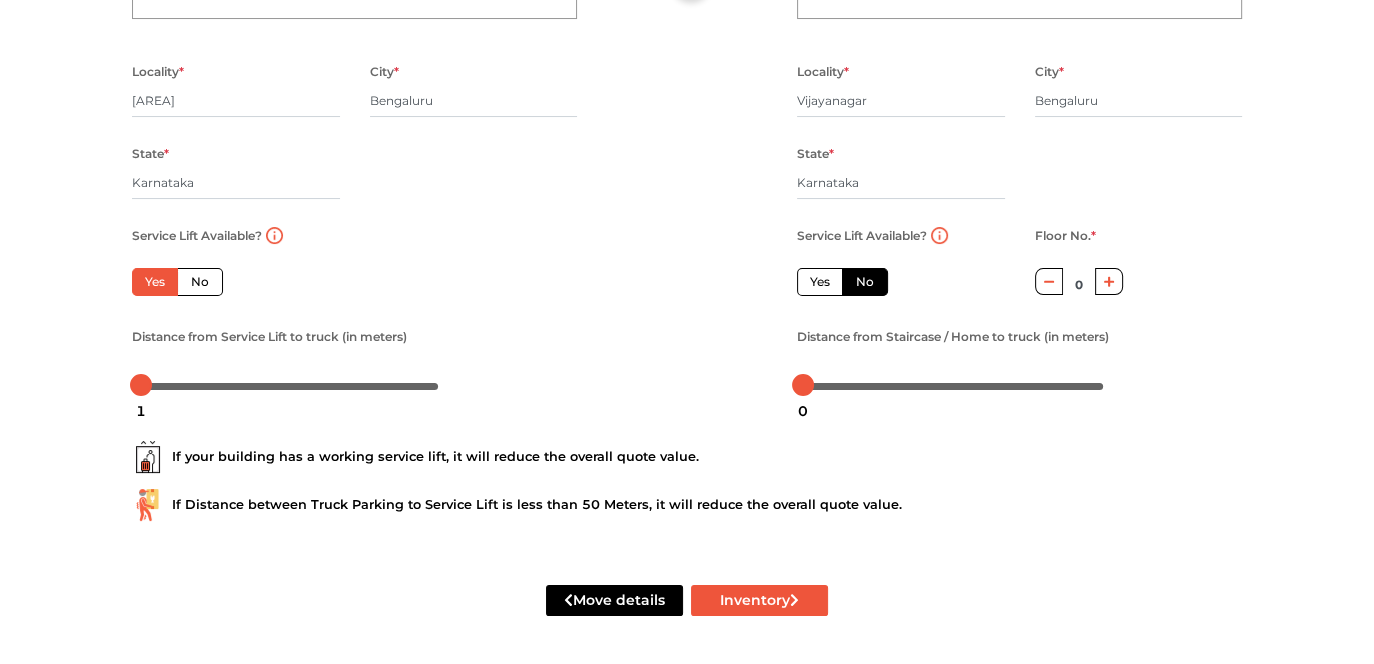 click on "Move details Inventory" at bounding box center (687, 600) 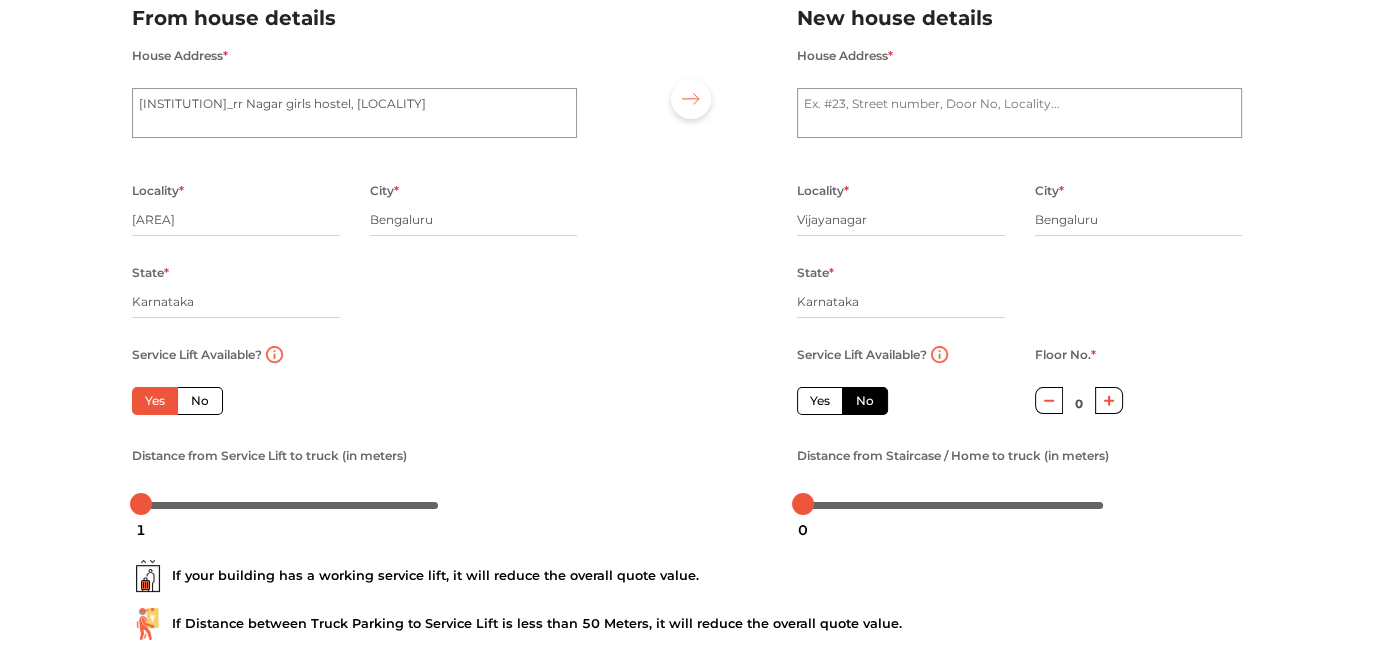 scroll, scrollTop: 84, scrollLeft: 0, axis: vertical 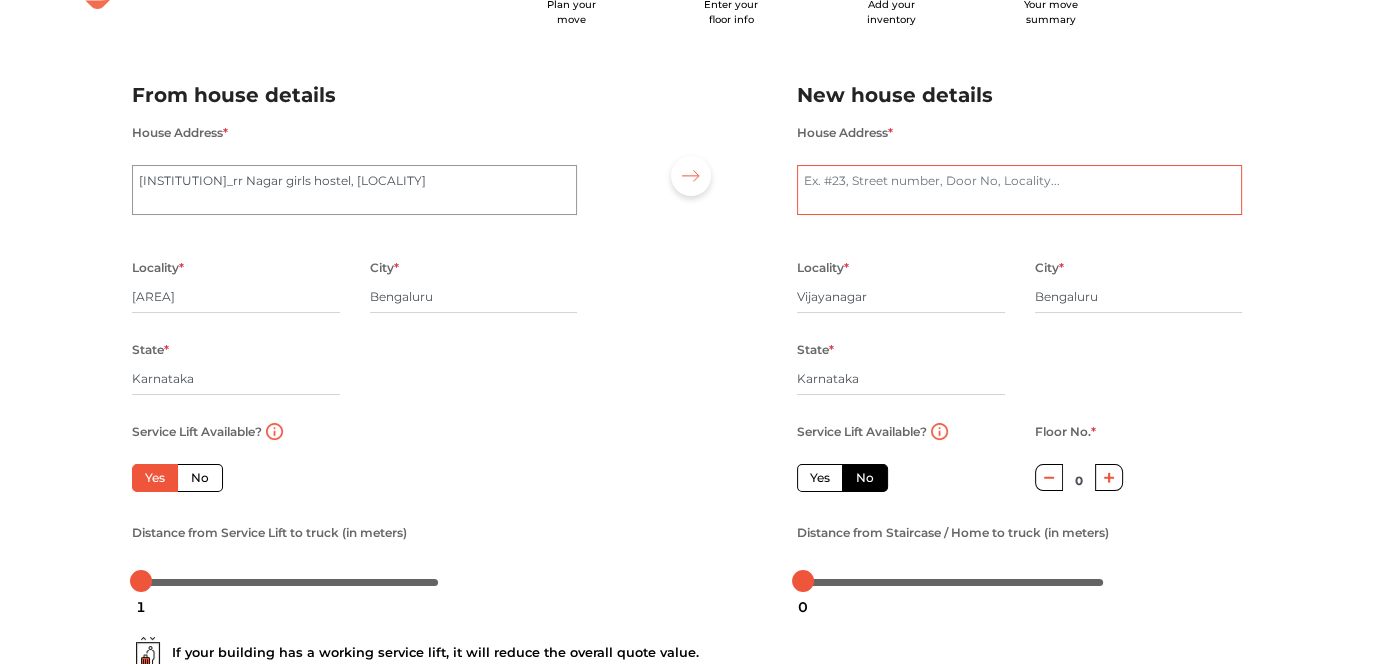 click on "House Address  *" at bounding box center [1019, 190] 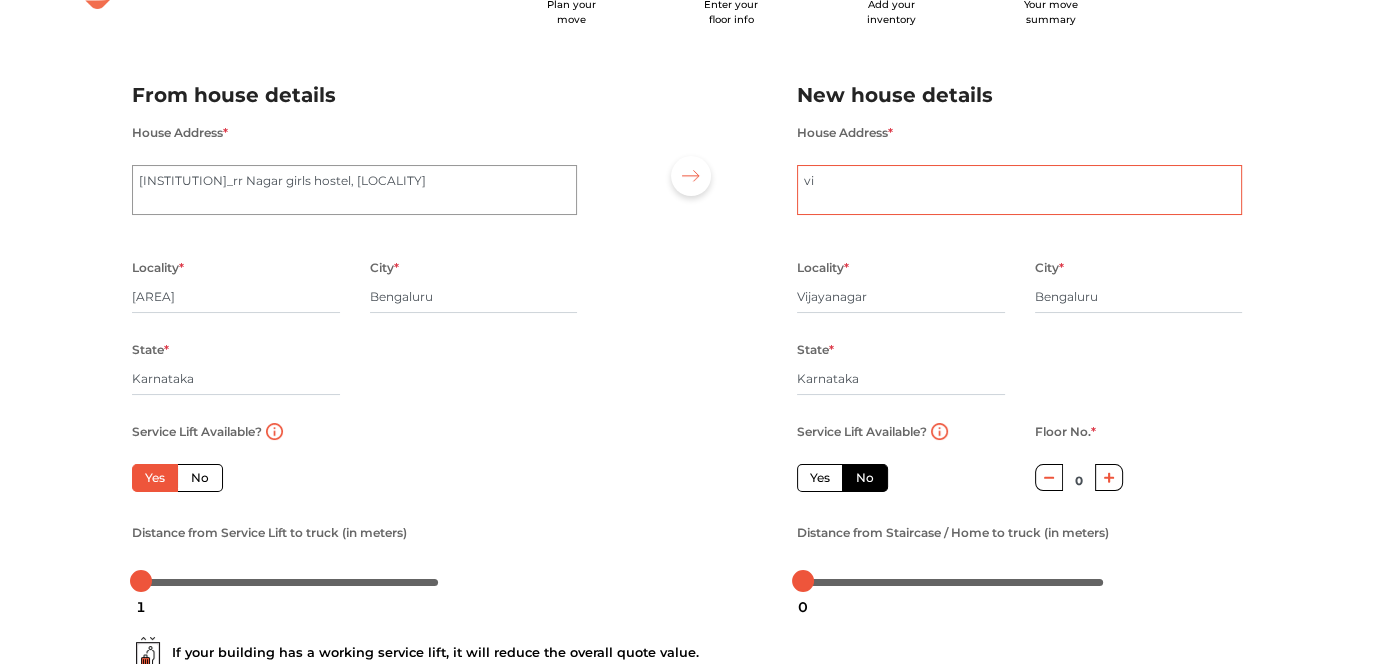 type on "v" 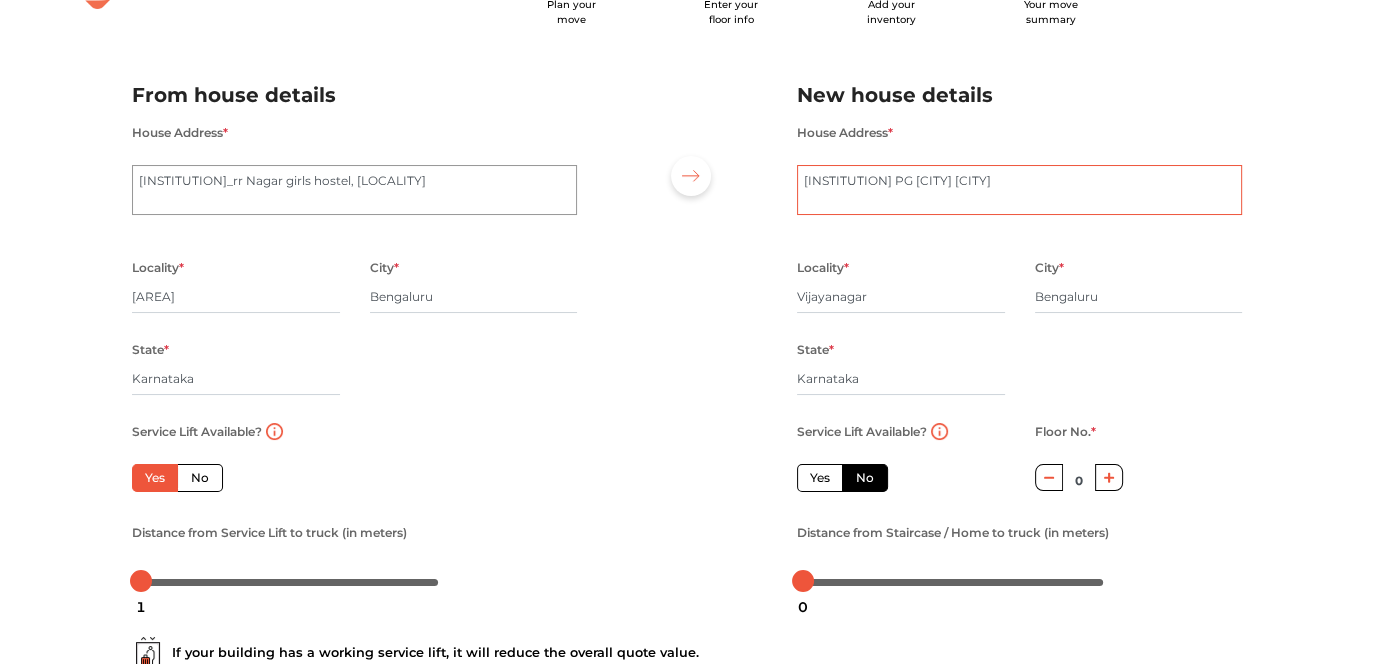 type on "[INSTITUTION] PG [CITY] [CITY]" 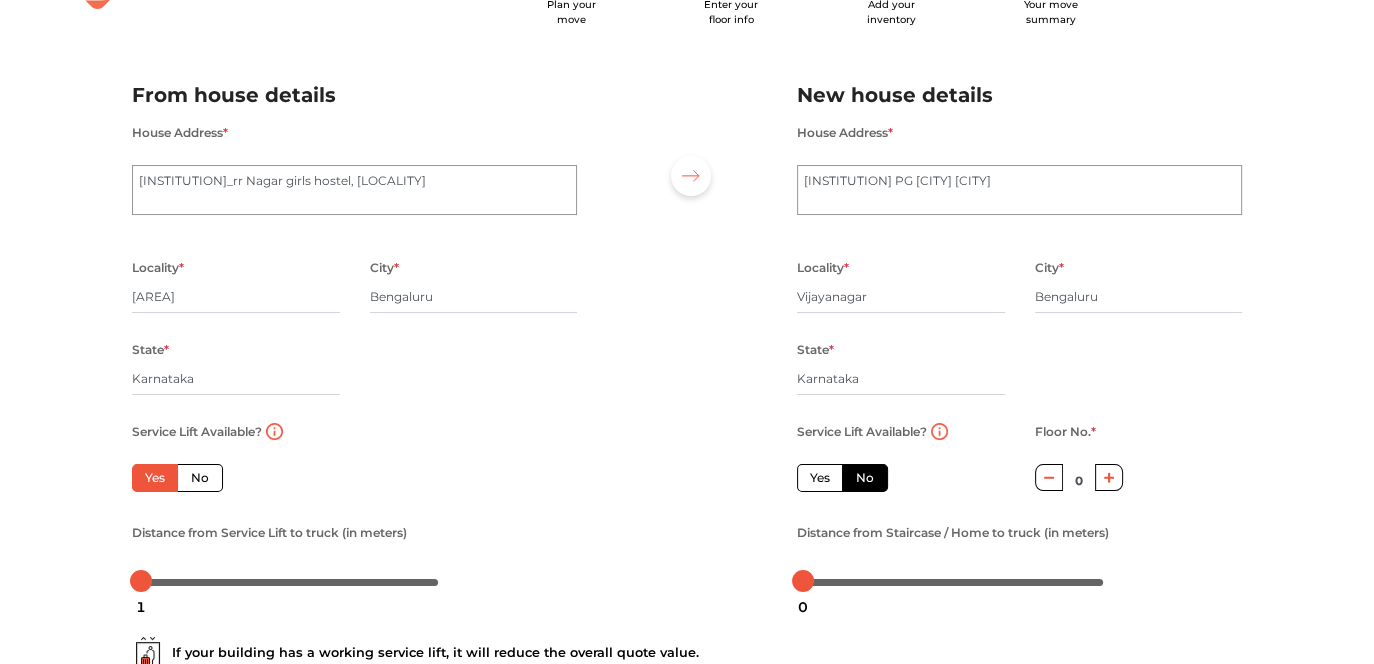 click at bounding box center [687, 330] 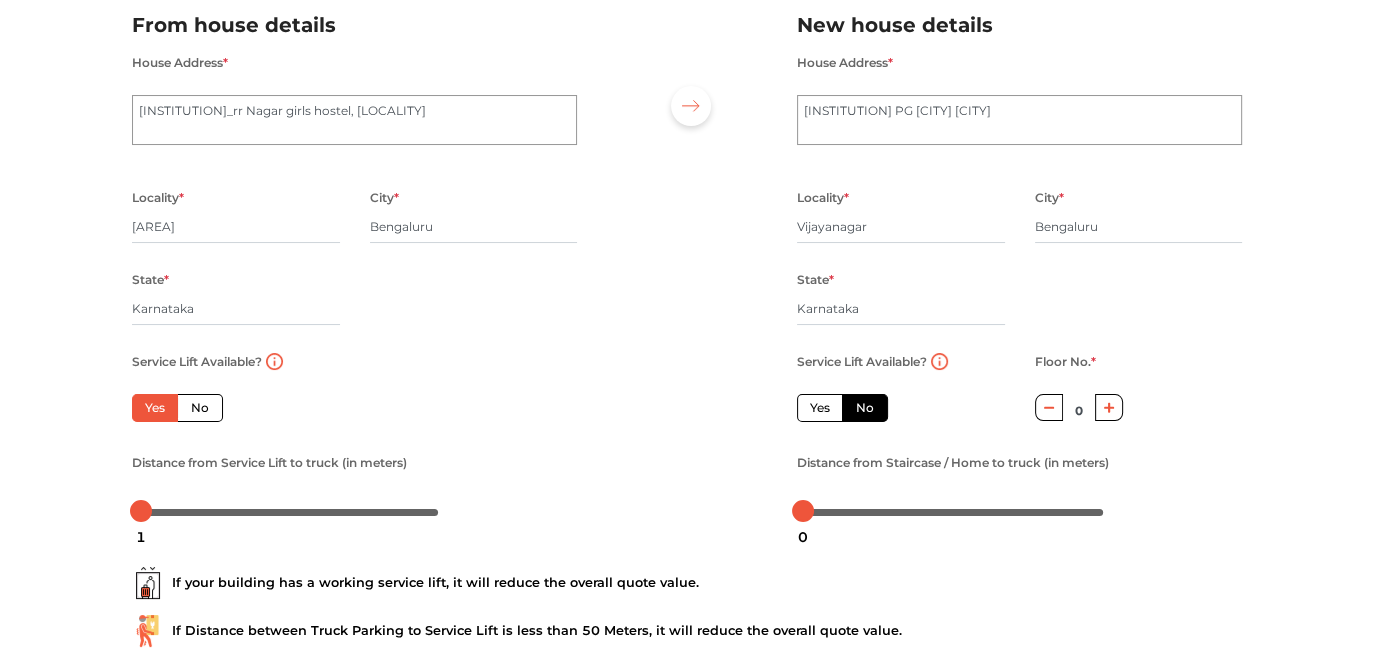 scroll, scrollTop: 200, scrollLeft: 0, axis: vertical 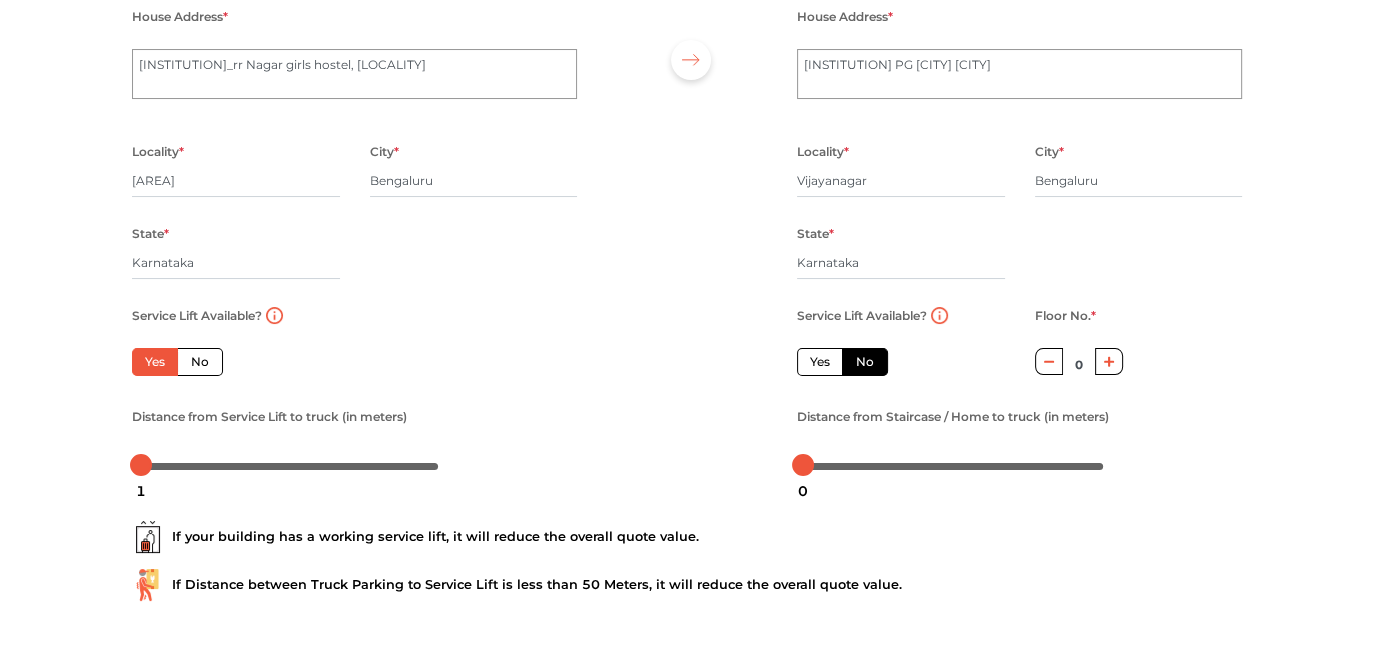 click on "Yes" at bounding box center (820, 362) 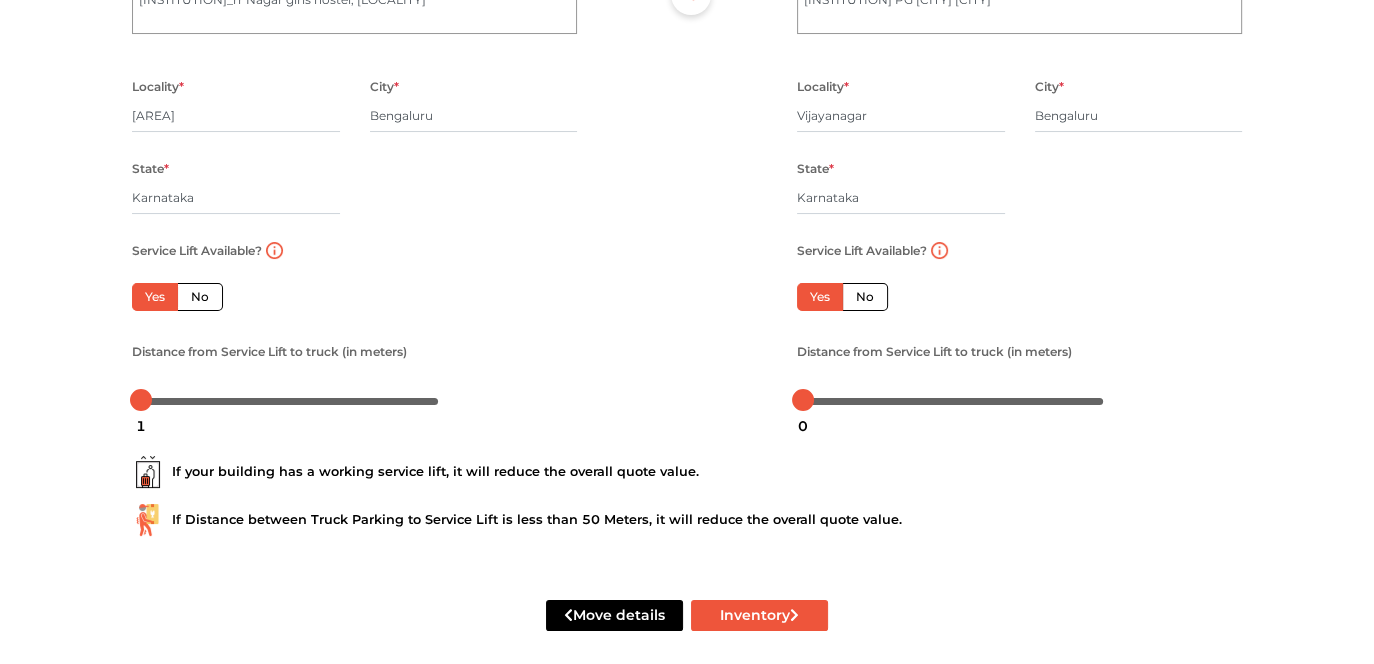 scroll, scrollTop: 284, scrollLeft: 0, axis: vertical 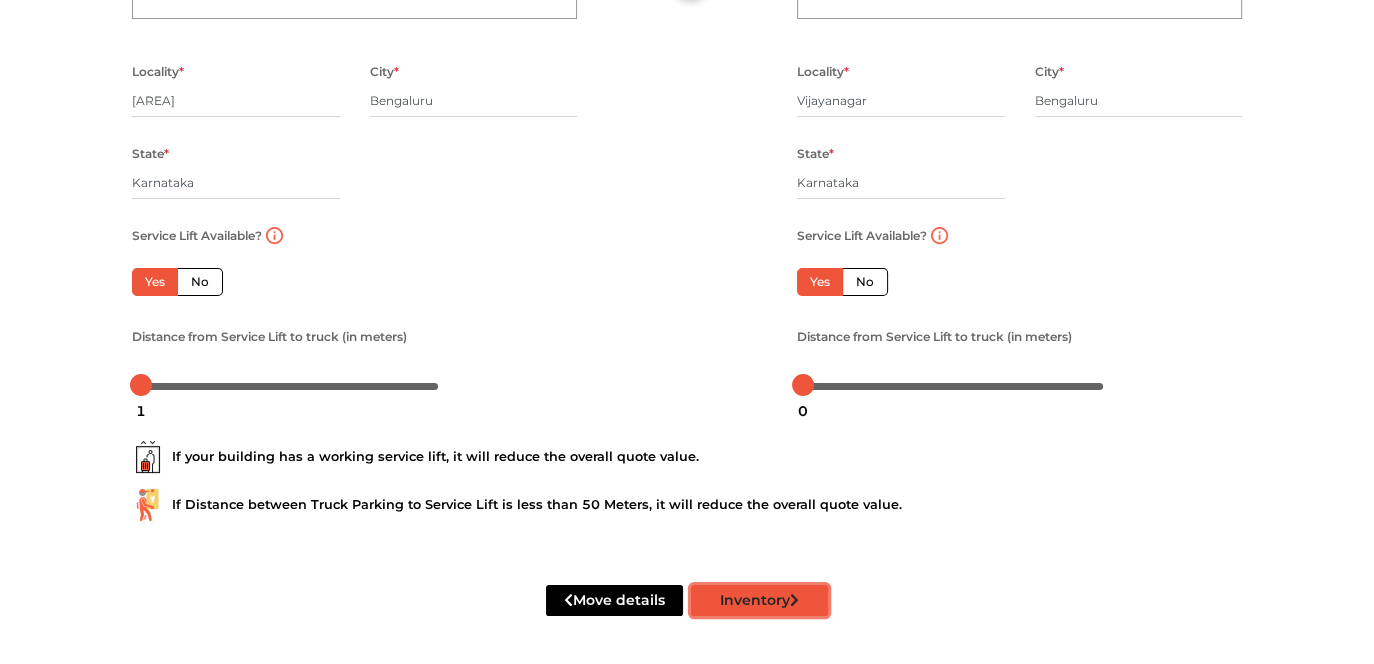 click on "Inventory" at bounding box center [759, 600] 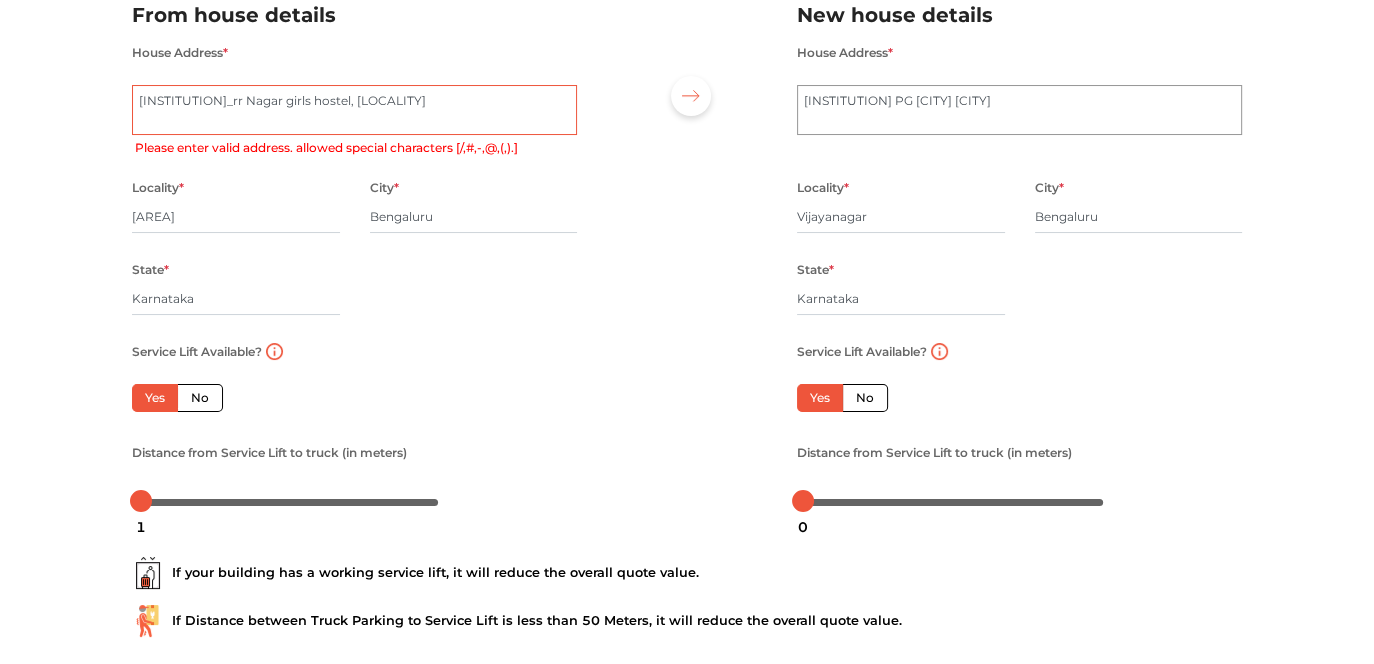scroll, scrollTop: 0, scrollLeft: 0, axis: both 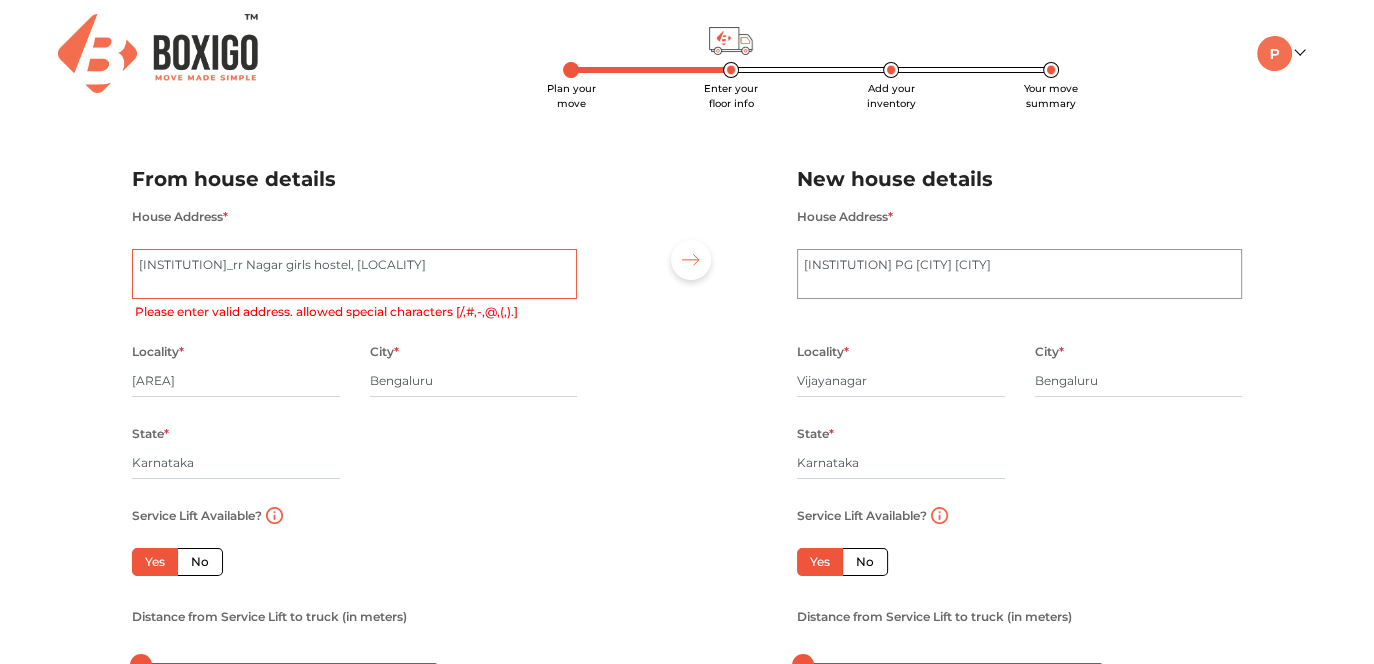 click on "[INSTITUTION]_rr Nagar, [LOCALITY]" at bounding box center [354, 274] 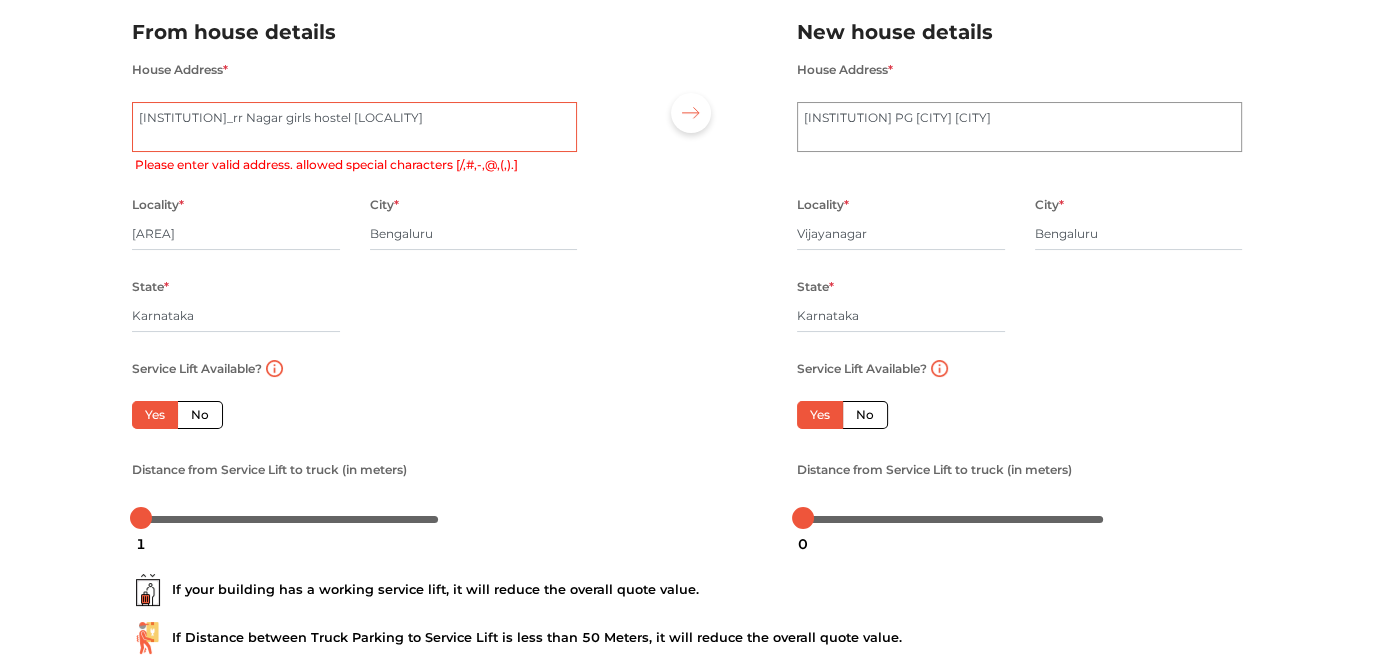 scroll, scrollTop: 284, scrollLeft: 0, axis: vertical 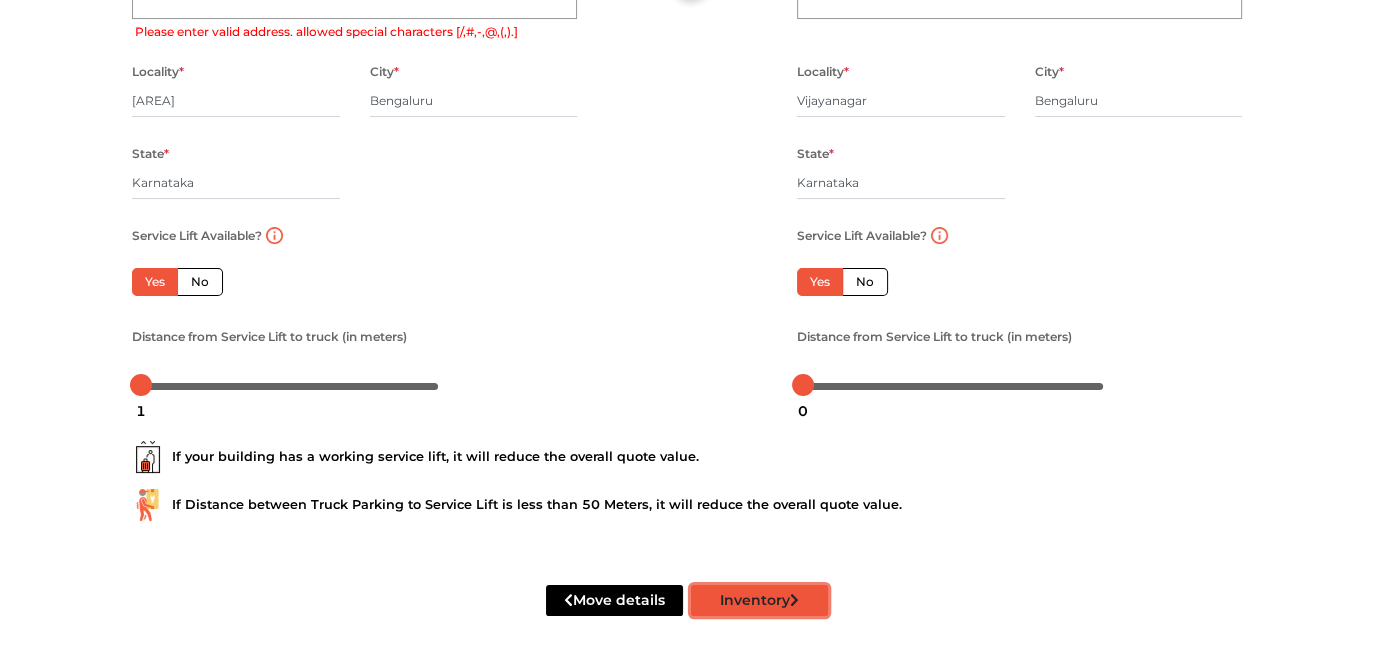 click on "Inventory" at bounding box center (759, 600) 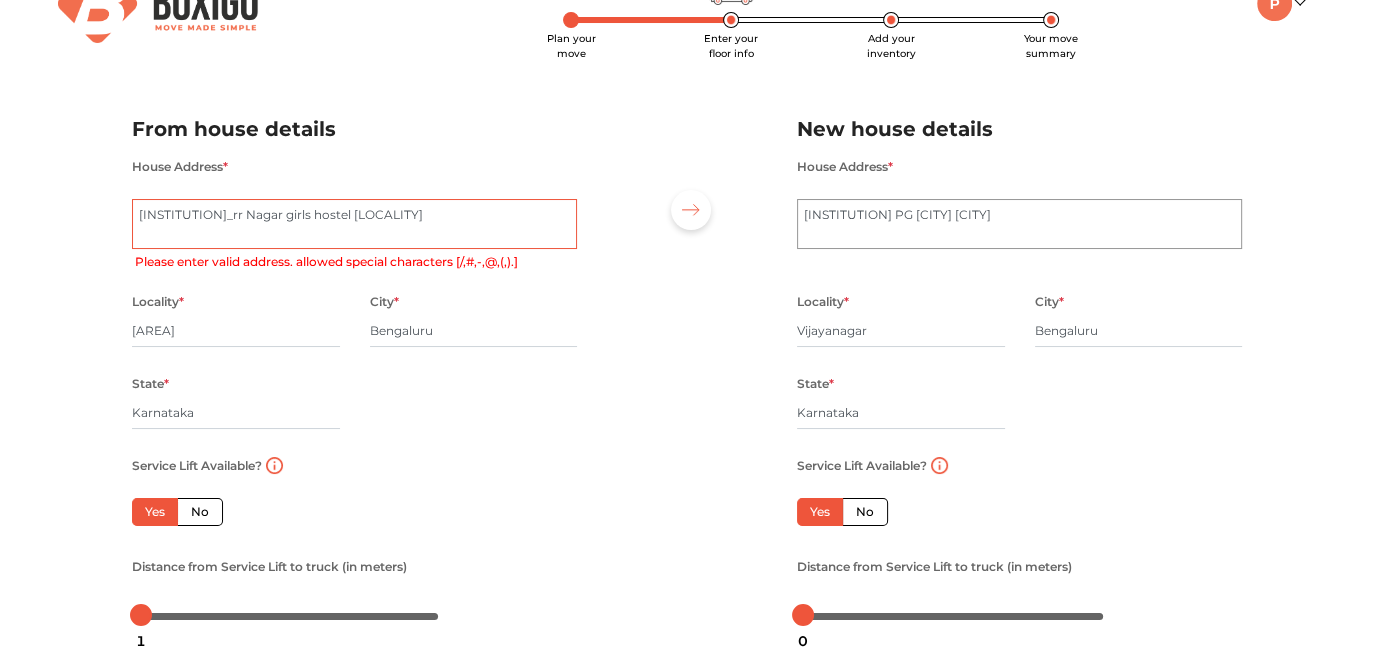 scroll, scrollTop: 0, scrollLeft: 0, axis: both 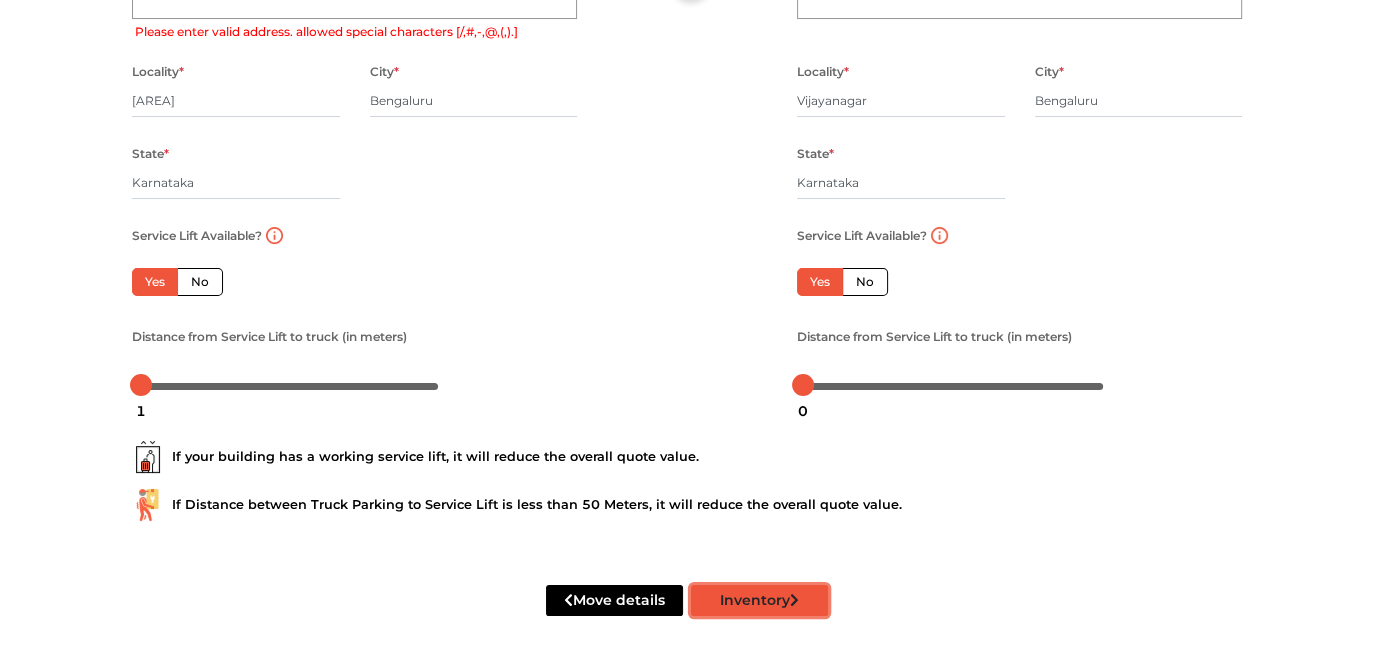 click on "Inventory" at bounding box center [759, 600] 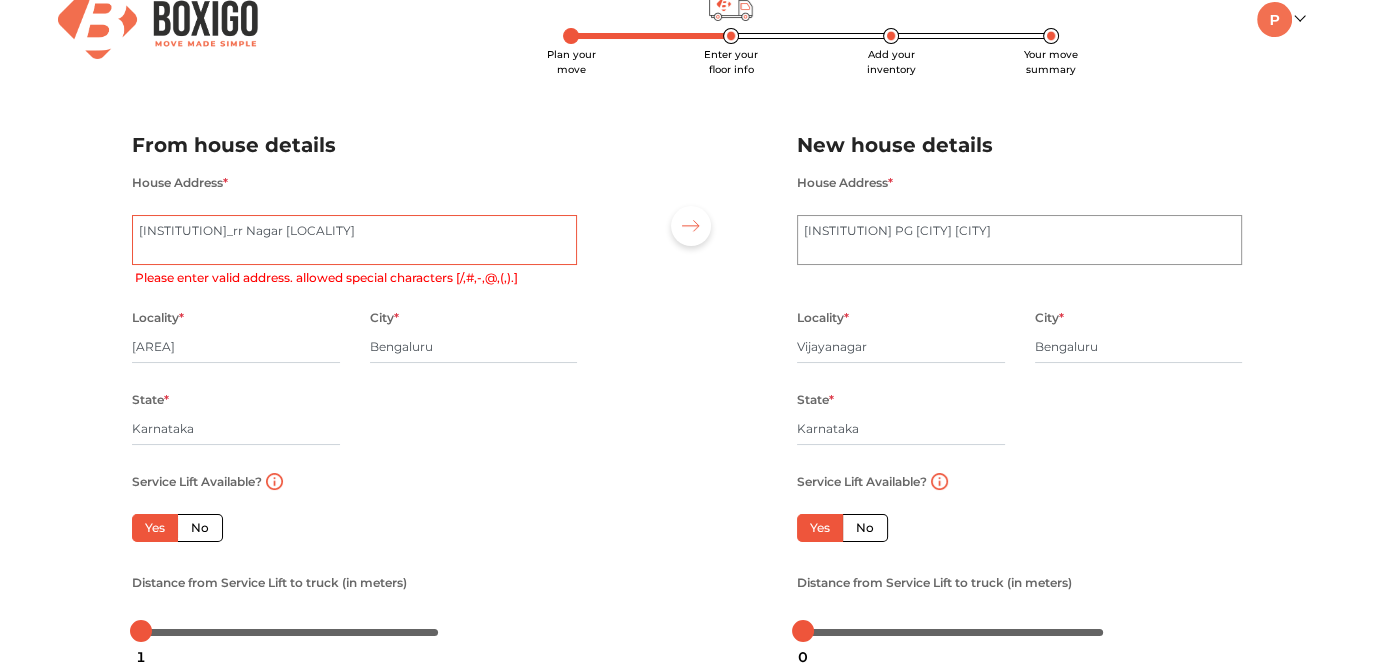scroll, scrollTop: 0, scrollLeft: 0, axis: both 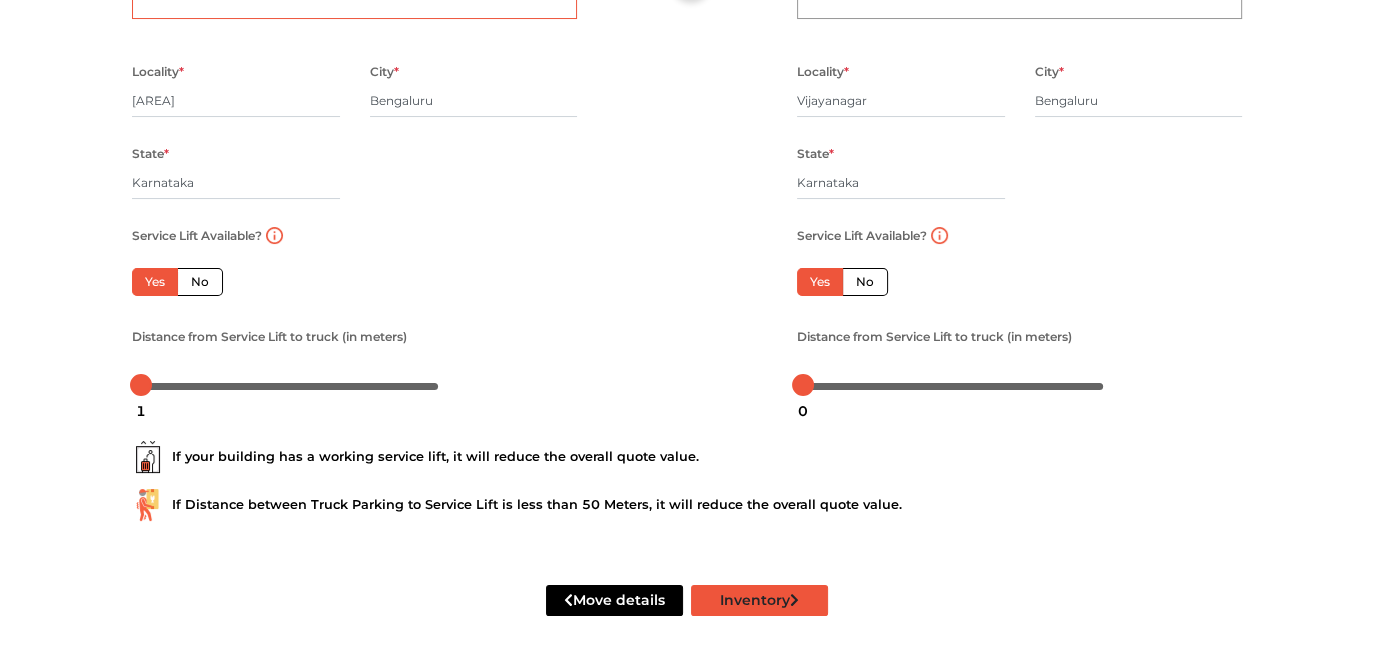 type on "[INSTITUTION] rr Nagar [LOCALITY]" 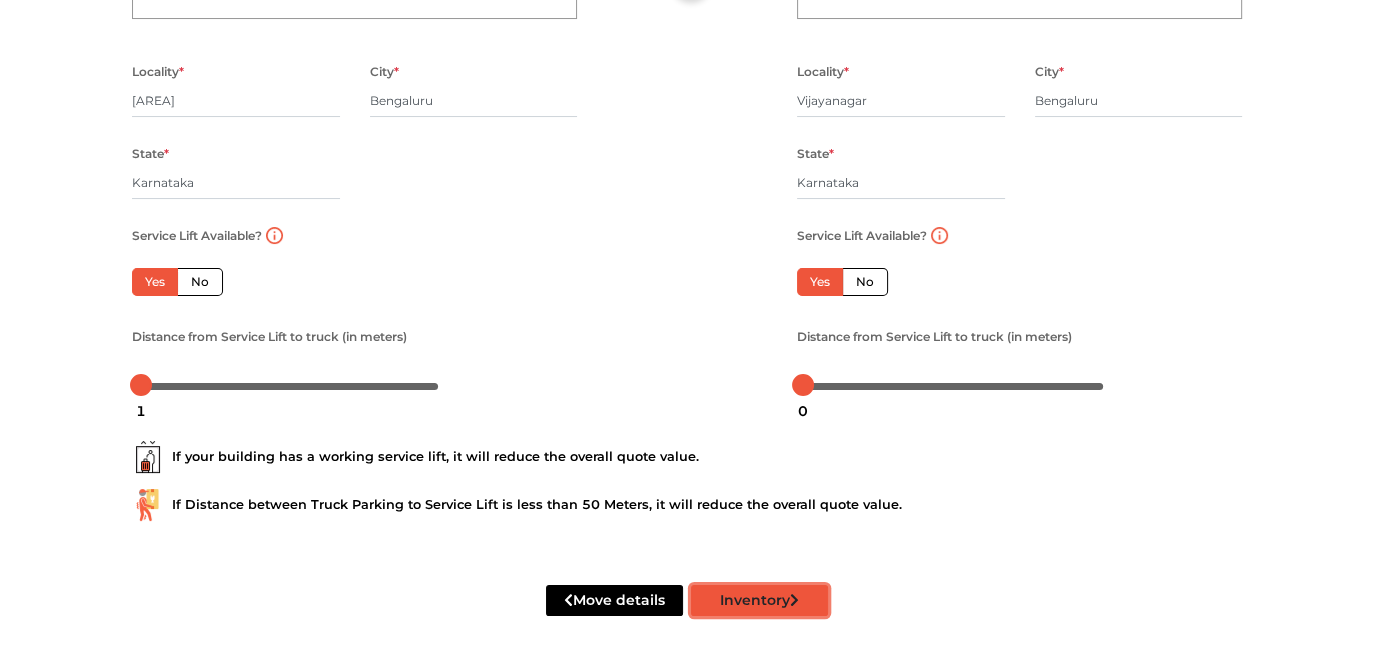 click on "Inventory" at bounding box center [759, 600] 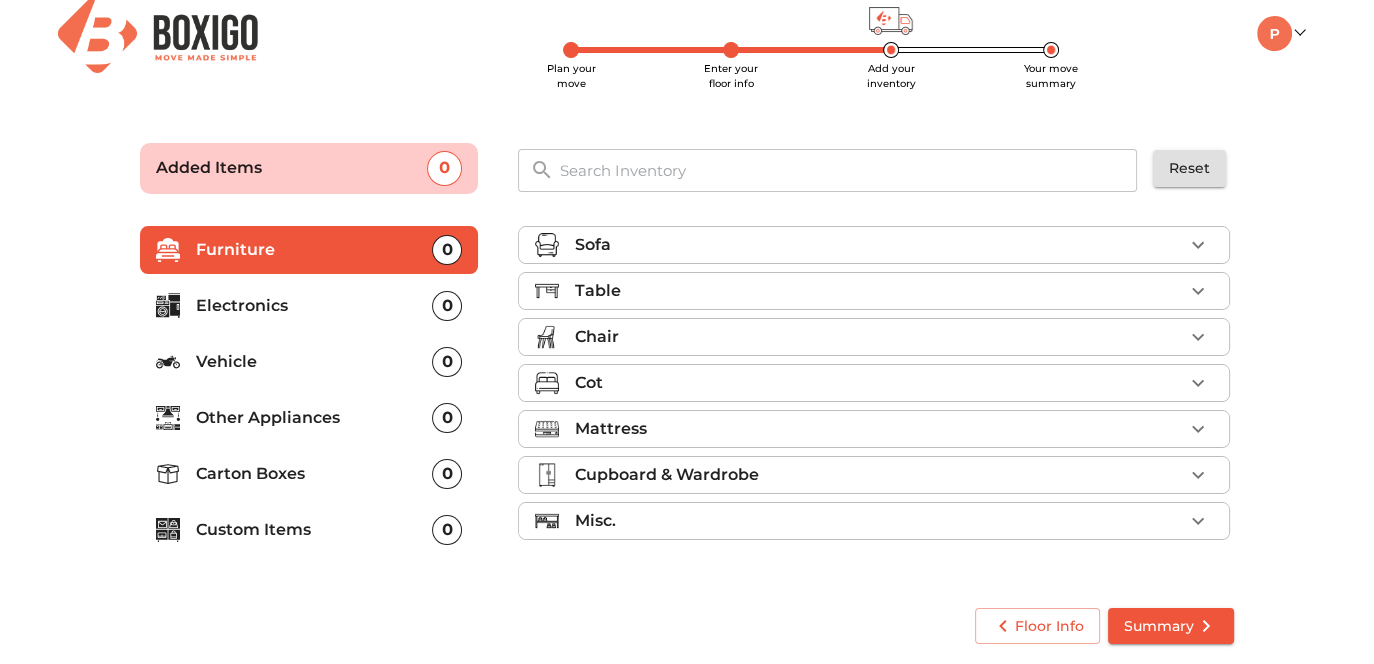 scroll, scrollTop: 20, scrollLeft: 0, axis: vertical 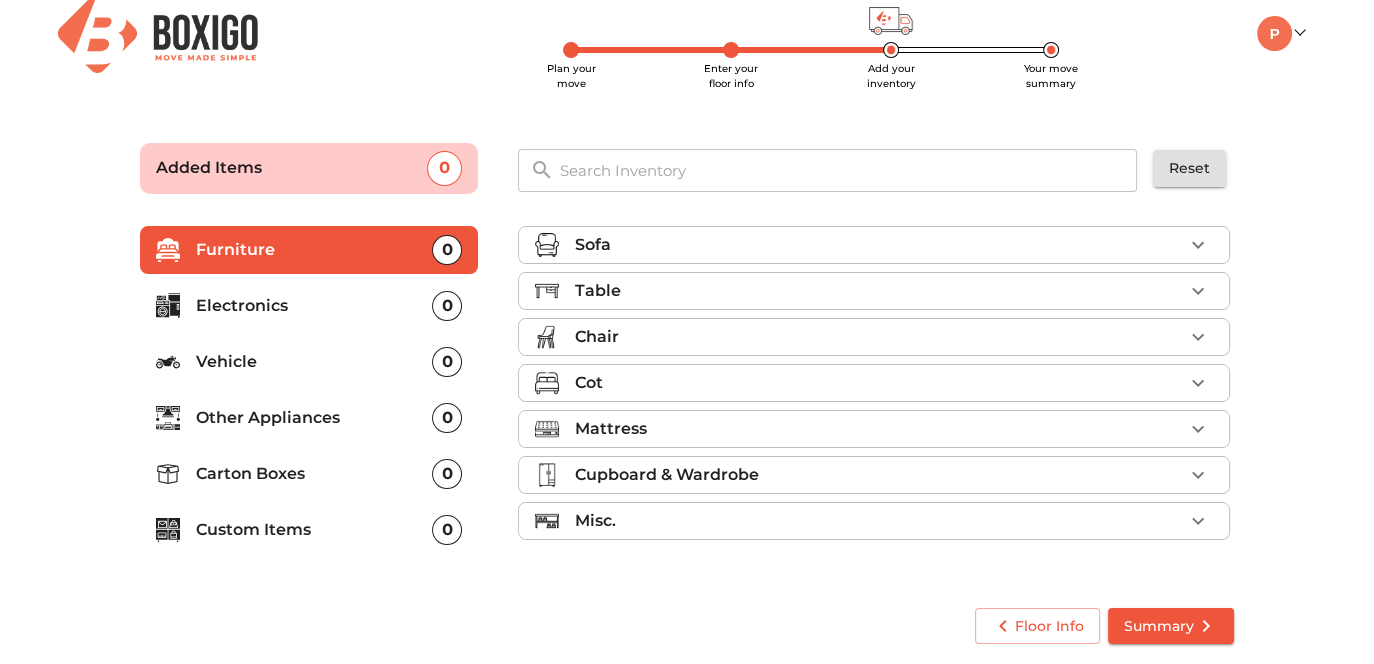 click on "0" at bounding box center [447, 474] 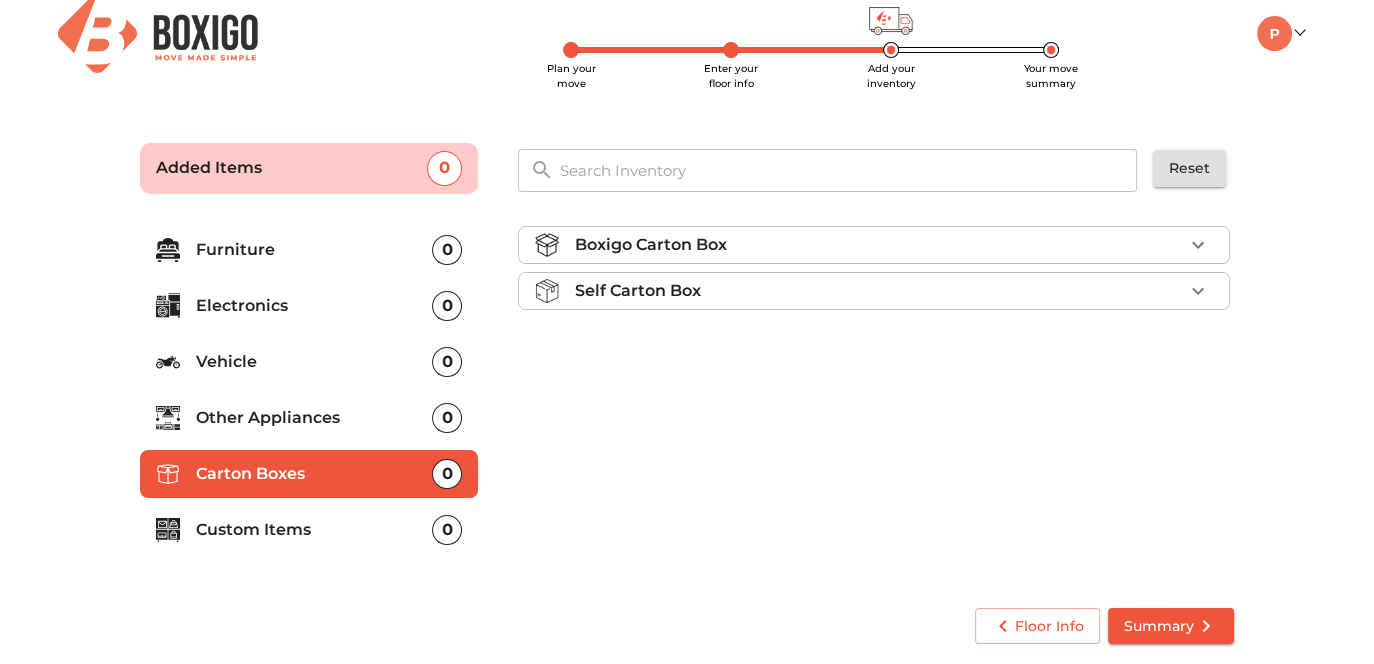 click on "Other Appliances" at bounding box center (314, 418) 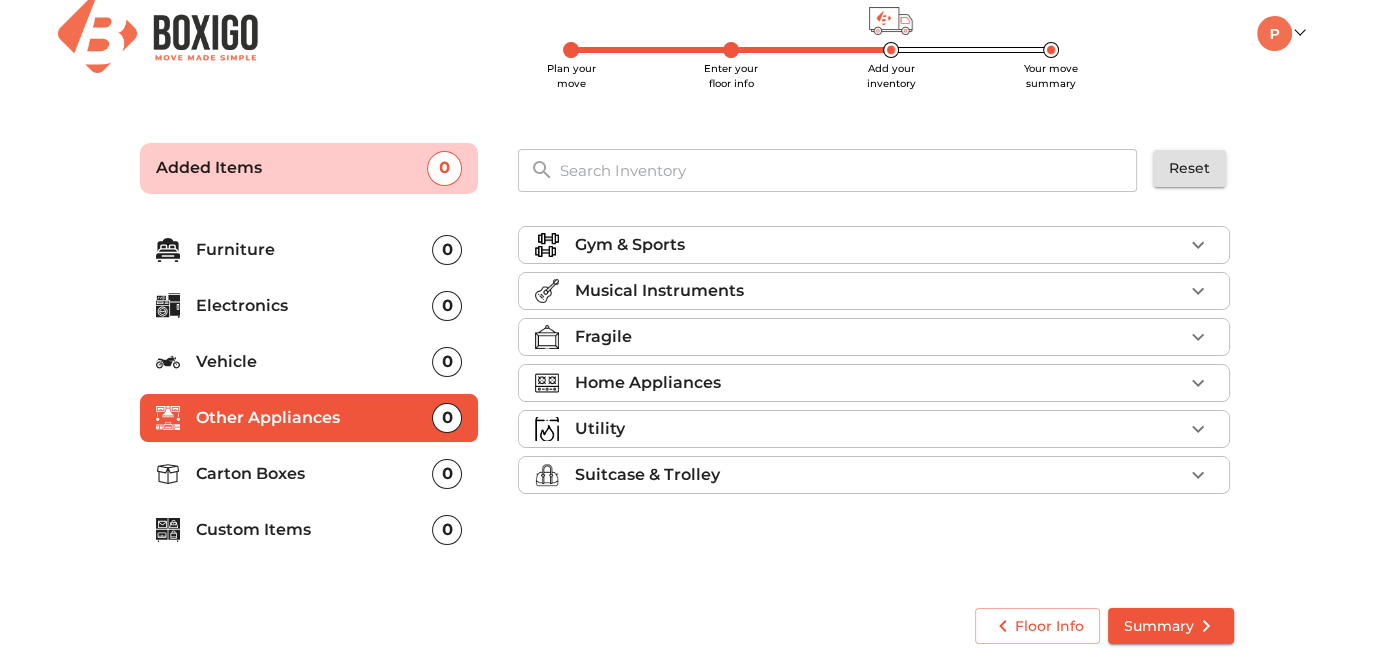 click on "Suitcase & Trolley" at bounding box center [647, 475] 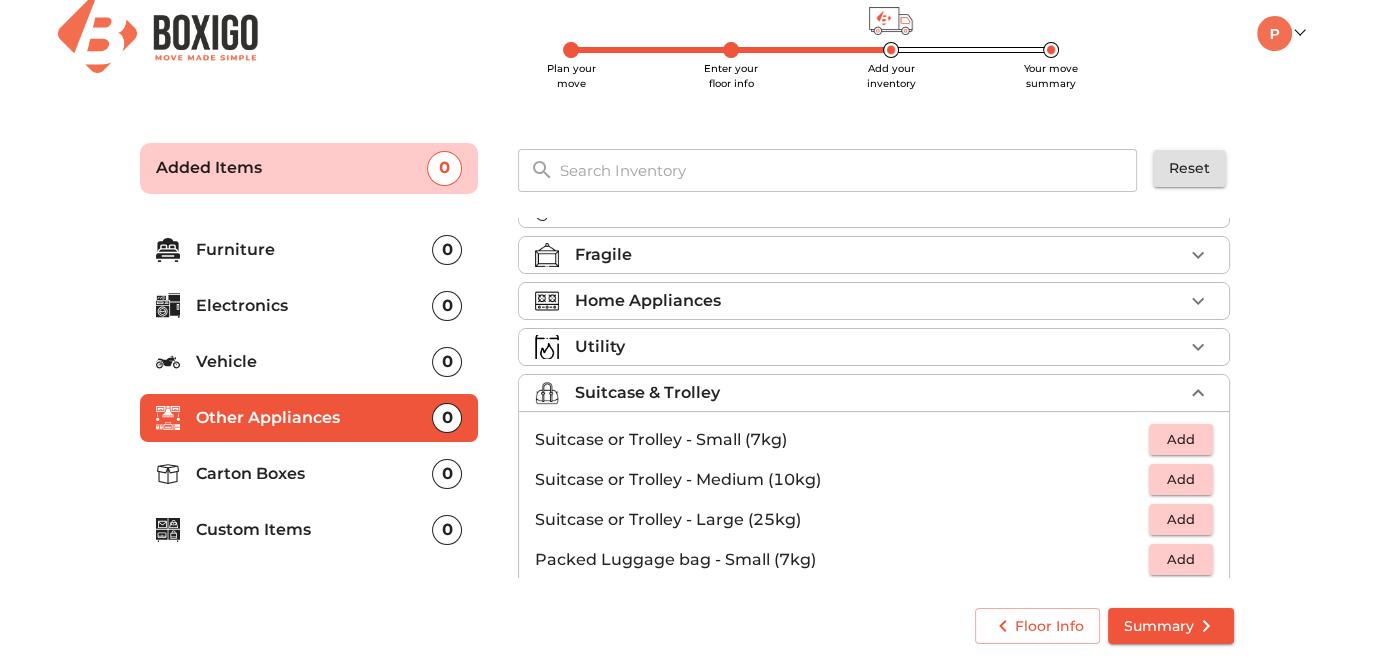 scroll, scrollTop: 200, scrollLeft: 0, axis: vertical 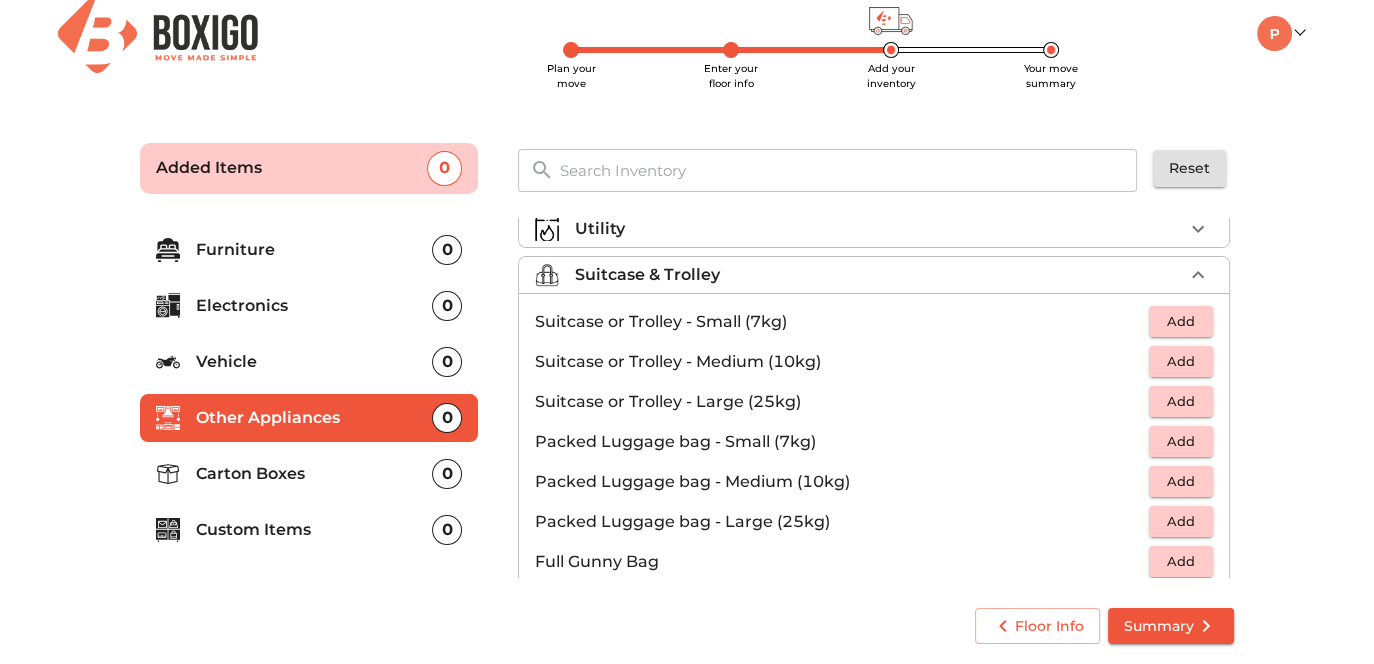 click on "Add" at bounding box center (1181, 361) 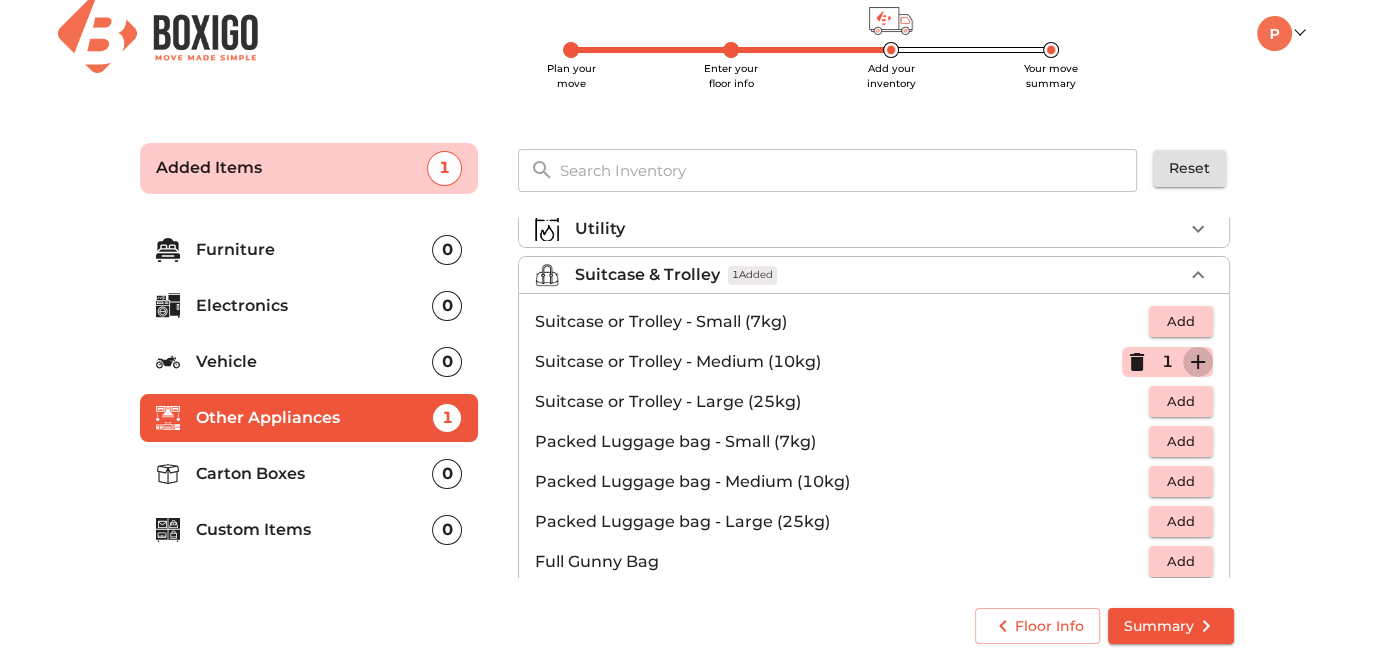 click 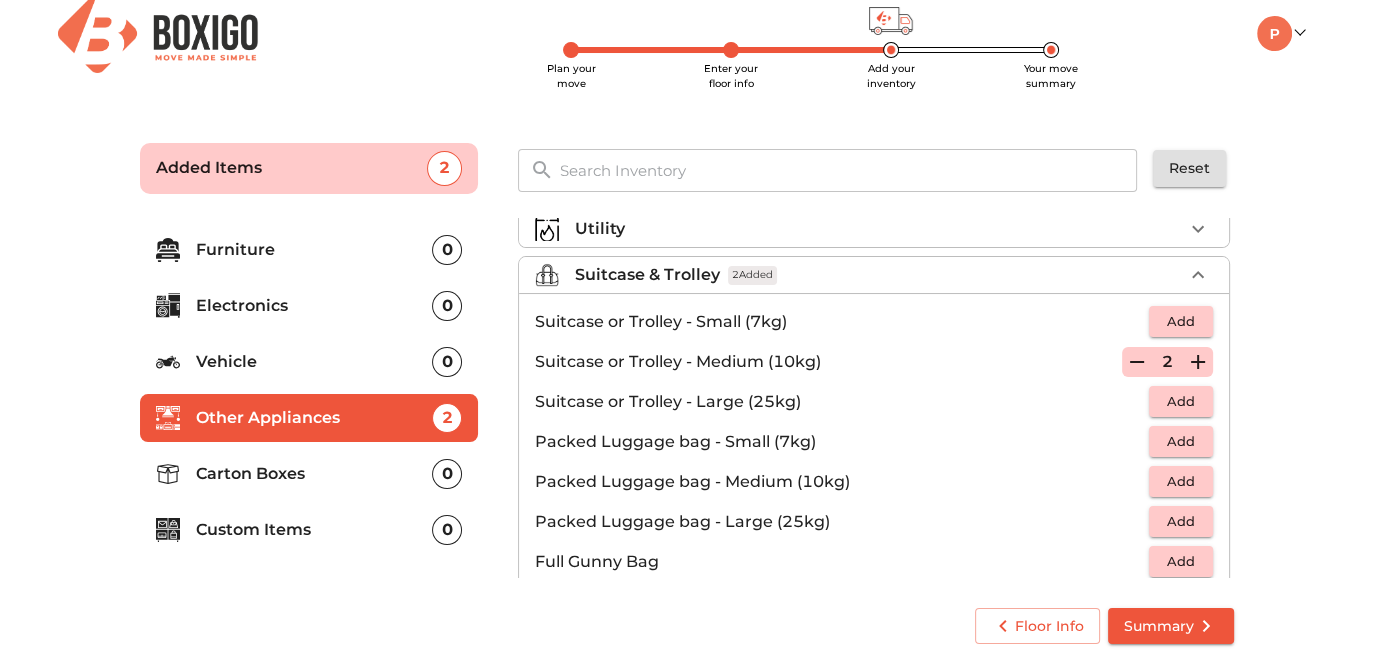 click on "0" at bounding box center [447, 474] 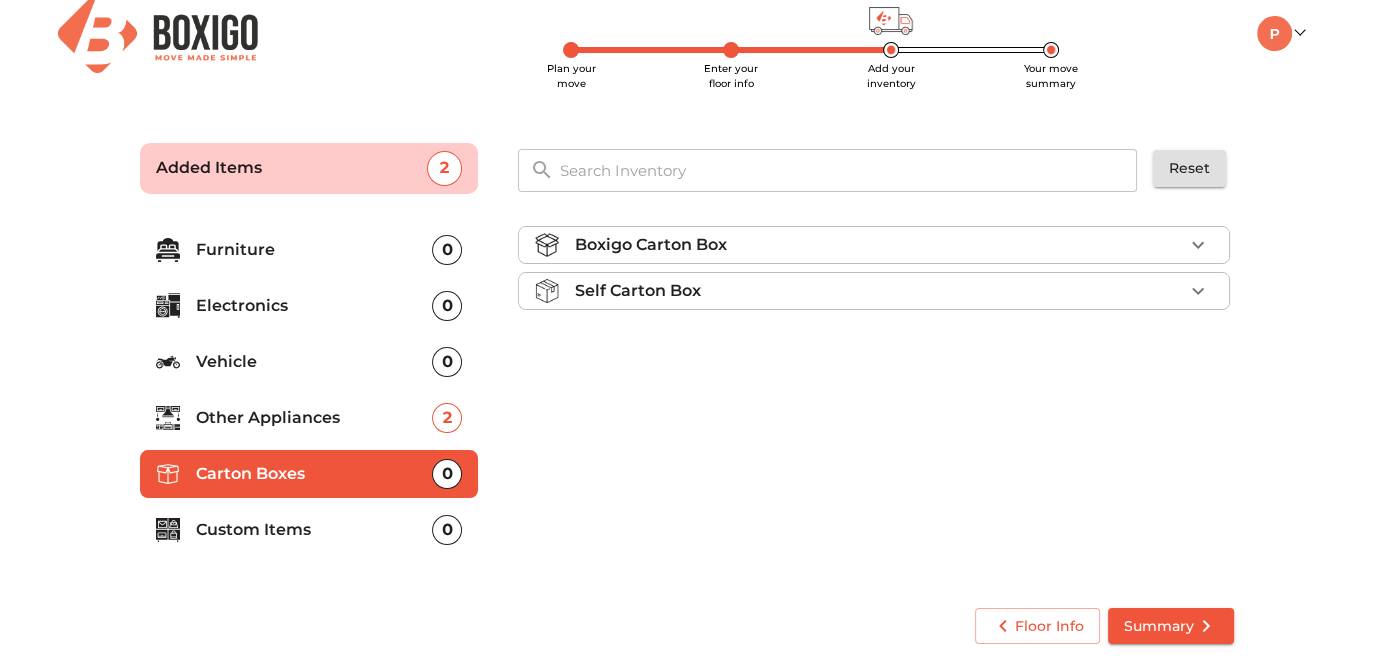 scroll, scrollTop: 0, scrollLeft: 0, axis: both 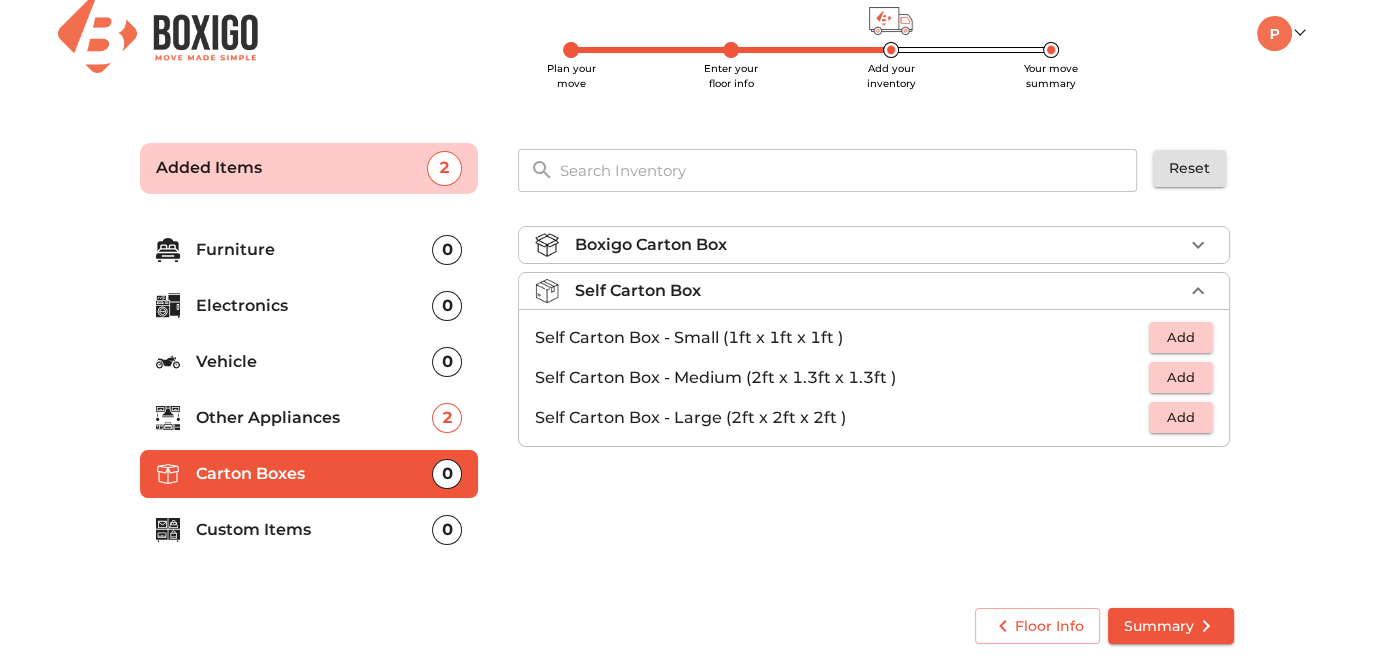 click on "Add" at bounding box center [1181, 377] 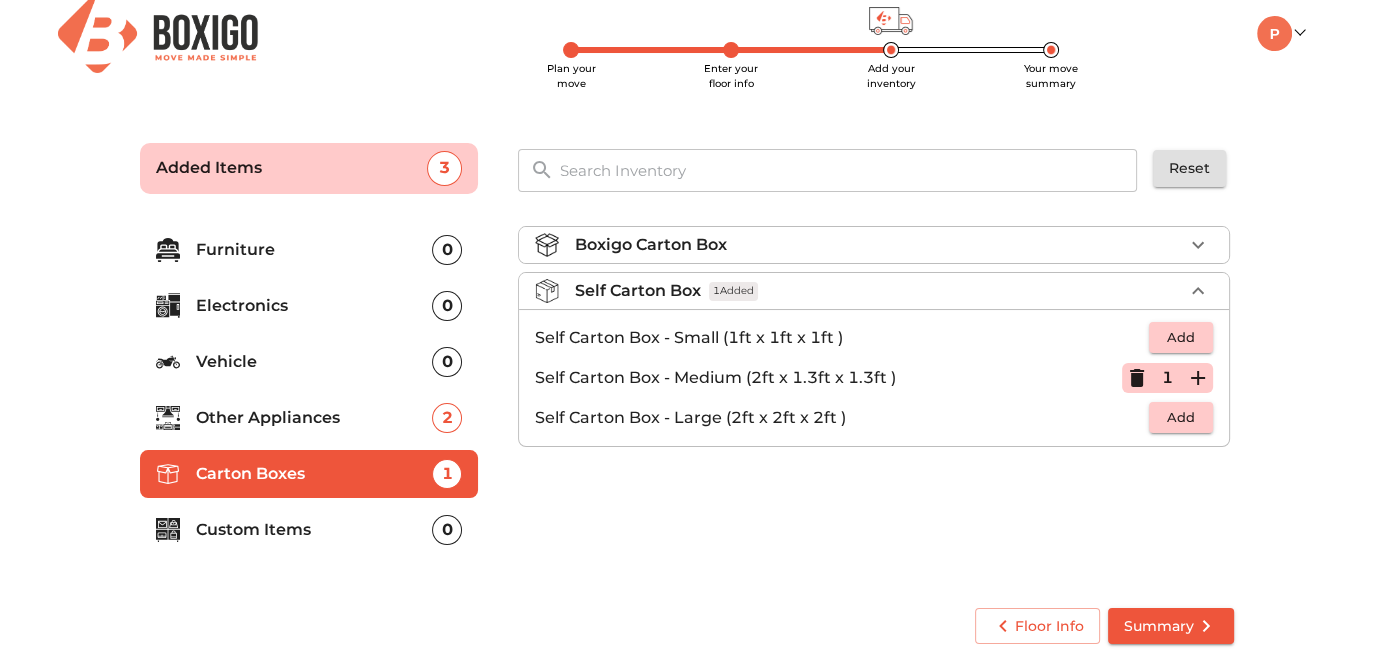 click on "0" at bounding box center (447, 530) 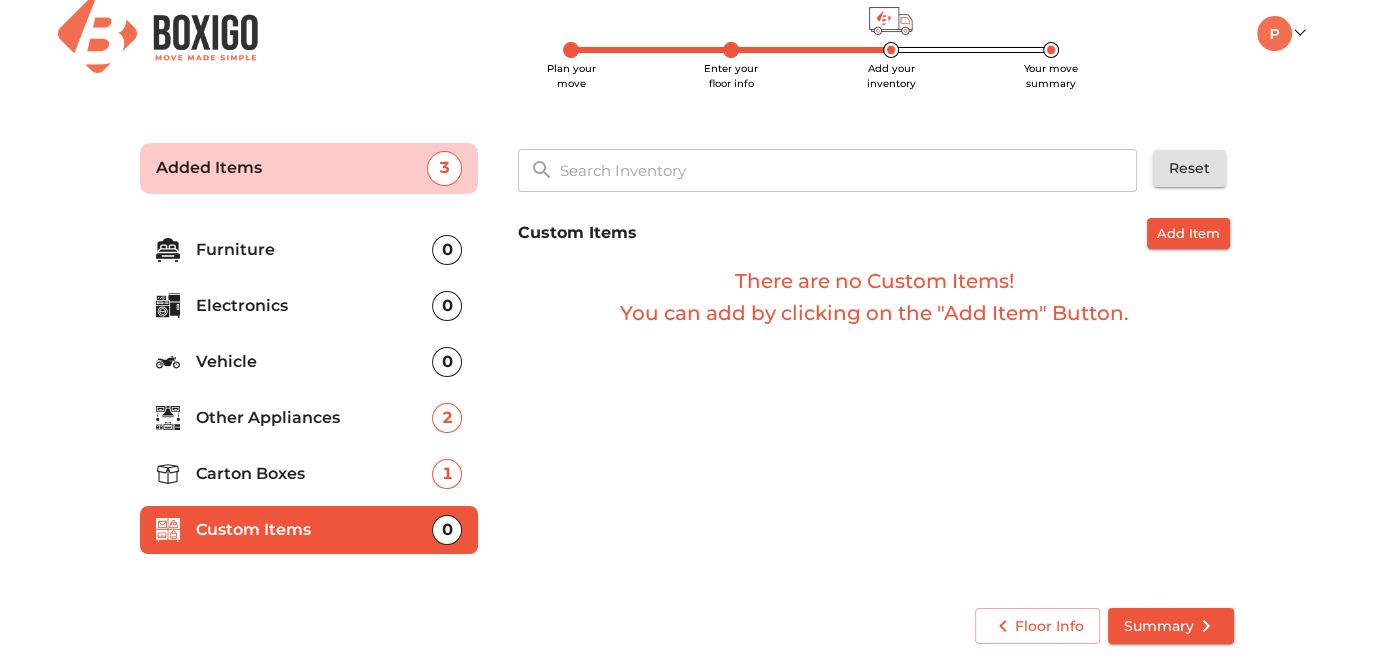 click at bounding box center [849, 170] 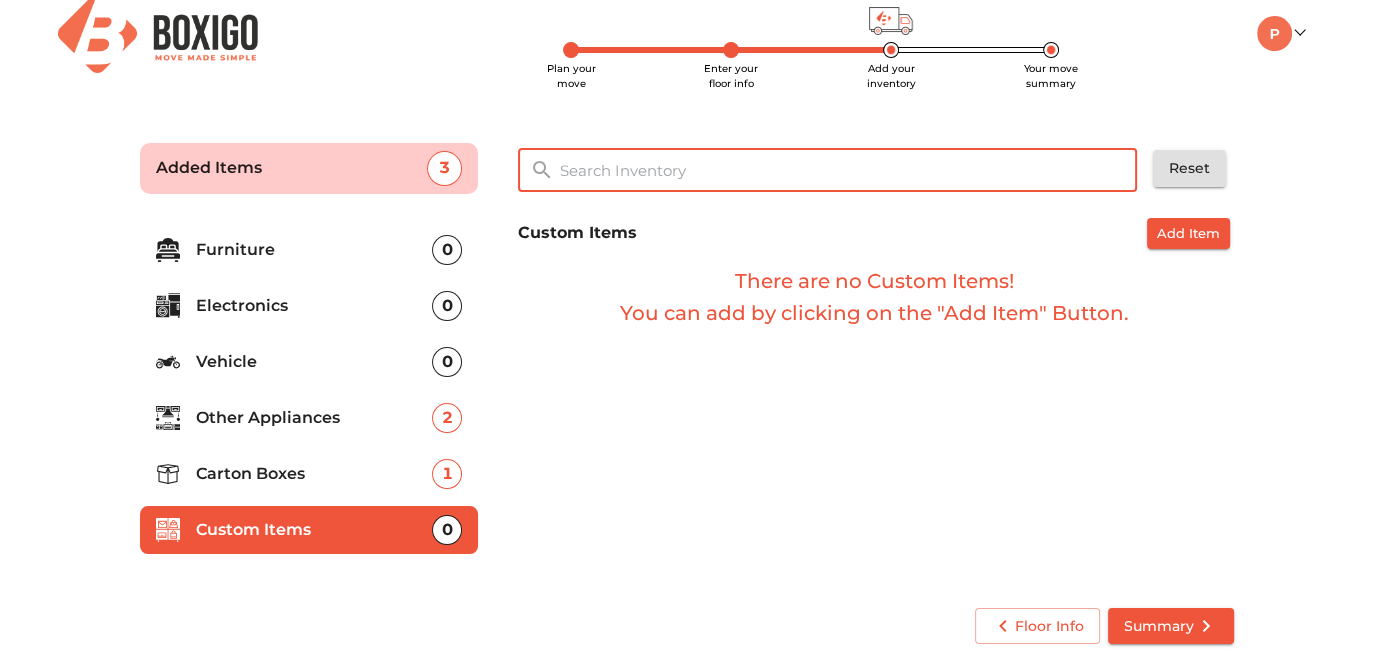 click on "Add Item" at bounding box center [1188, 233] 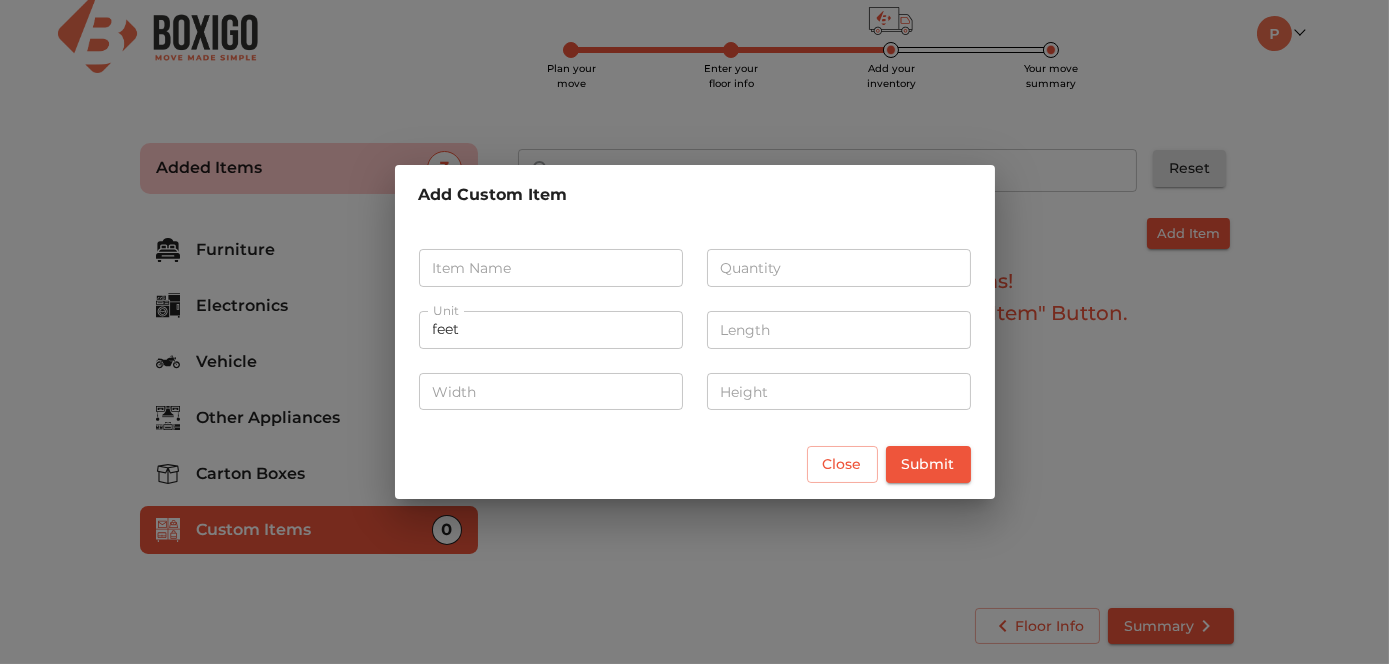 click at bounding box center (551, 268) 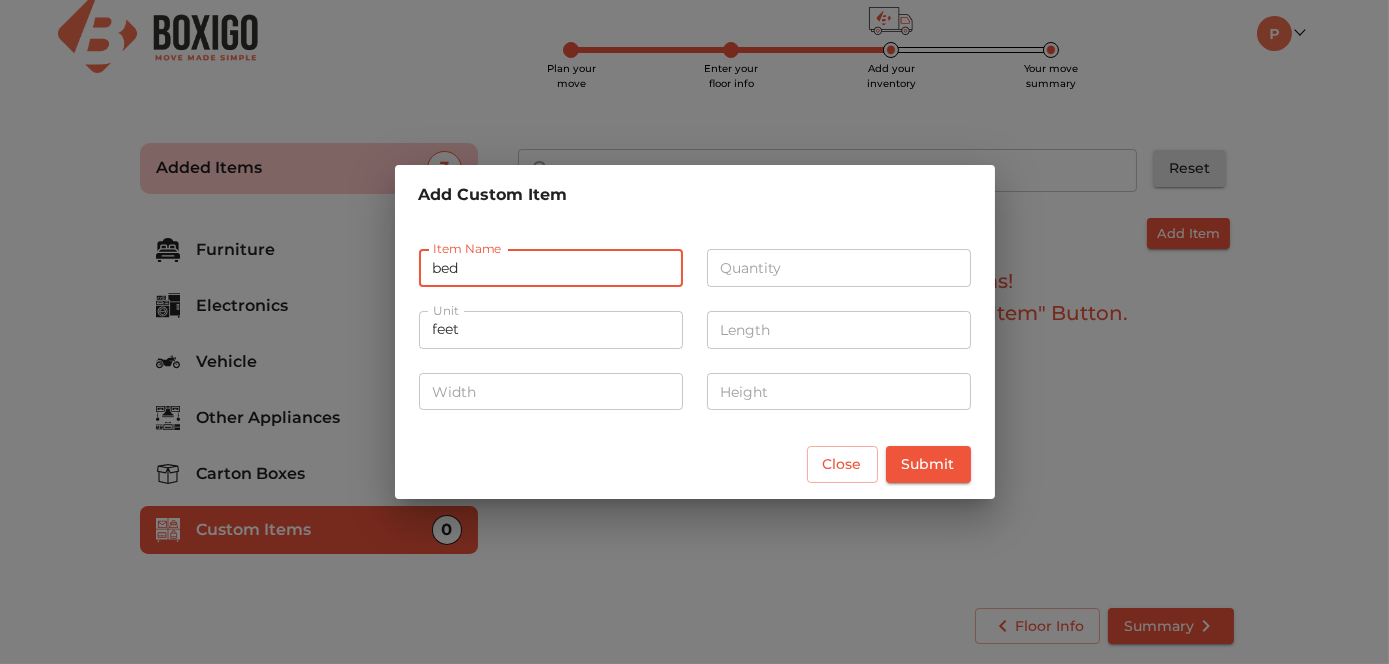 type on "bed" 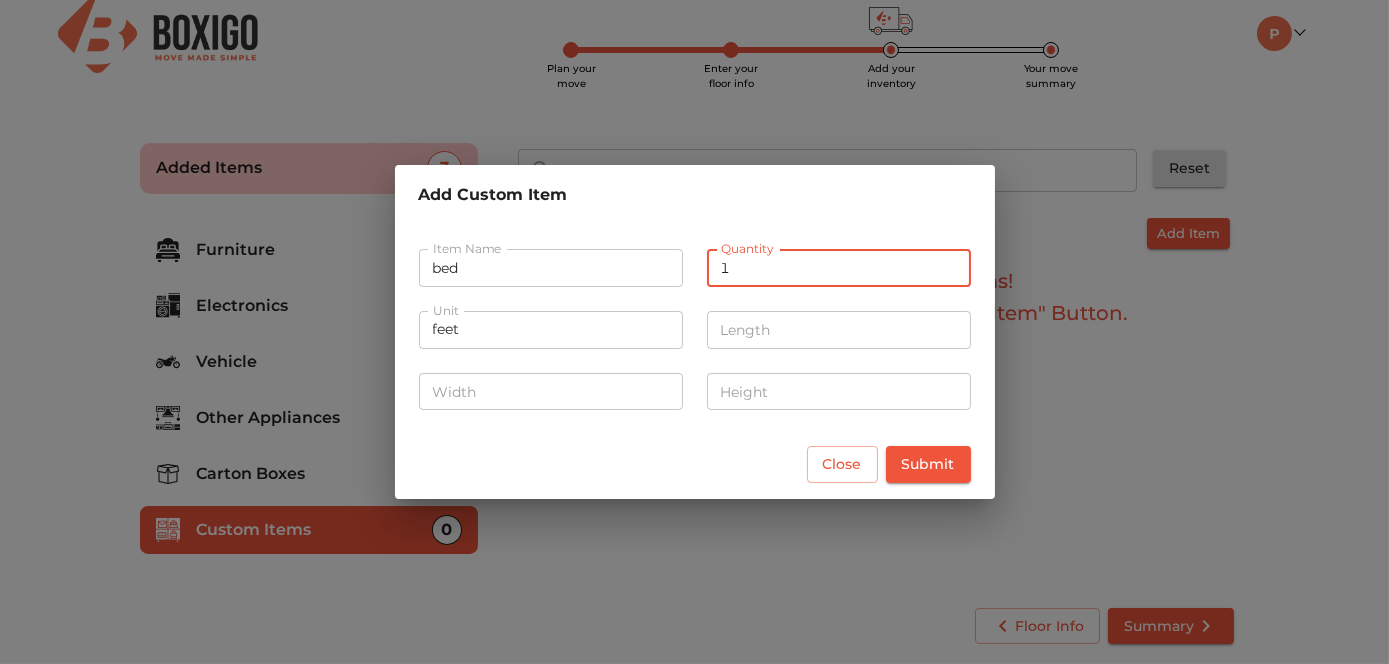 type on "1" 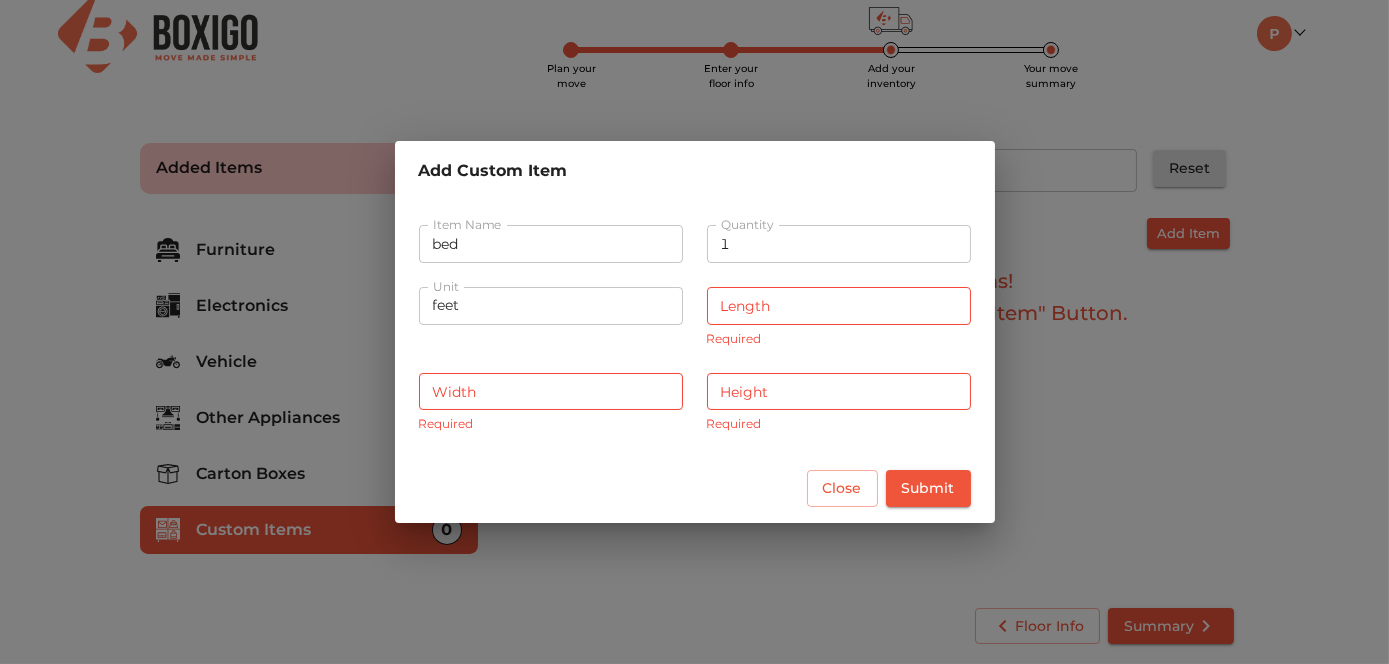 click at bounding box center [839, 306] 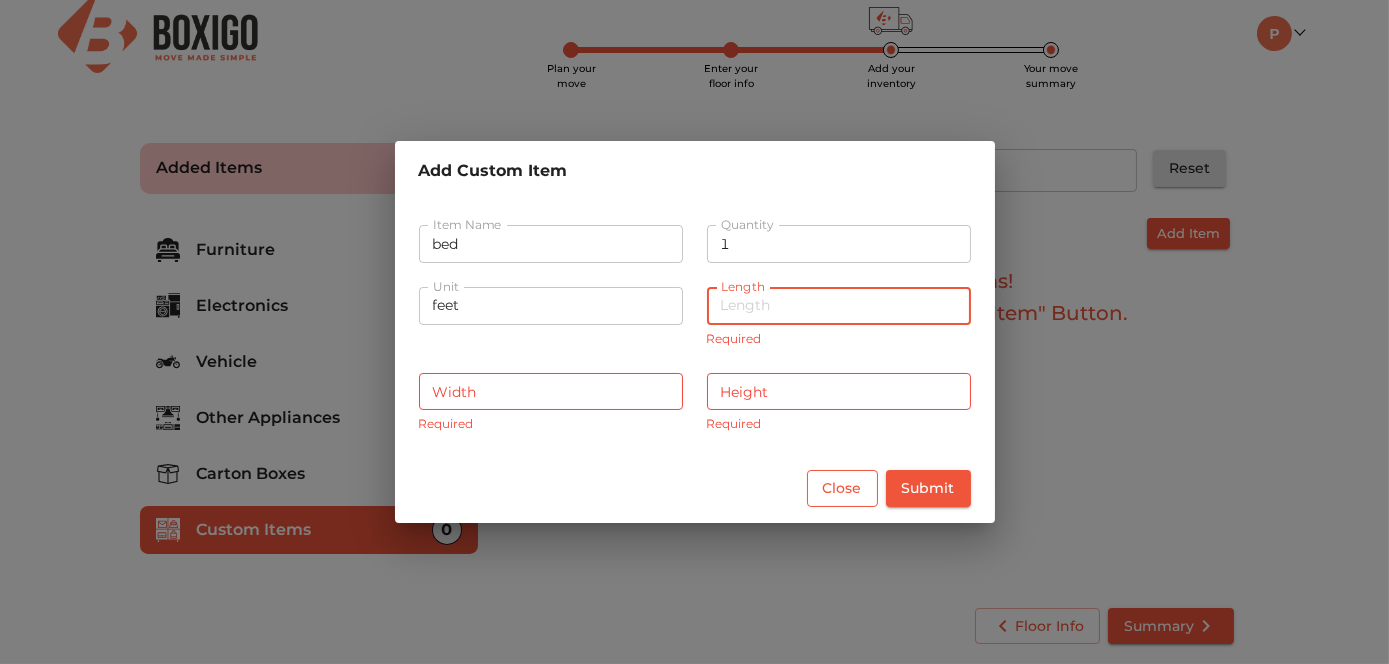 click on "Close" at bounding box center [842, 488] 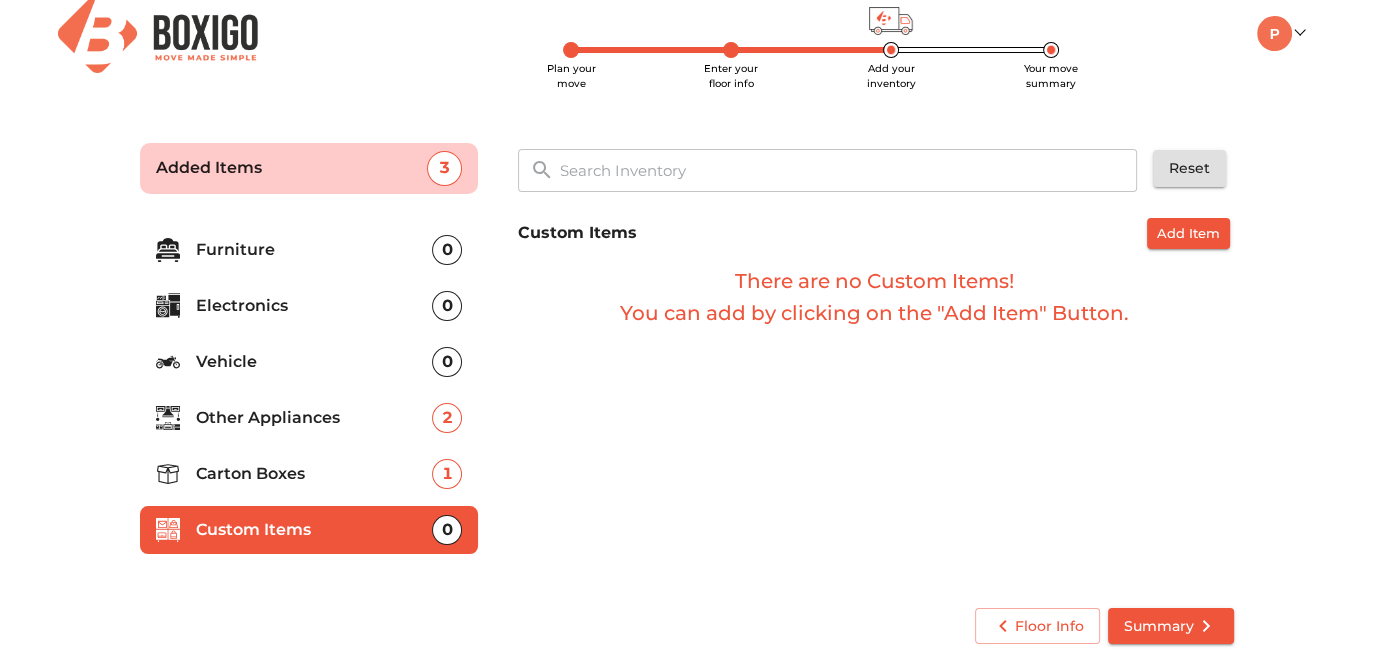 click on "2" at bounding box center (447, 418) 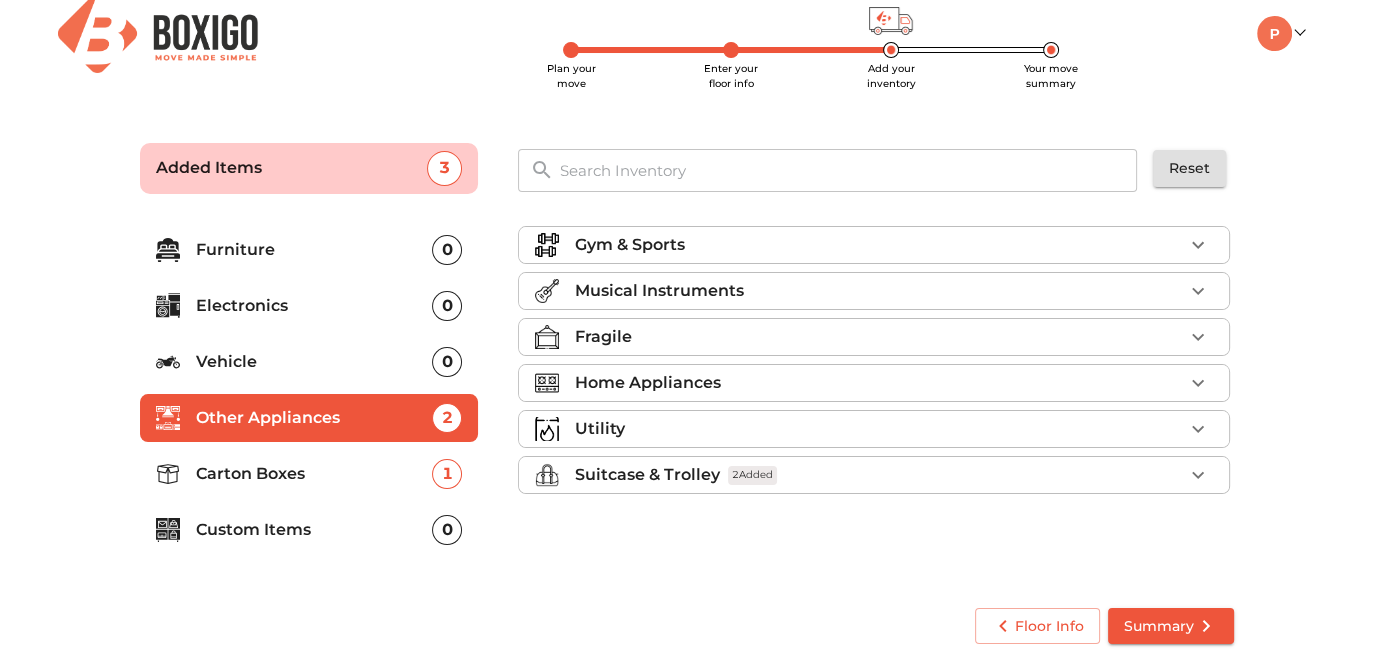 click on "Carton Boxes" at bounding box center (314, 474) 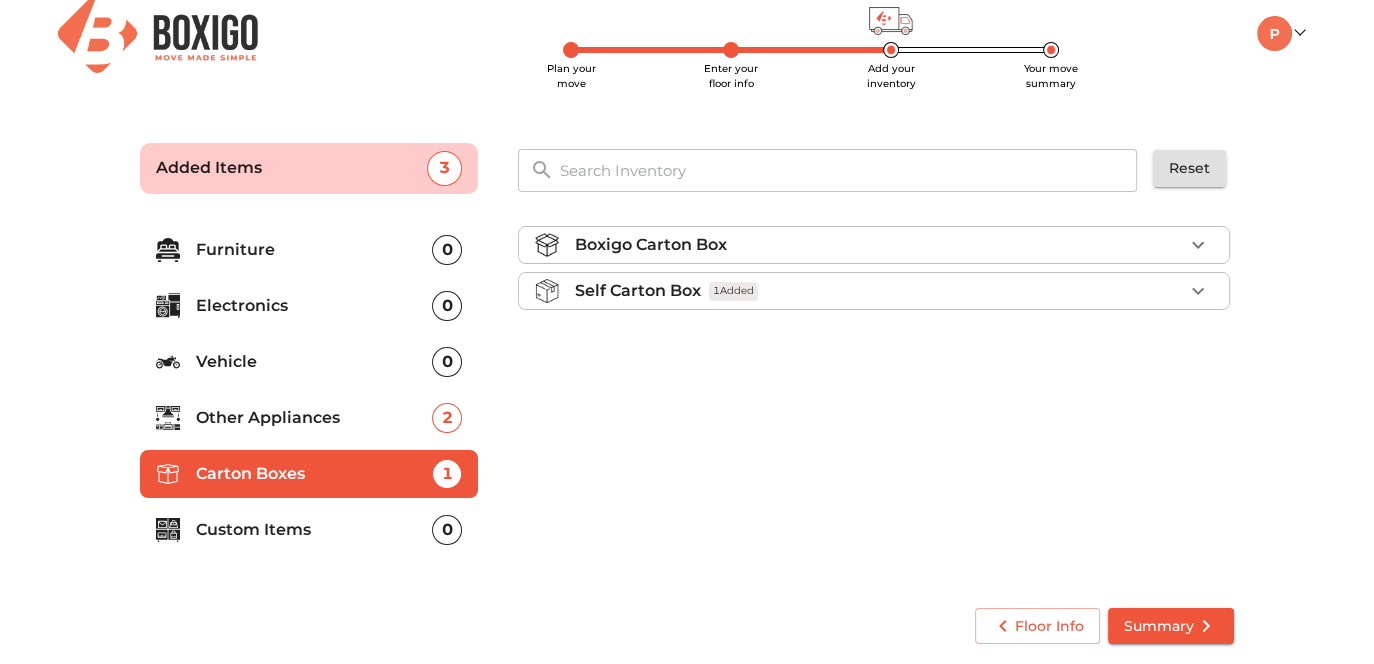 click on "Boxigo Carton Box Self Carton Box 1 Added" at bounding box center [874, 272] 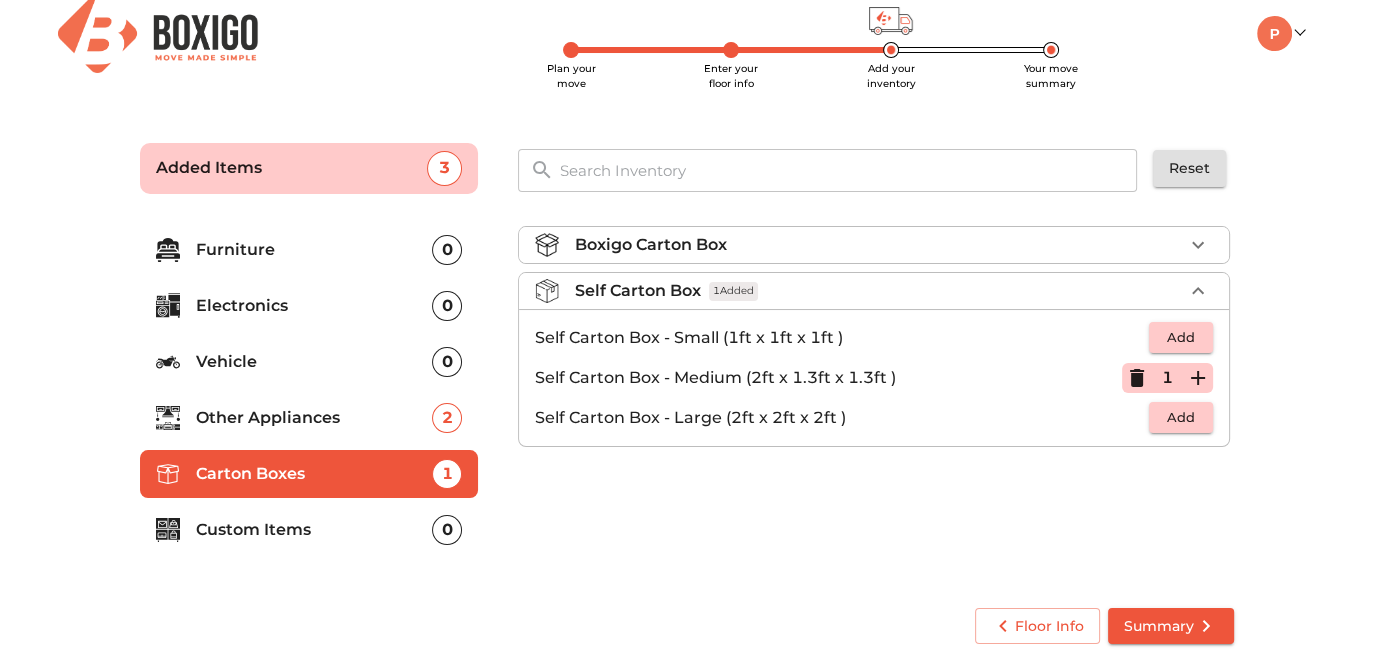 click 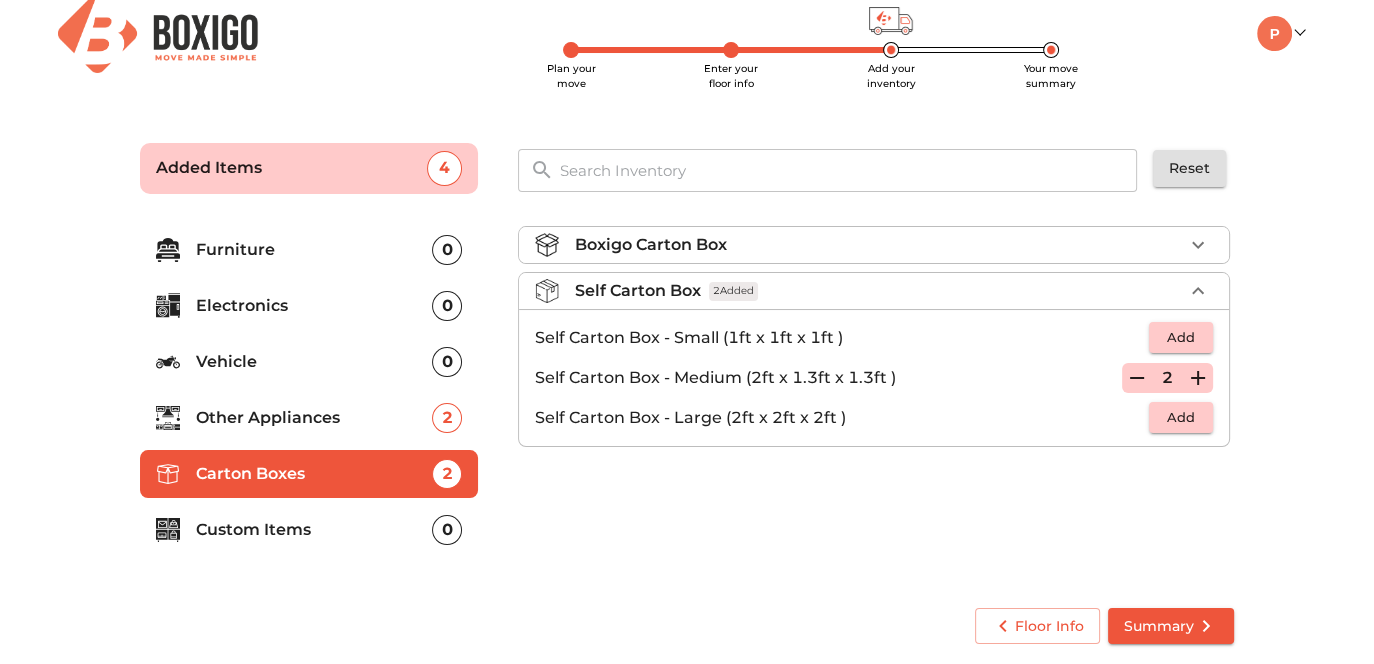 click 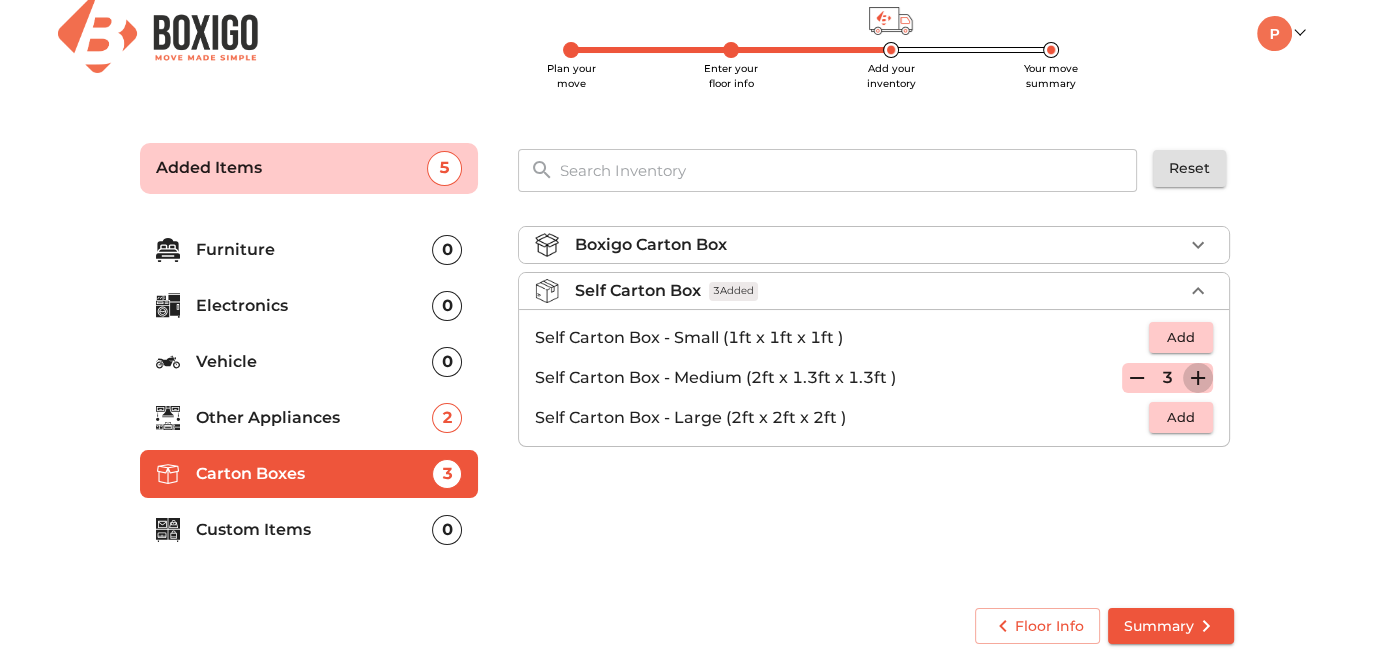 click 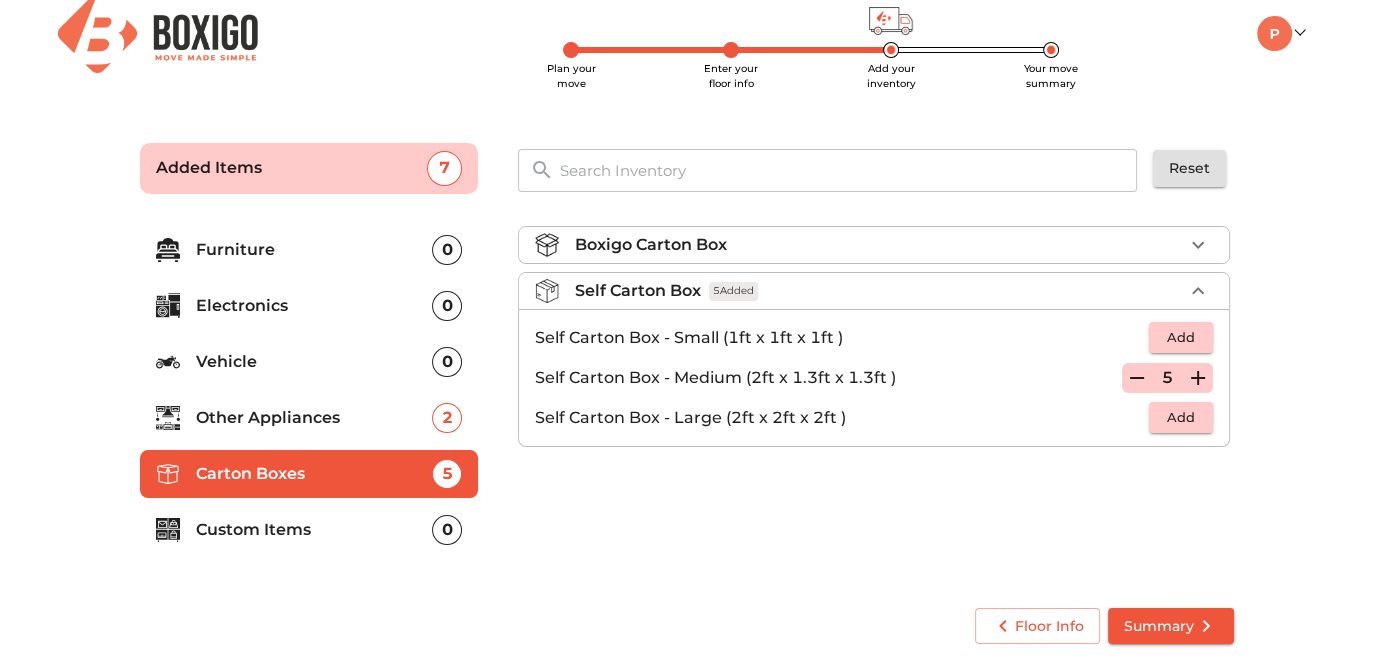 click on "Other Appliances" at bounding box center (314, 418) 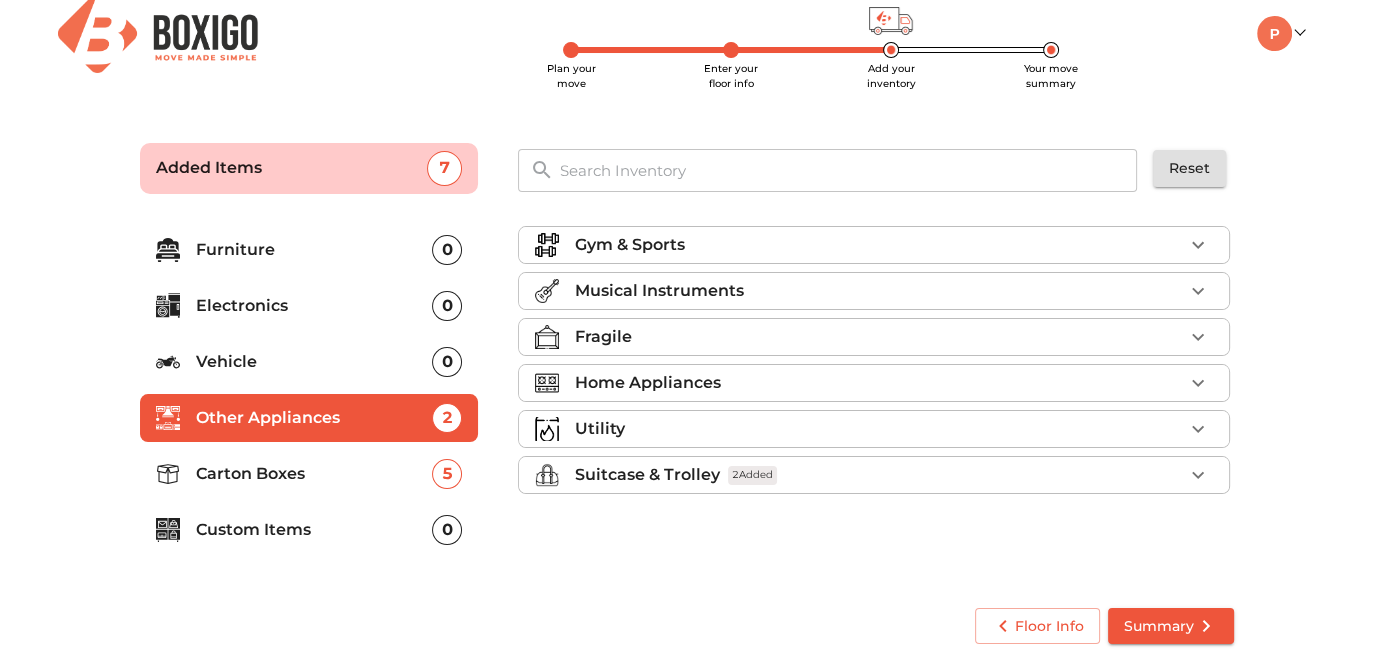 click on "Gym & Sports Musical Instruments Fragile Home Appliances Utility Suitcase & Trolley 2  Added" at bounding box center [874, 364] 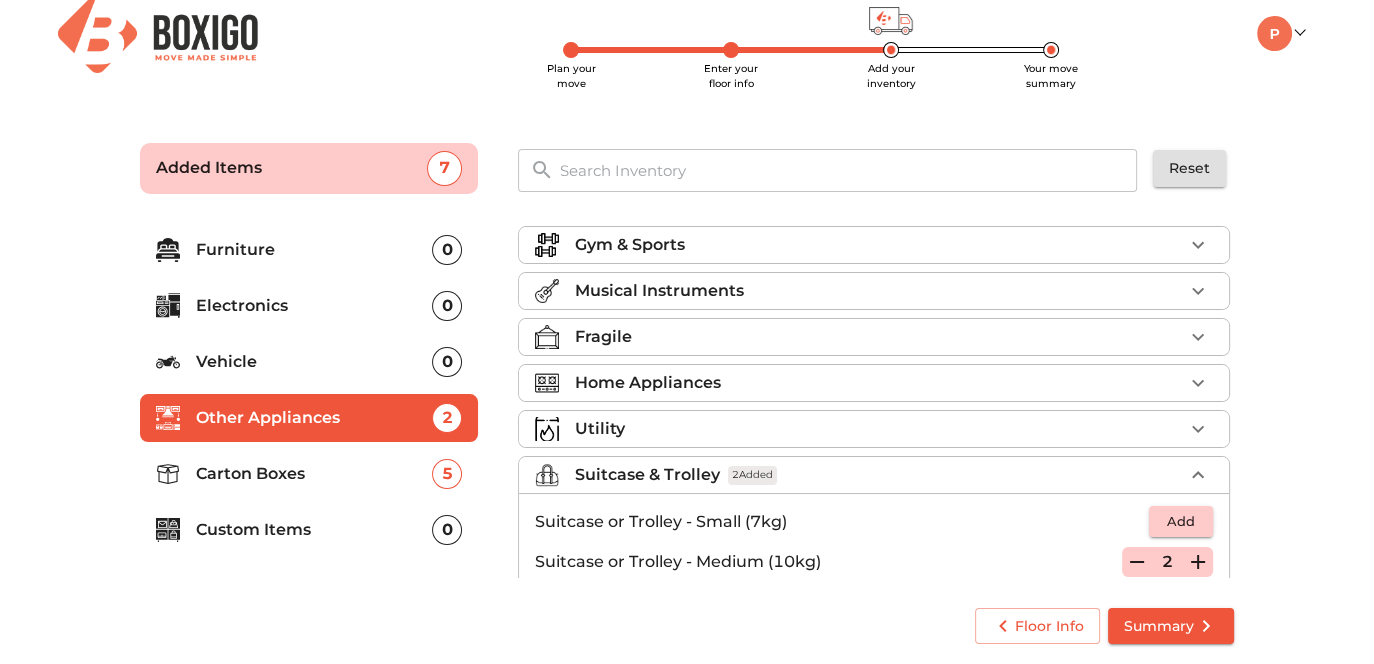 click on "Add" at bounding box center (1181, 521) 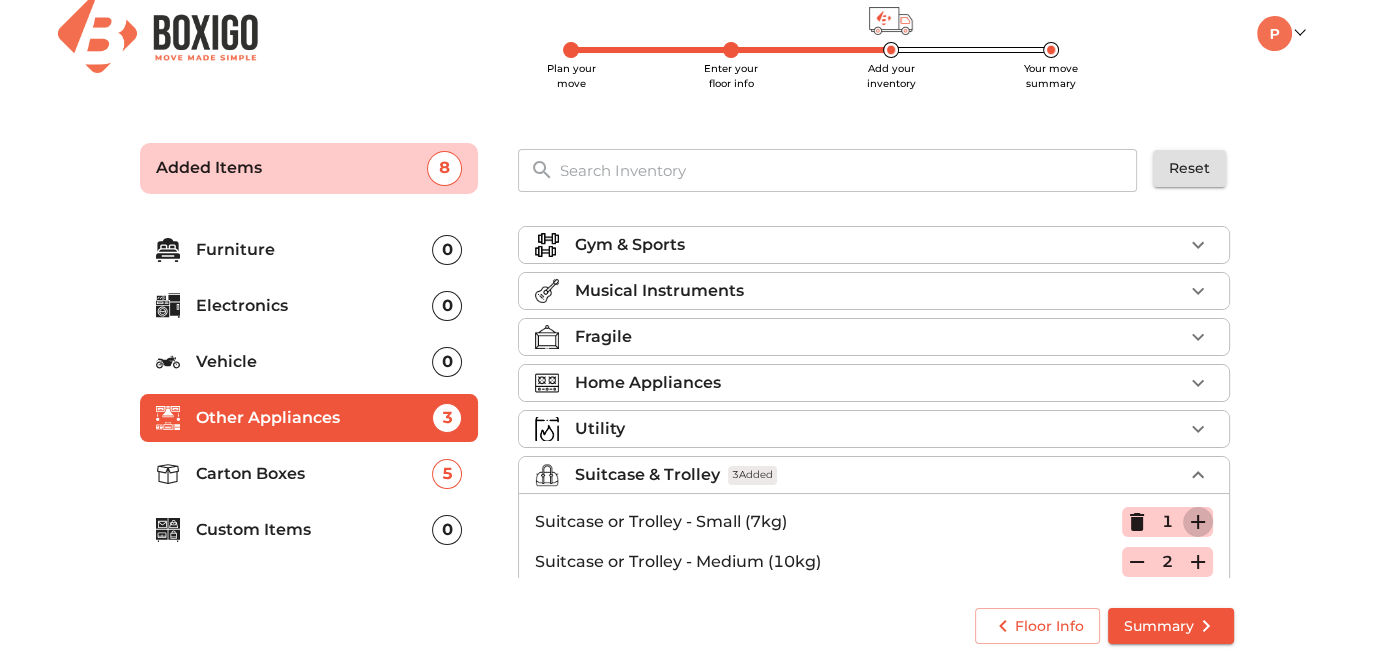 click 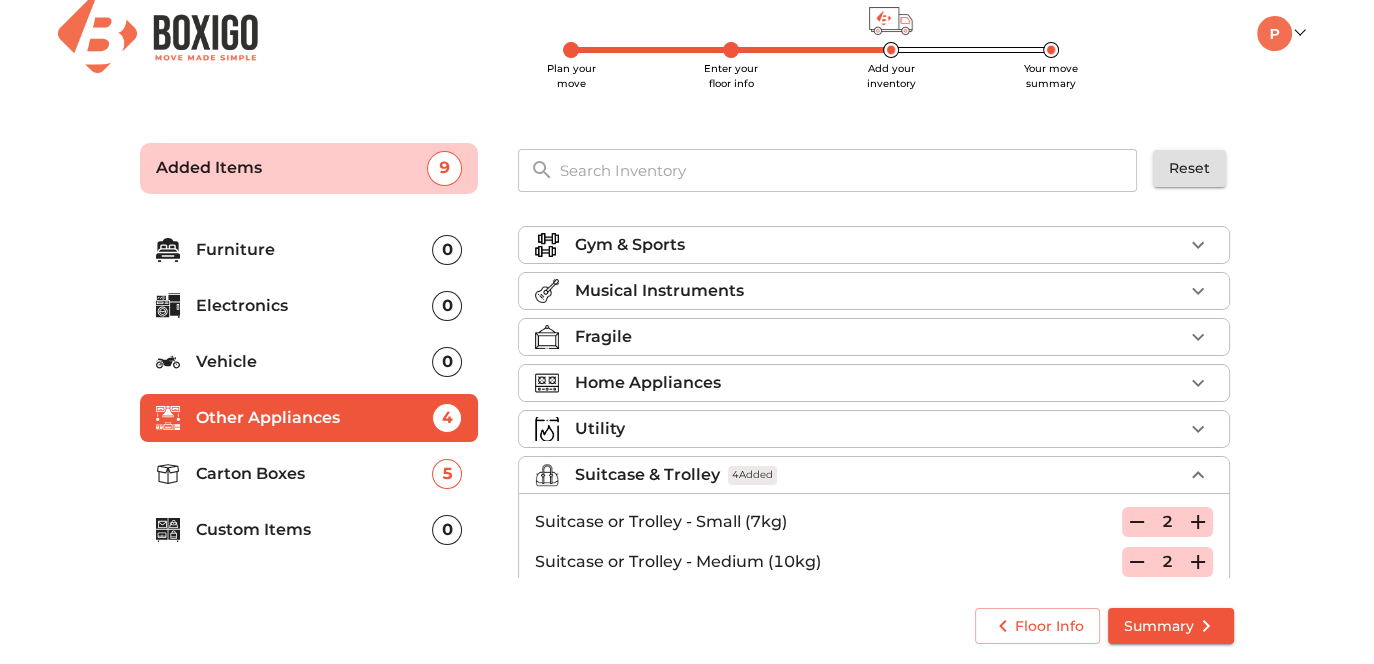 click 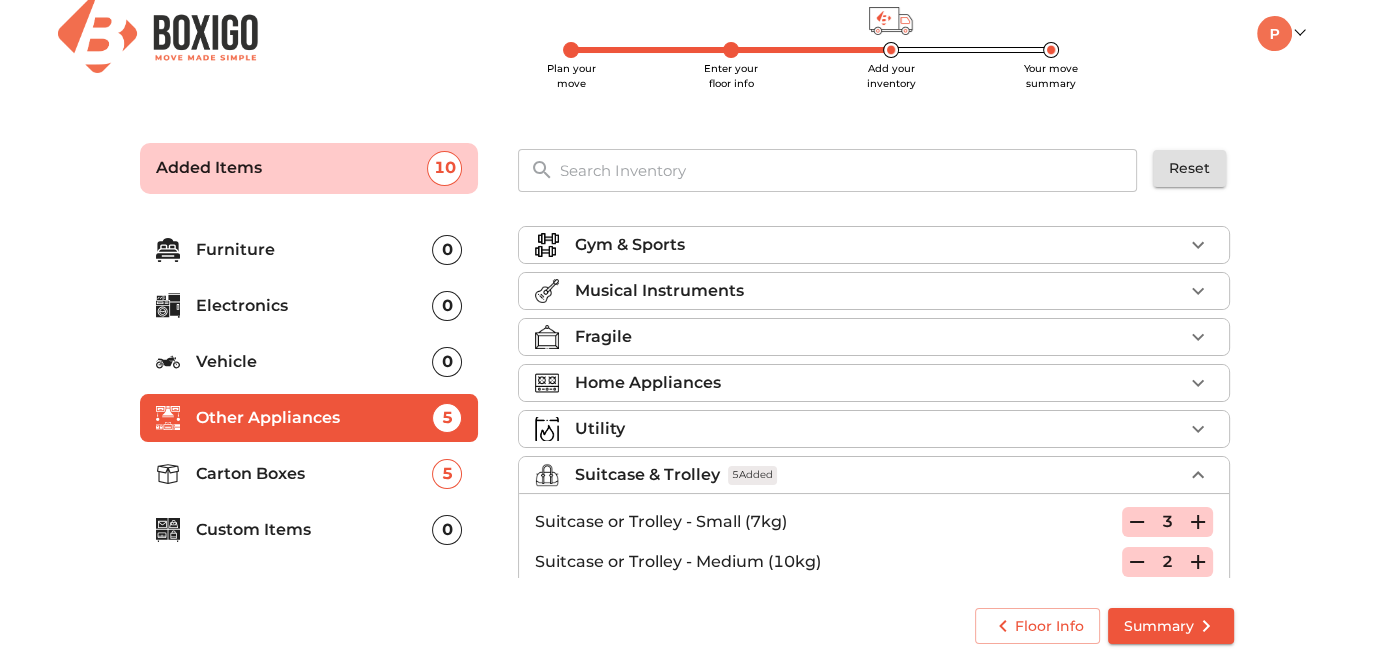 click on "Summary" at bounding box center (1171, 626) 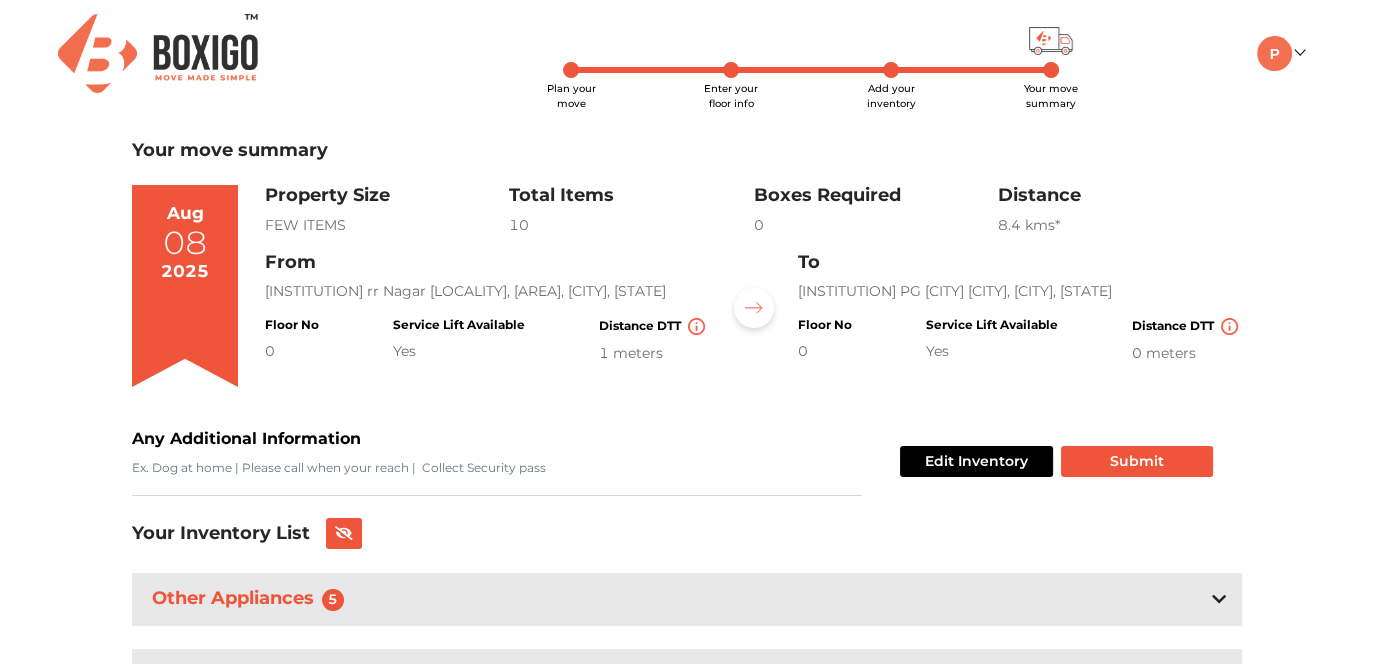 scroll, scrollTop: 0, scrollLeft: 0, axis: both 